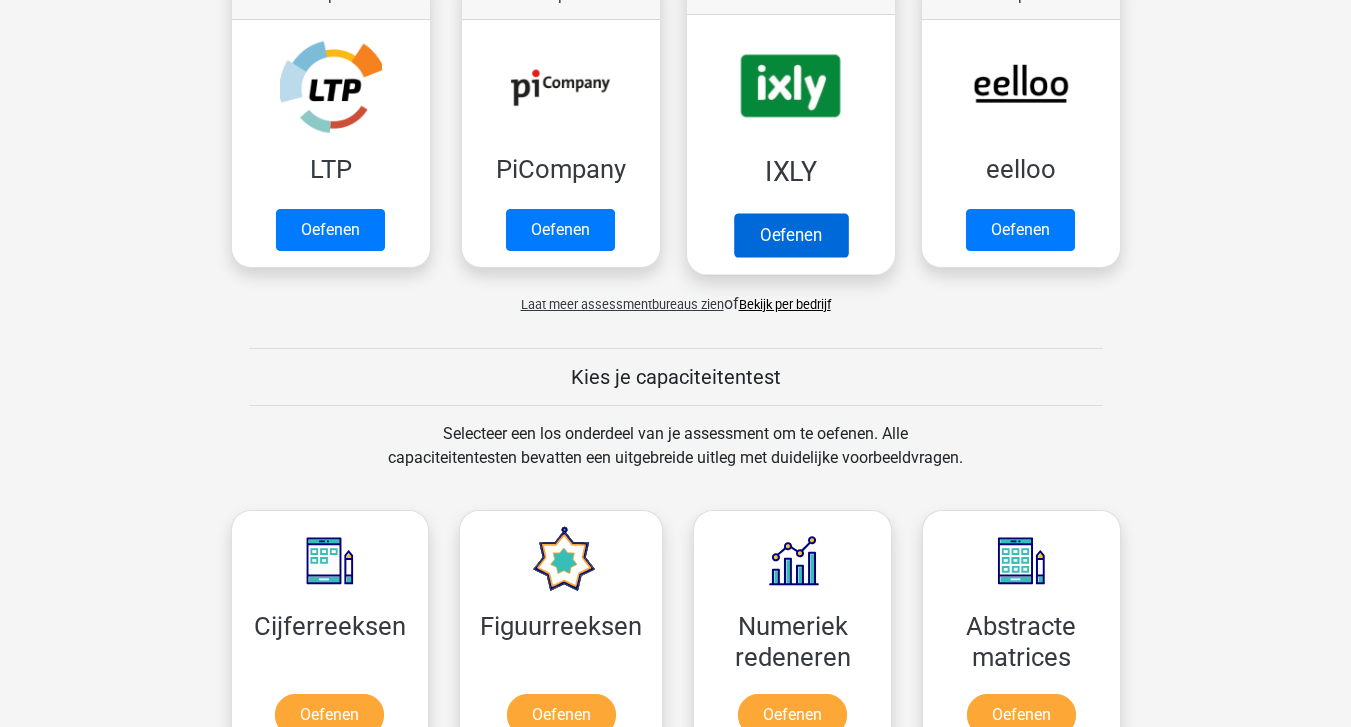 scroll, scrollTop: 421, scrollLeft: 0, axis: vertical 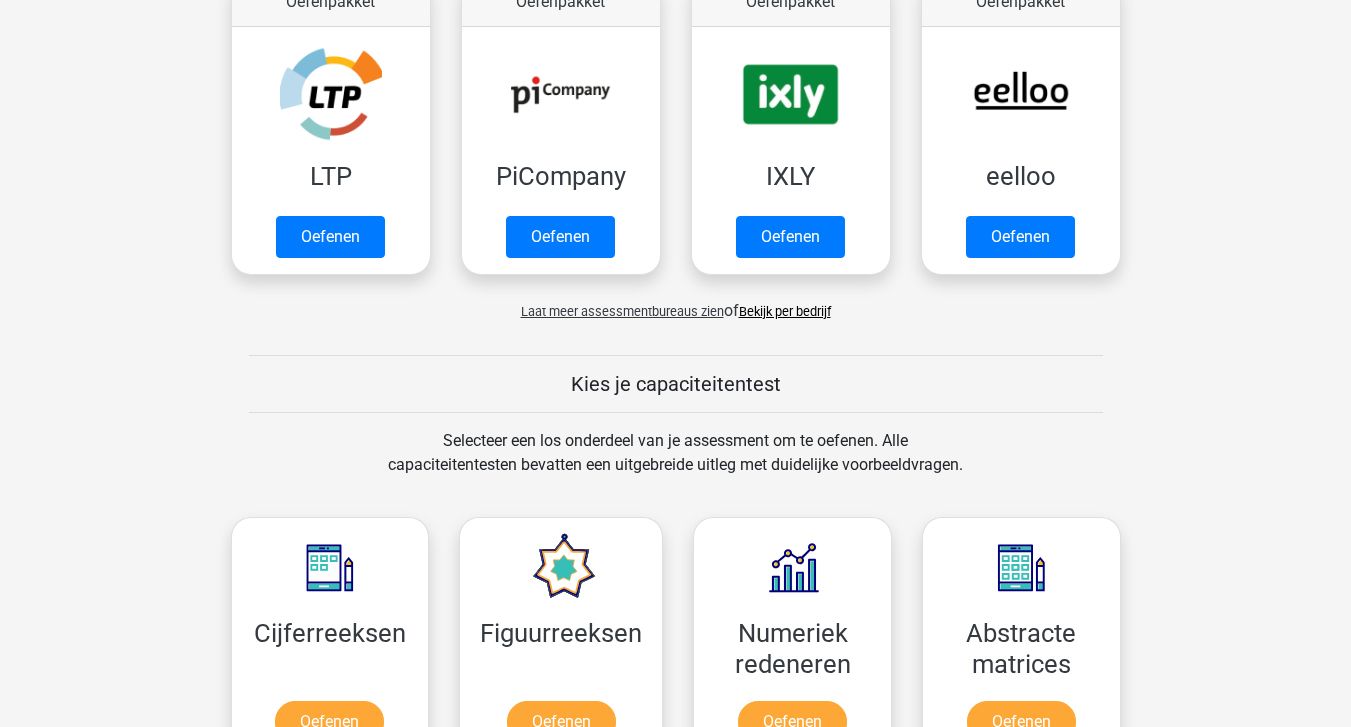 click on "Bekijk per bedrijf" at bounding box center (785, 311) 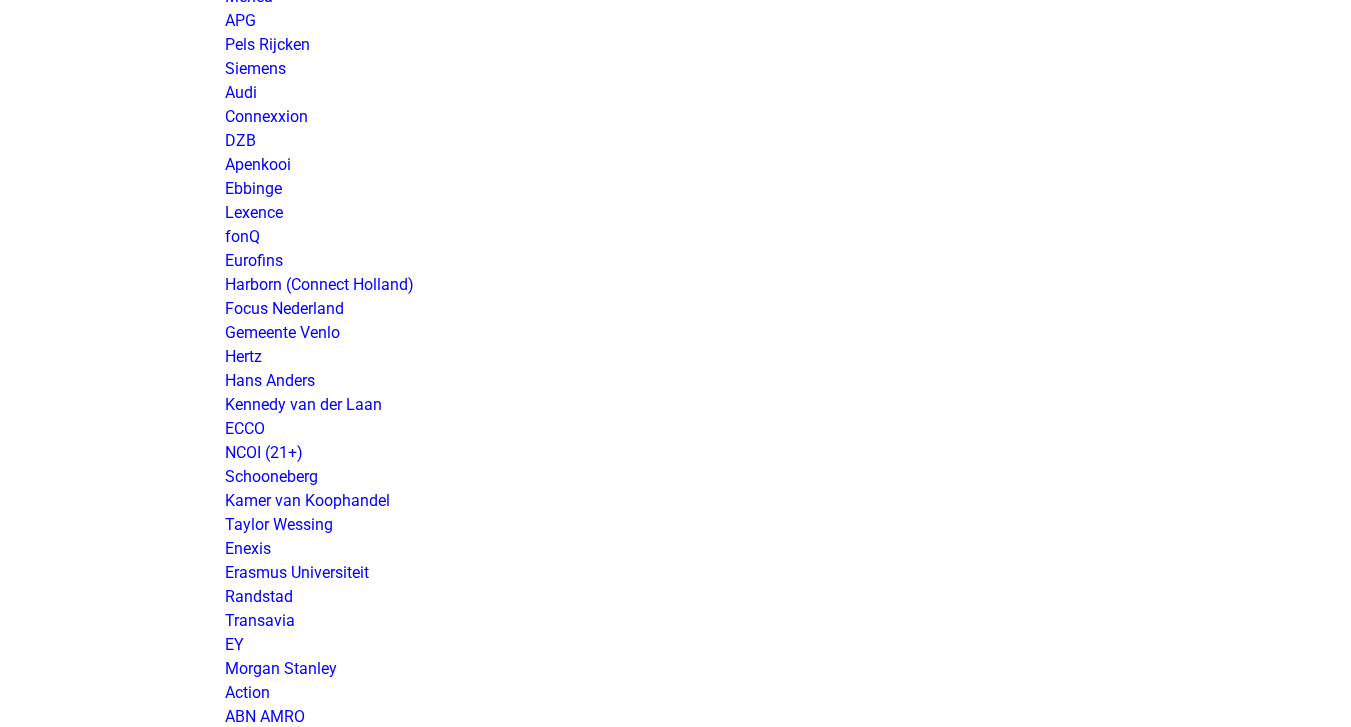 scroll, scrollTop: 1188, scrollLeft: 0, axis: vertical 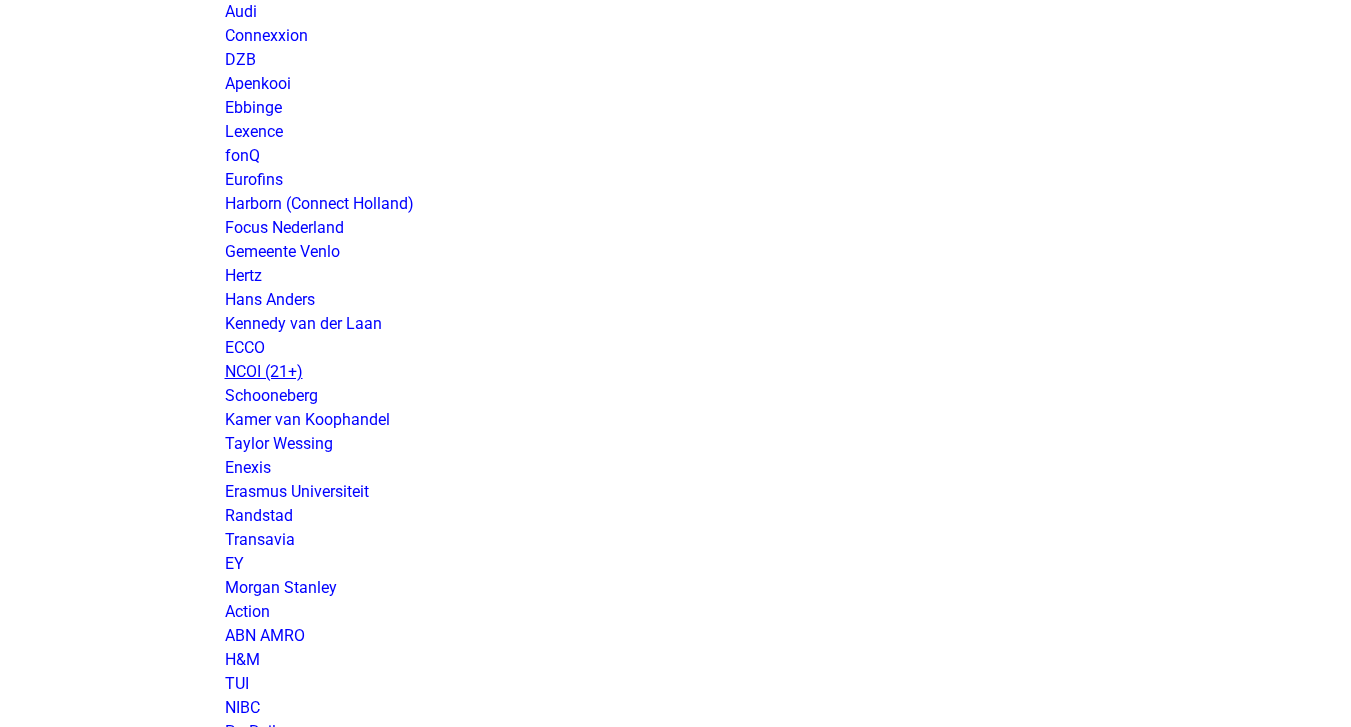 click on "NCOI (21+)" at bounding box center (264, 371) 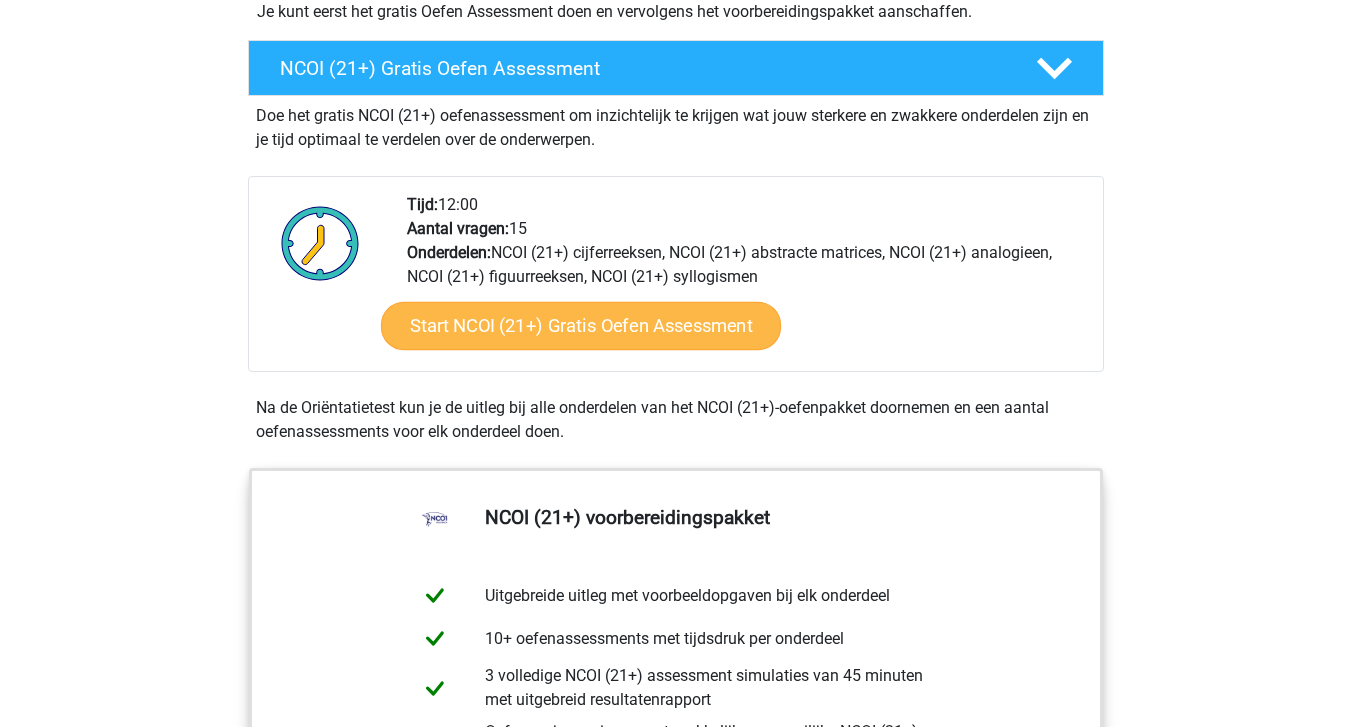 scroll, scrollTop: 565, scrollLeft: 0, axis: vertical 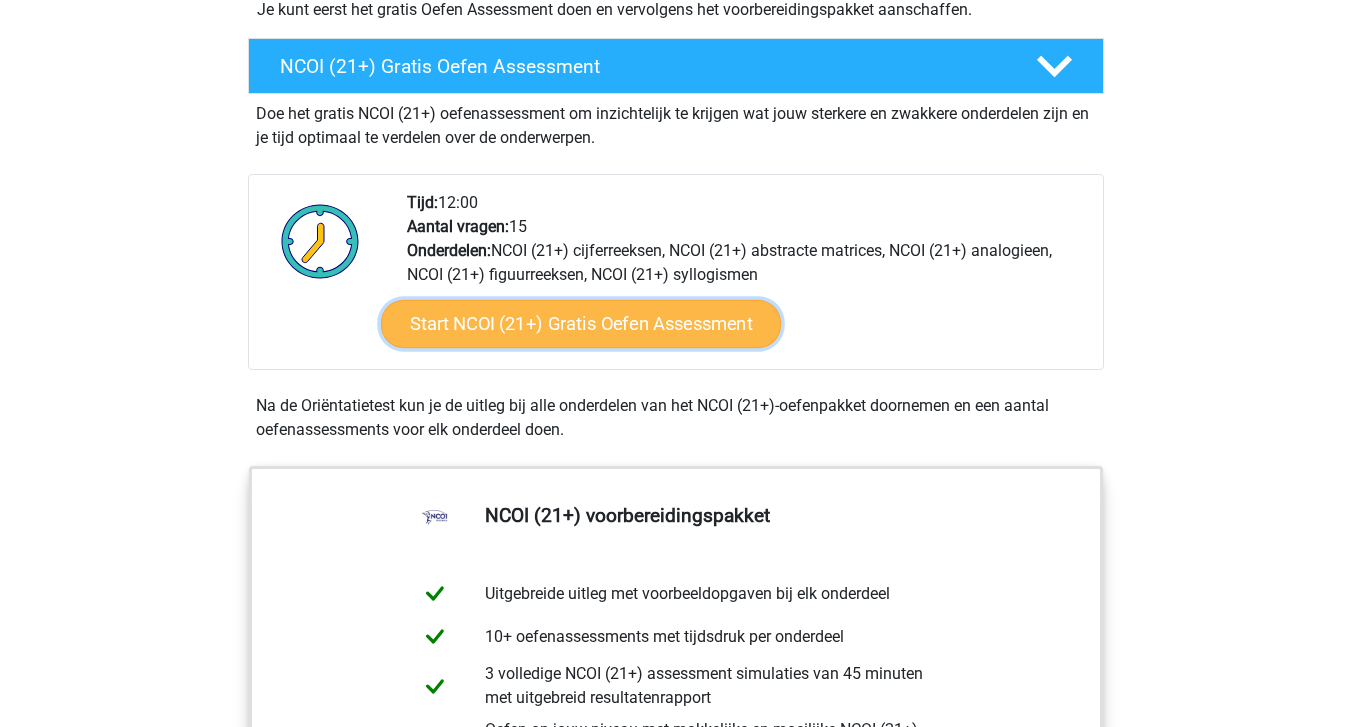 click on "Start NCOI (21+) Gratis Oefen Assessment" at bounding box center [580, 324] 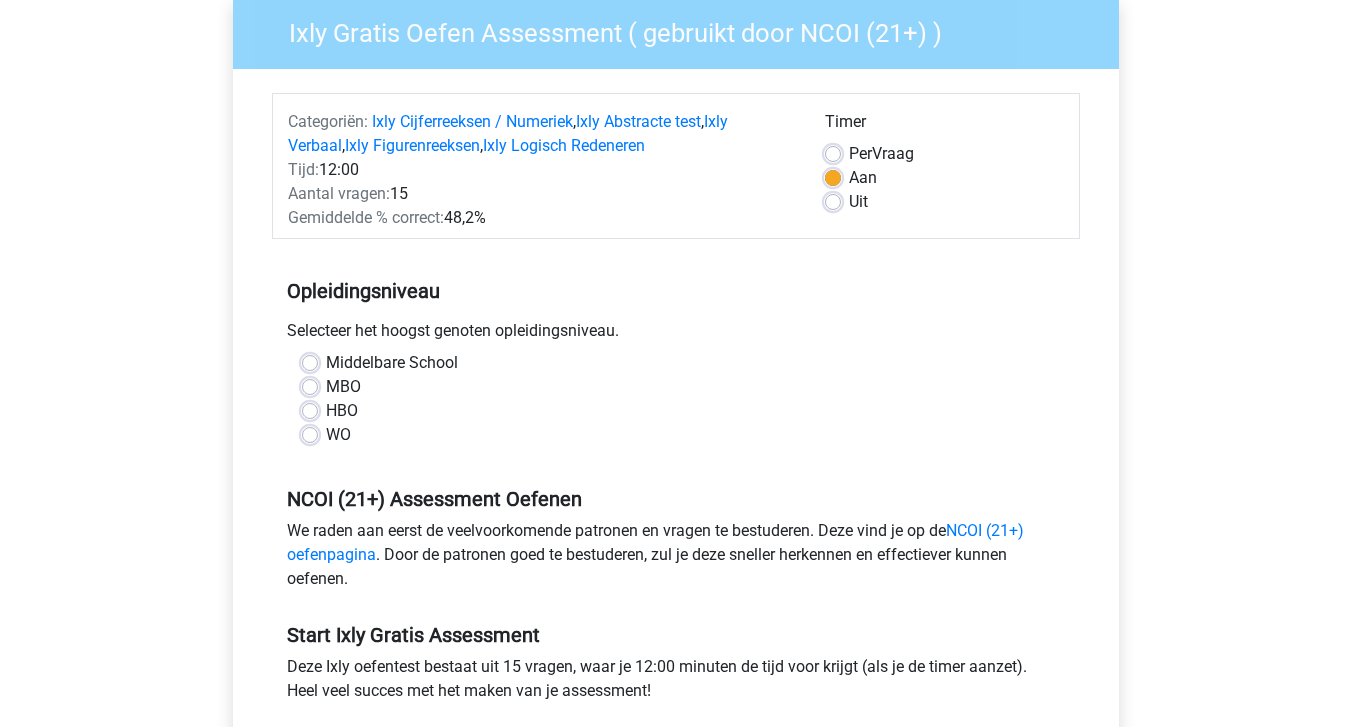 scroll, scrollTop: 184, scrollLeft: 0, axis: vertical 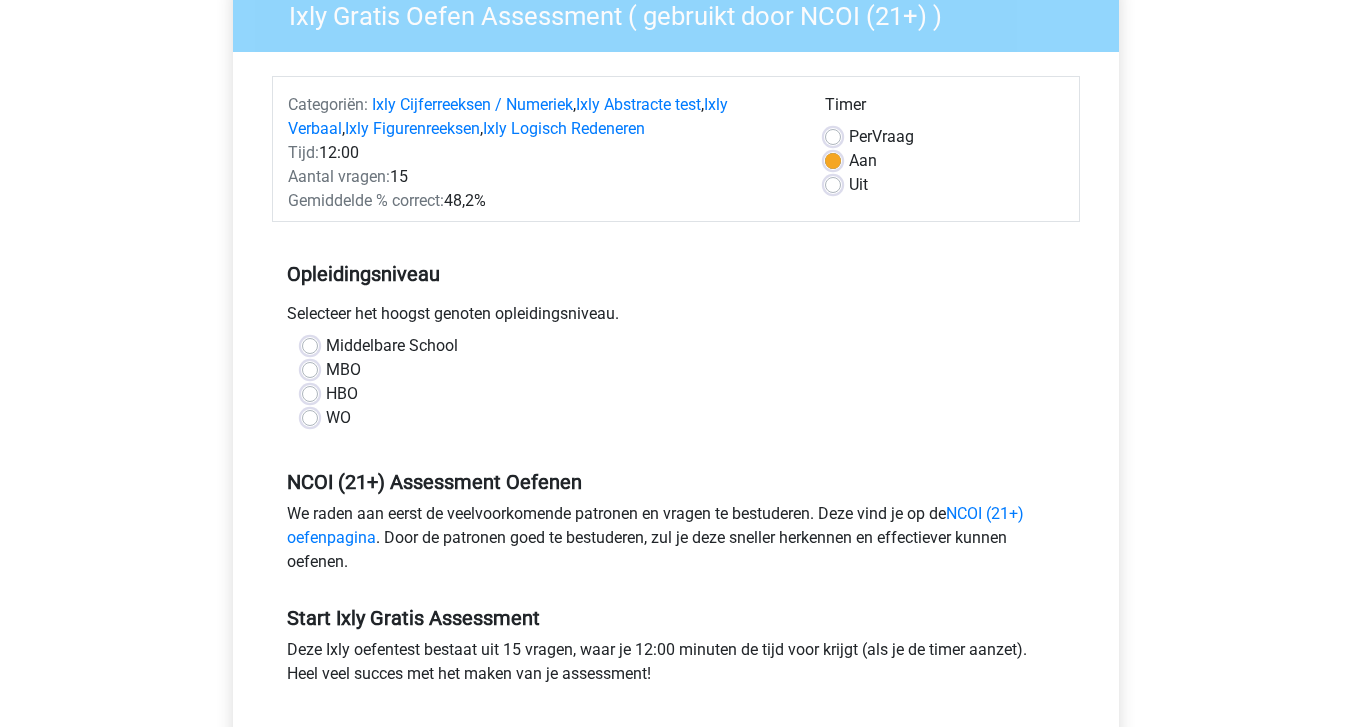 click on "Middelbare School" at bounding box center [392, 346] 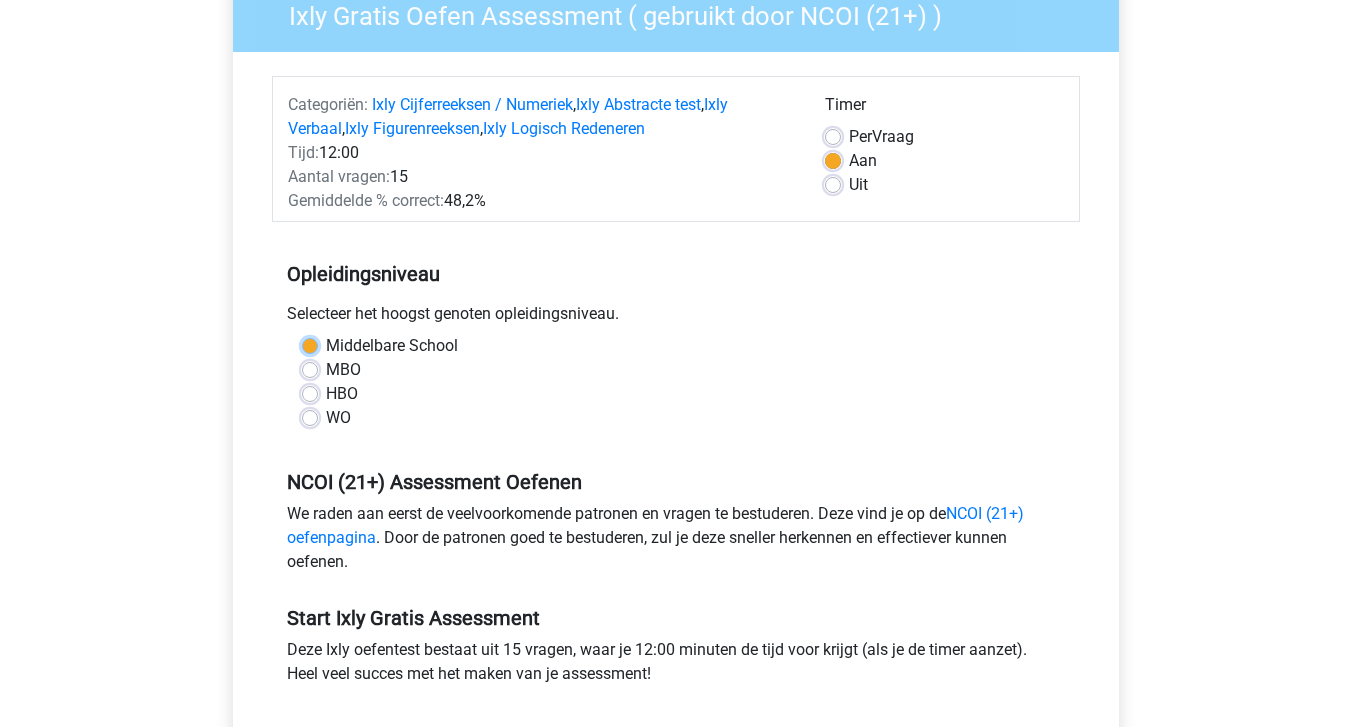 click on "Middelbare School" at bounding box center [310, 344] 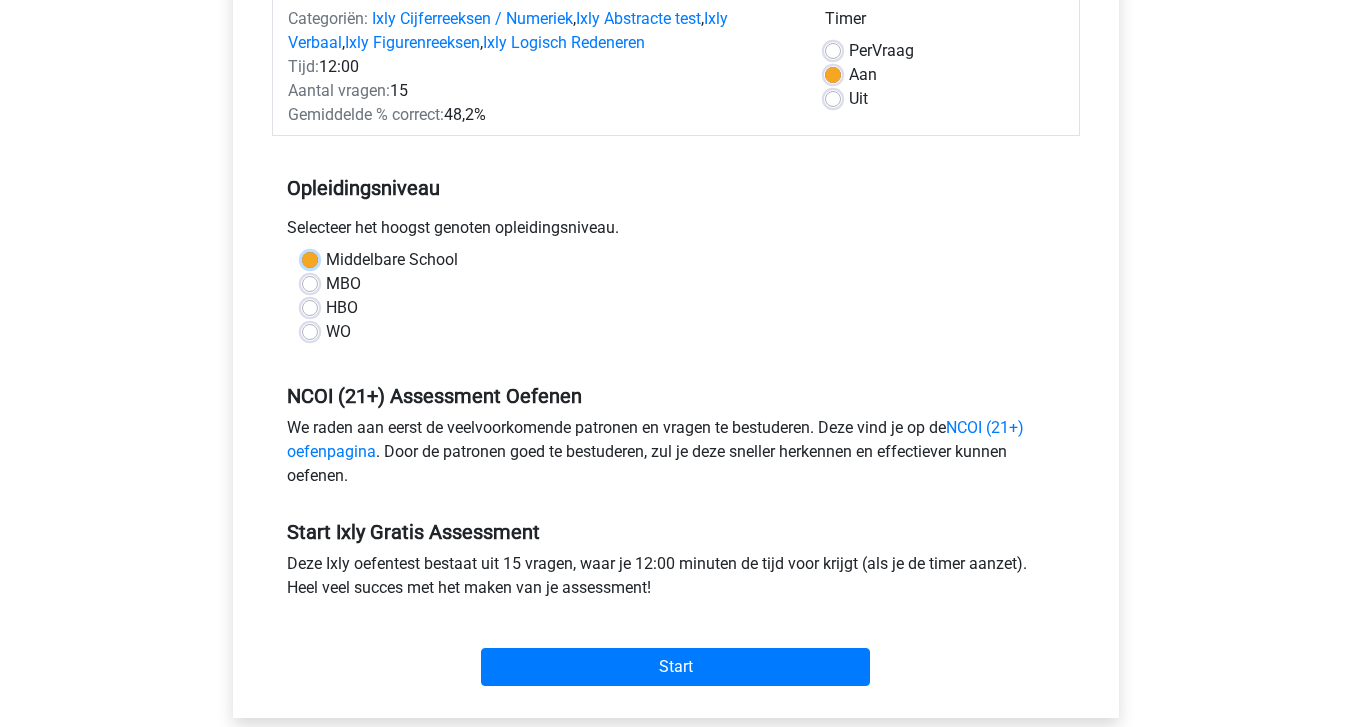 scroll, scrollTop: 453, scrollLeft: 0, axis: vertical 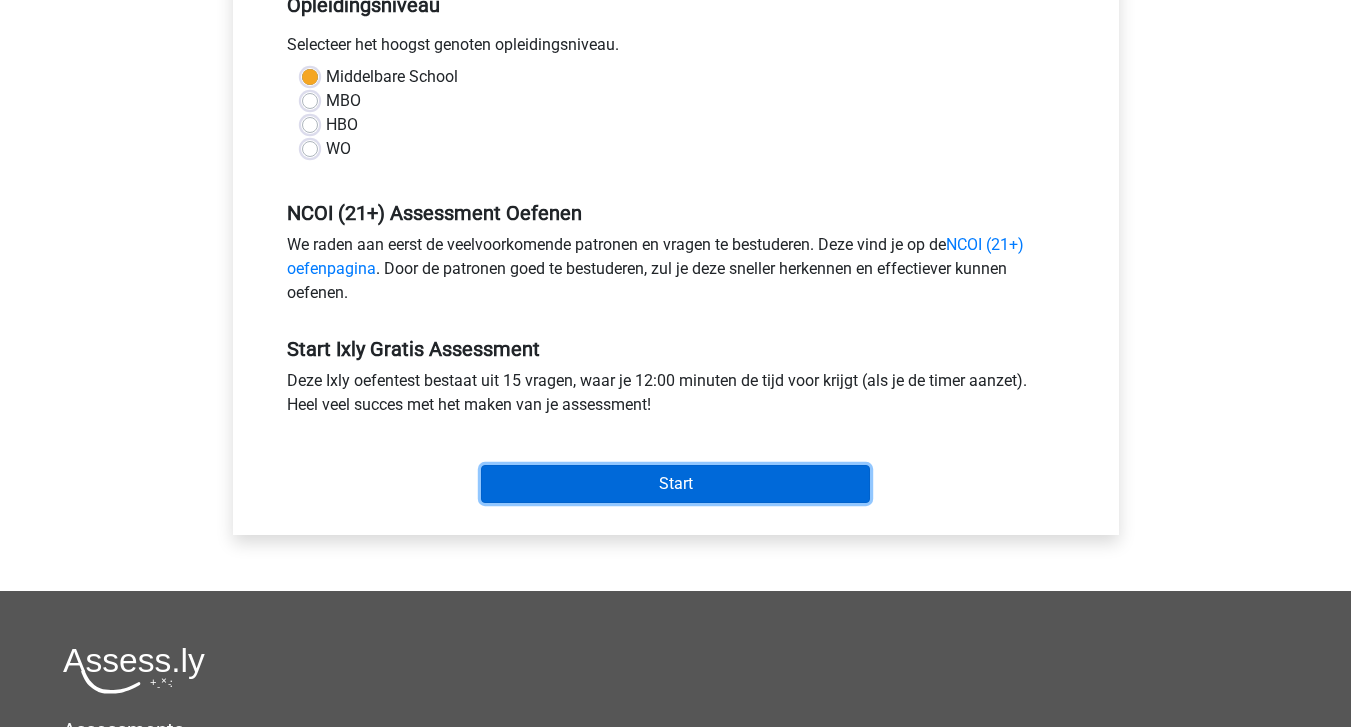 click on "Start" at bounding box center [675, 484] 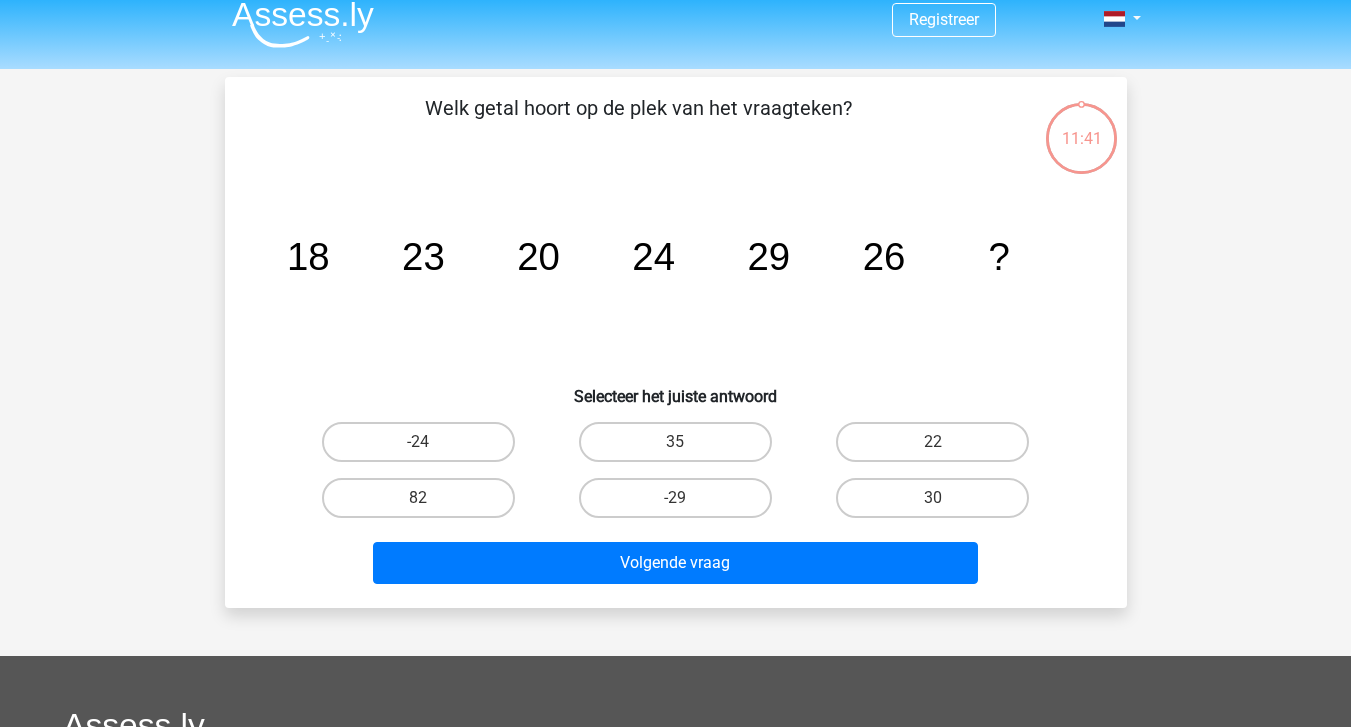 scroll, scrollTop: 0, scrollLeft: 0, axis: both 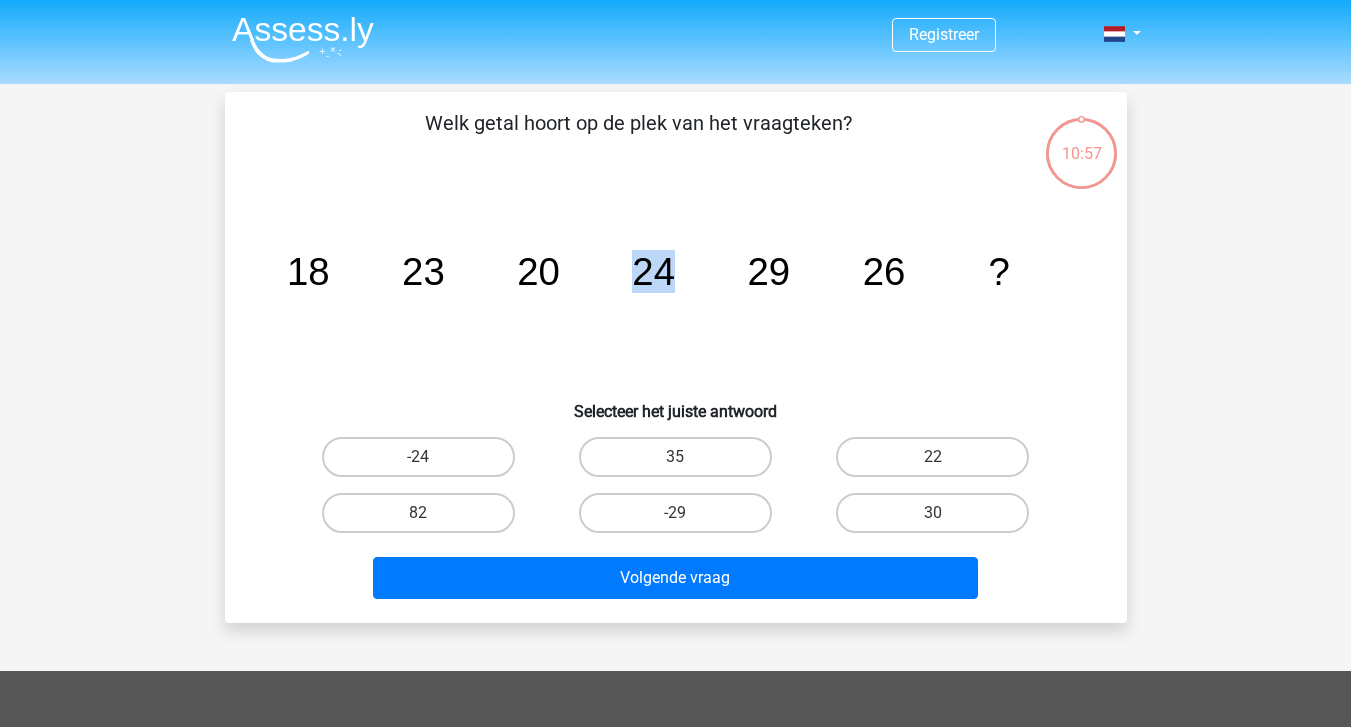 drag, startPoint x: 636, startPoint y: 279, endPoint x: 672, endPoint y: 282, distance: 36.124783 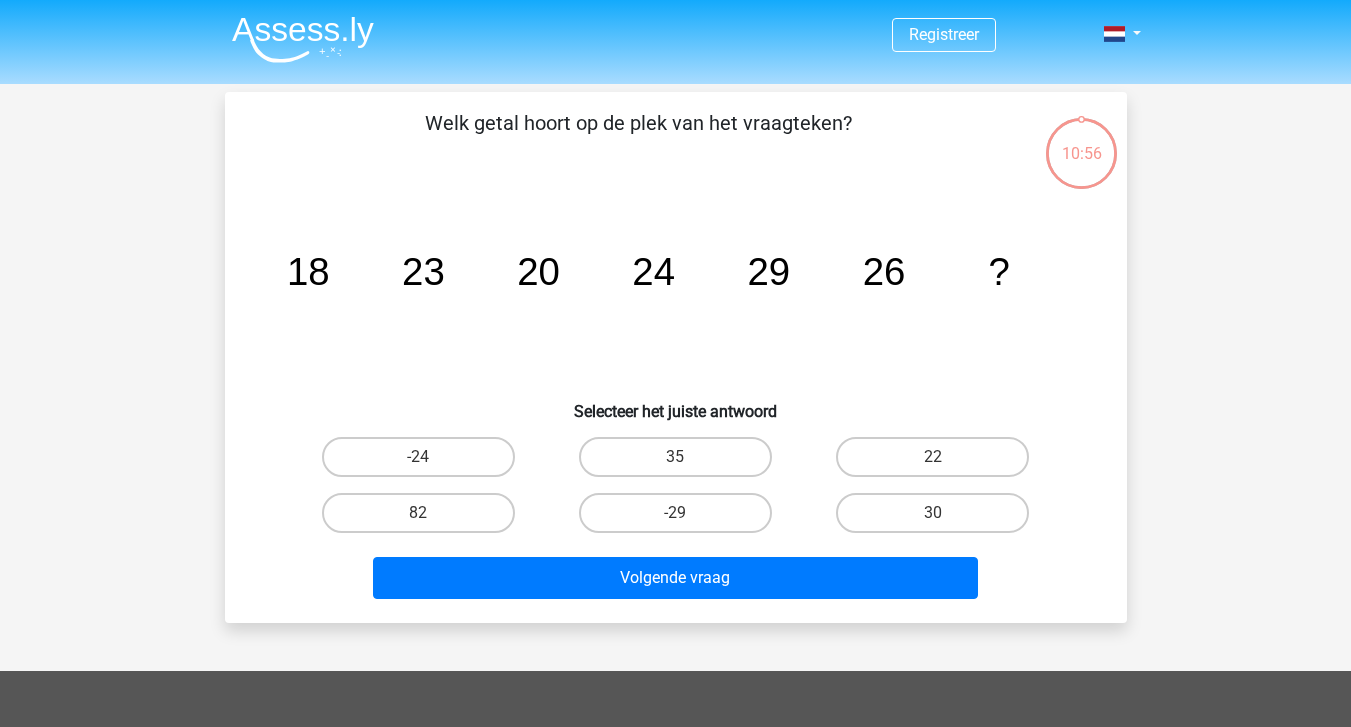 click on "image/svg+xml
18
23
20
24
29
26
?" 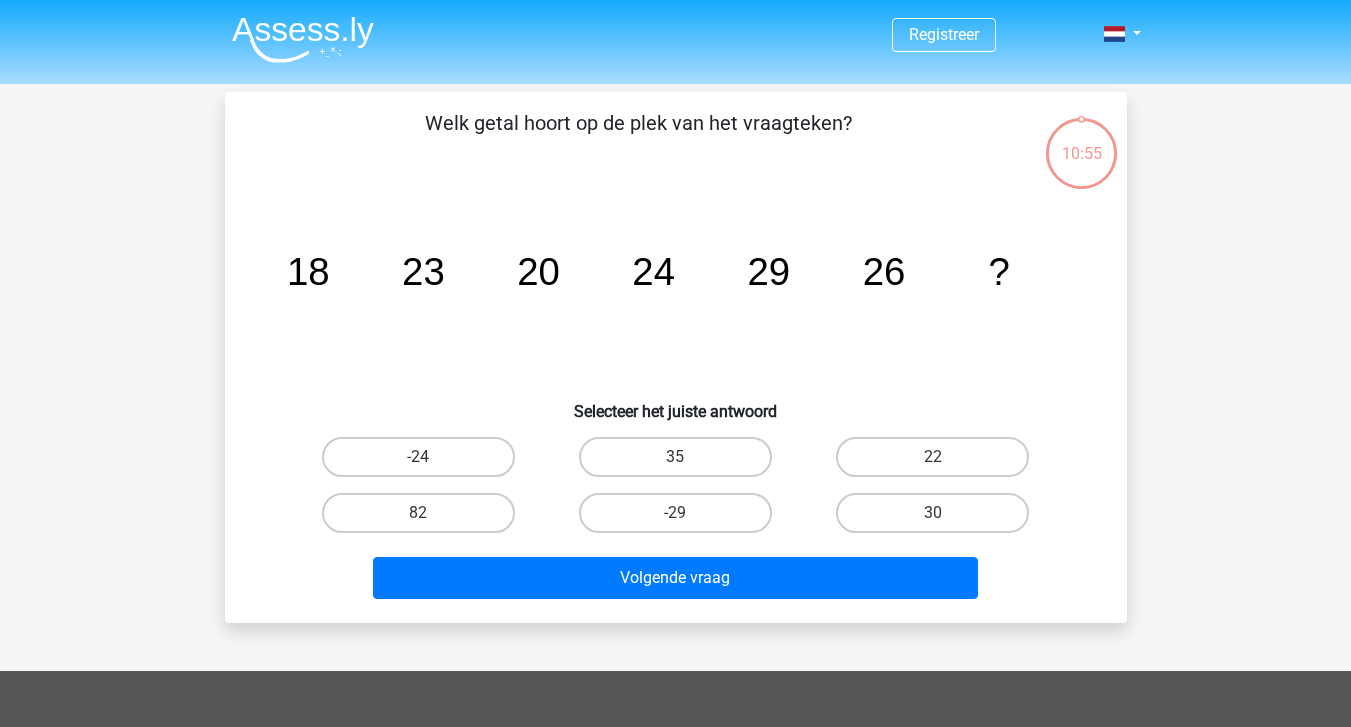 click on "24" 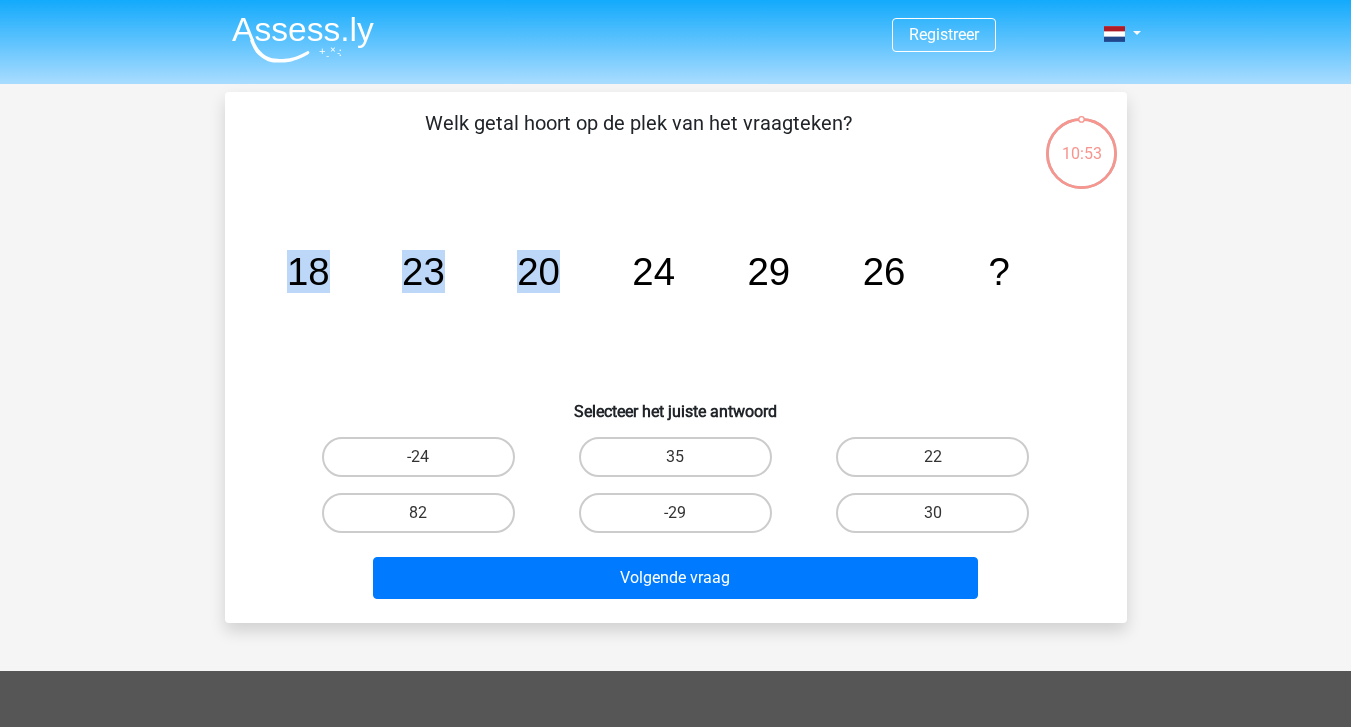 drag, startPoint x: 291, startPoint y: 268, endPoint x: 628, endPoint y: 282, distance: 337.29068 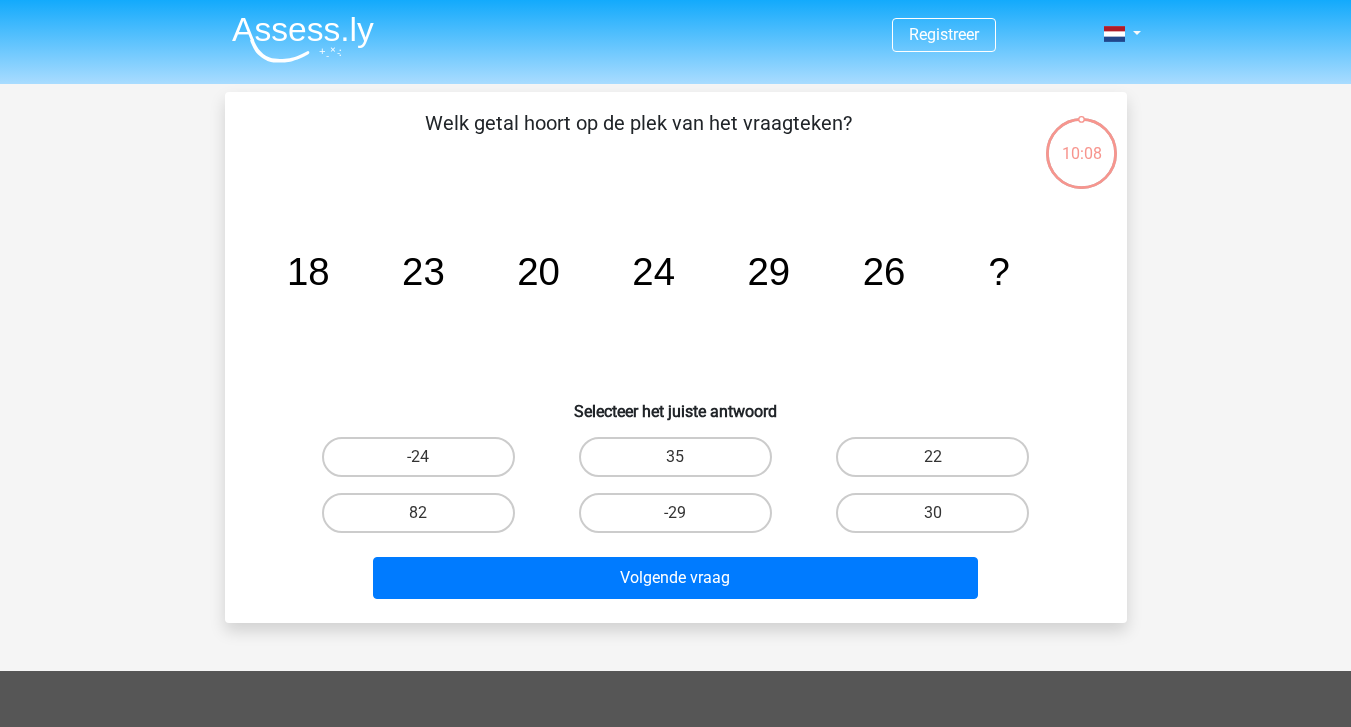click on "image/svg+xml
18
23
20
24
29
26
?" 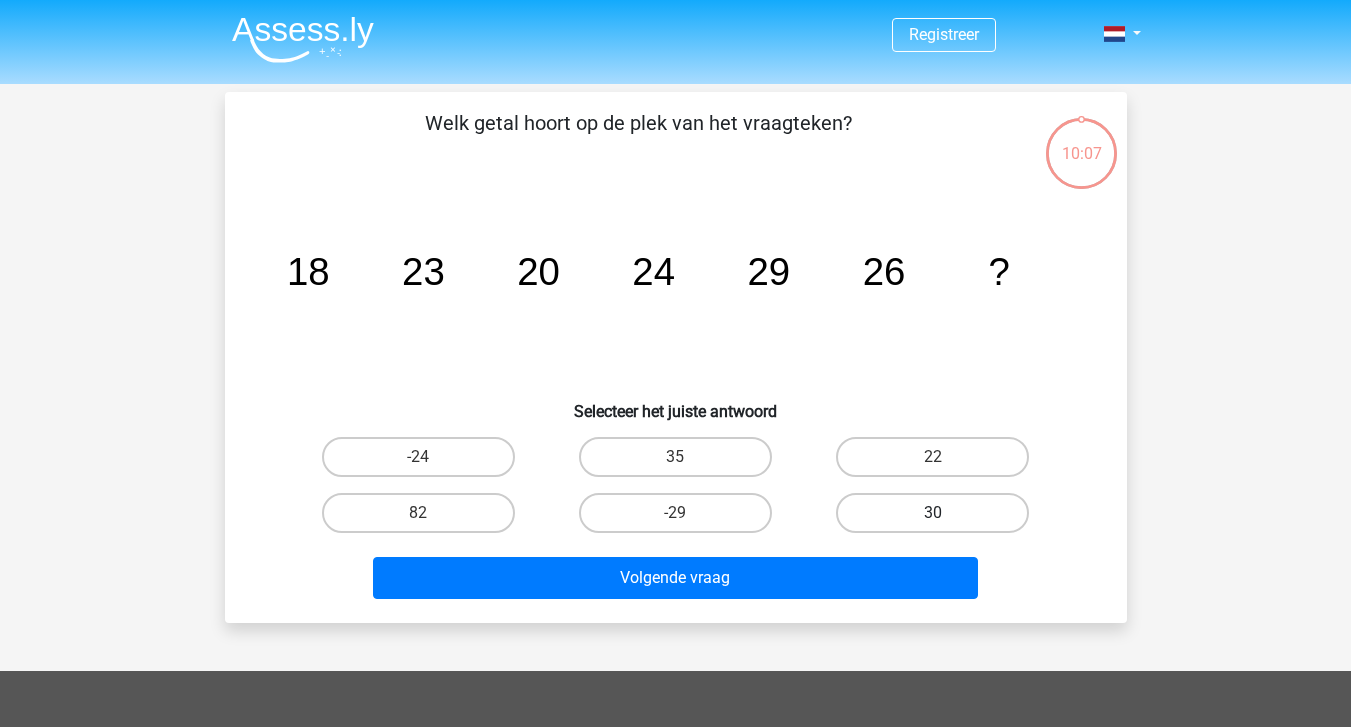click on "30" at bounding box center (932, 513) 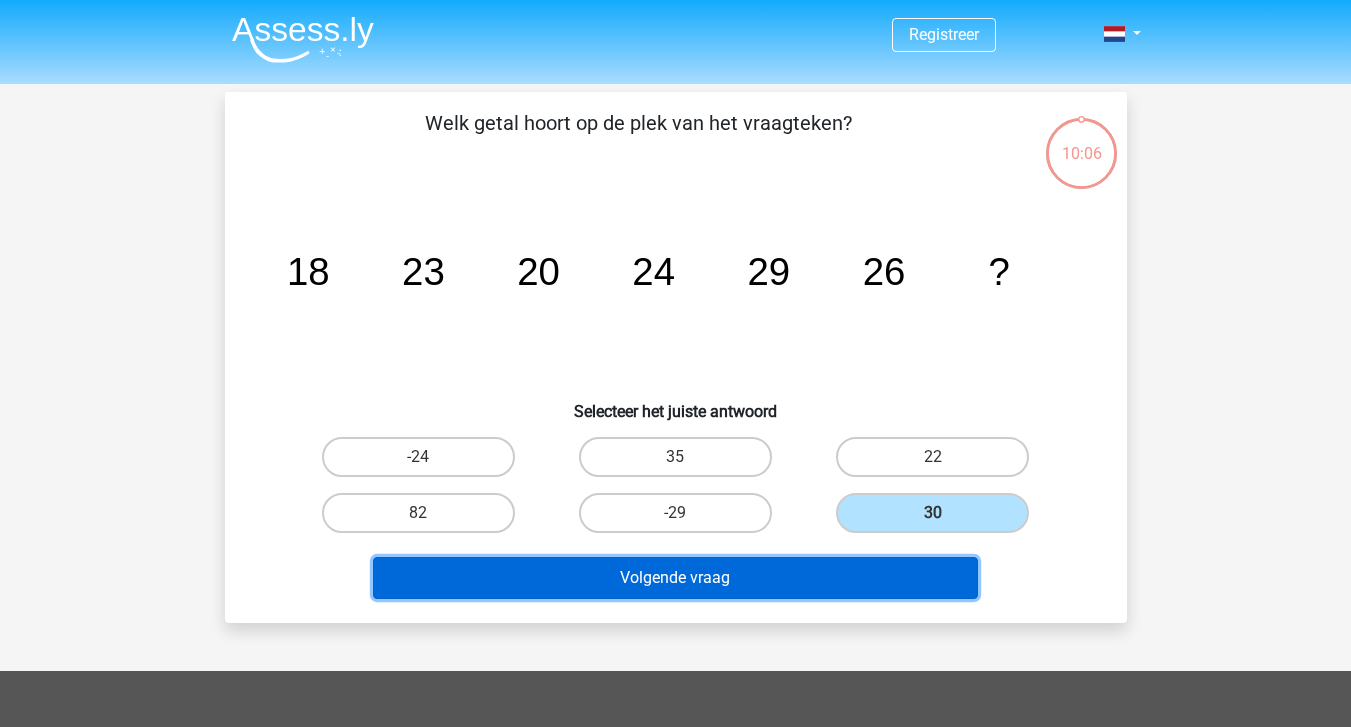 click on "Volgende vraag" at bounding box center (675, 578) 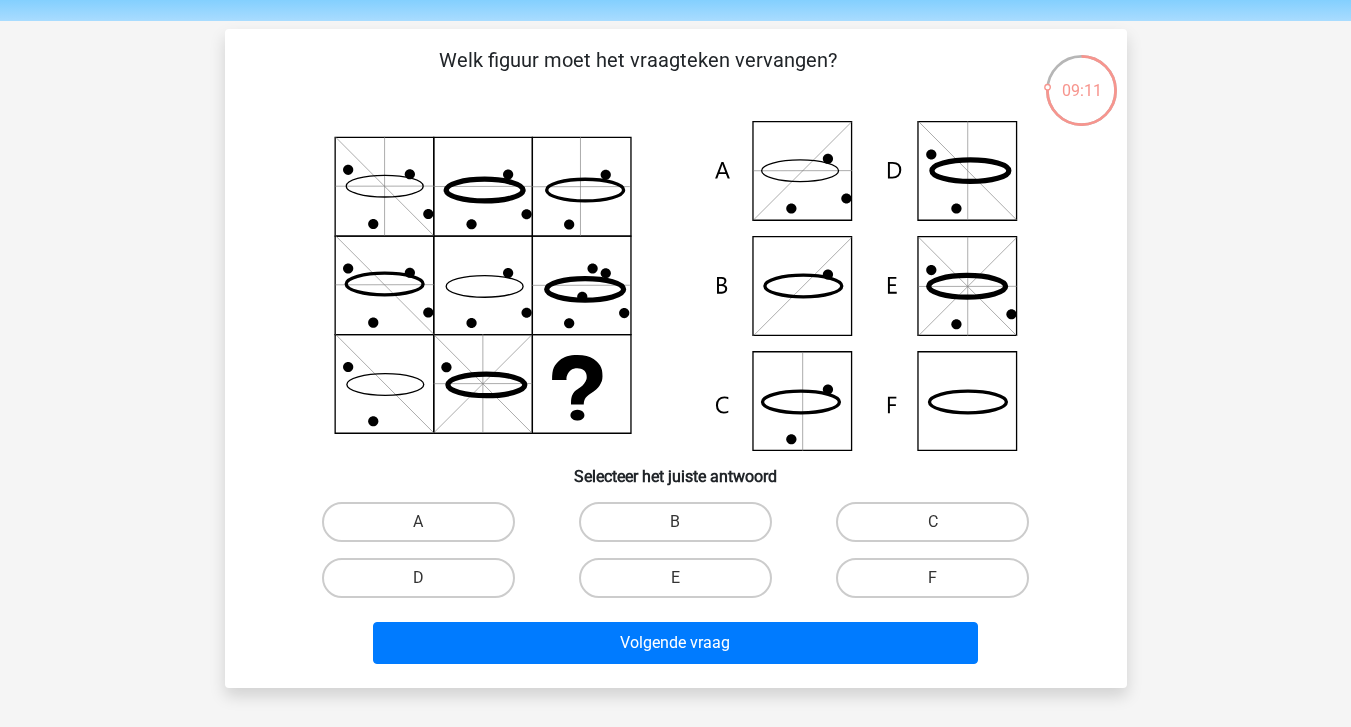 scroll, scrollTop: 65, scrollLeft: 0, axis: vertical 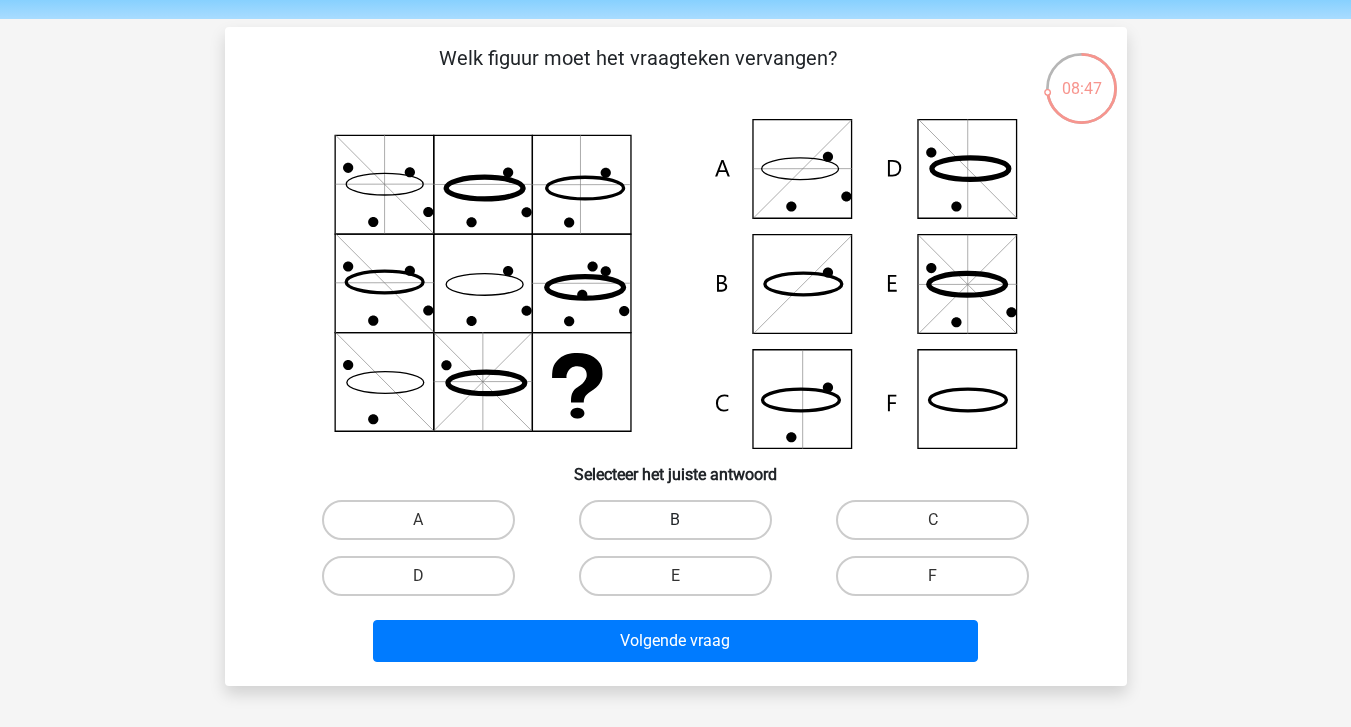 click on "B" at bounding box center [675, 520] 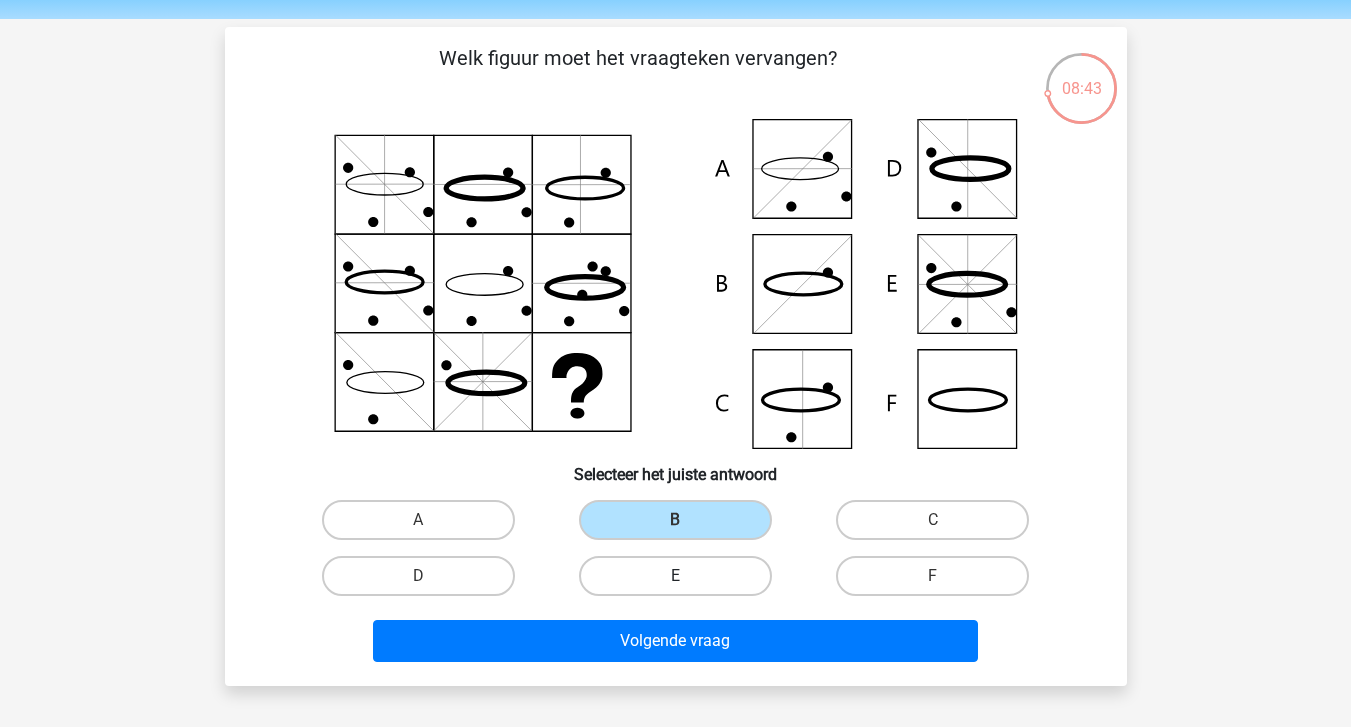 click on "E" at bounding box center (675, 576) 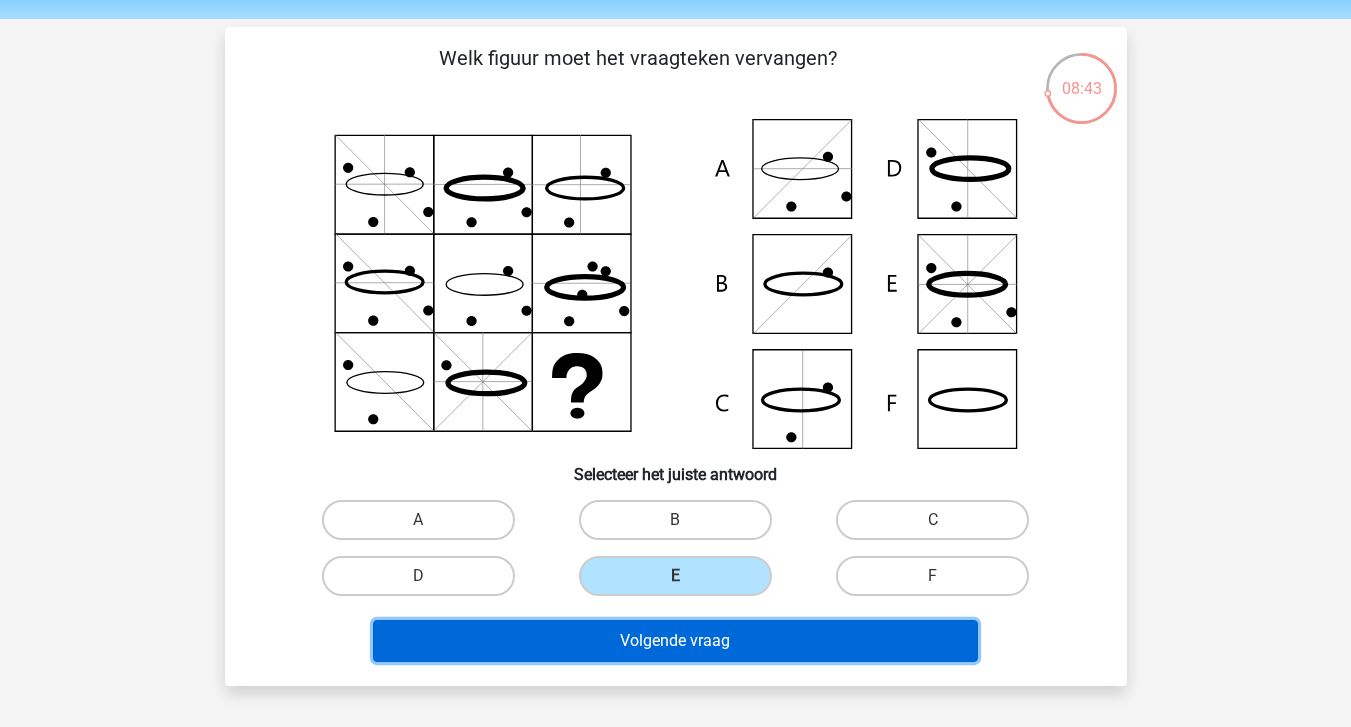 click on "Volgende vraag" at bounding box center (675, 641) 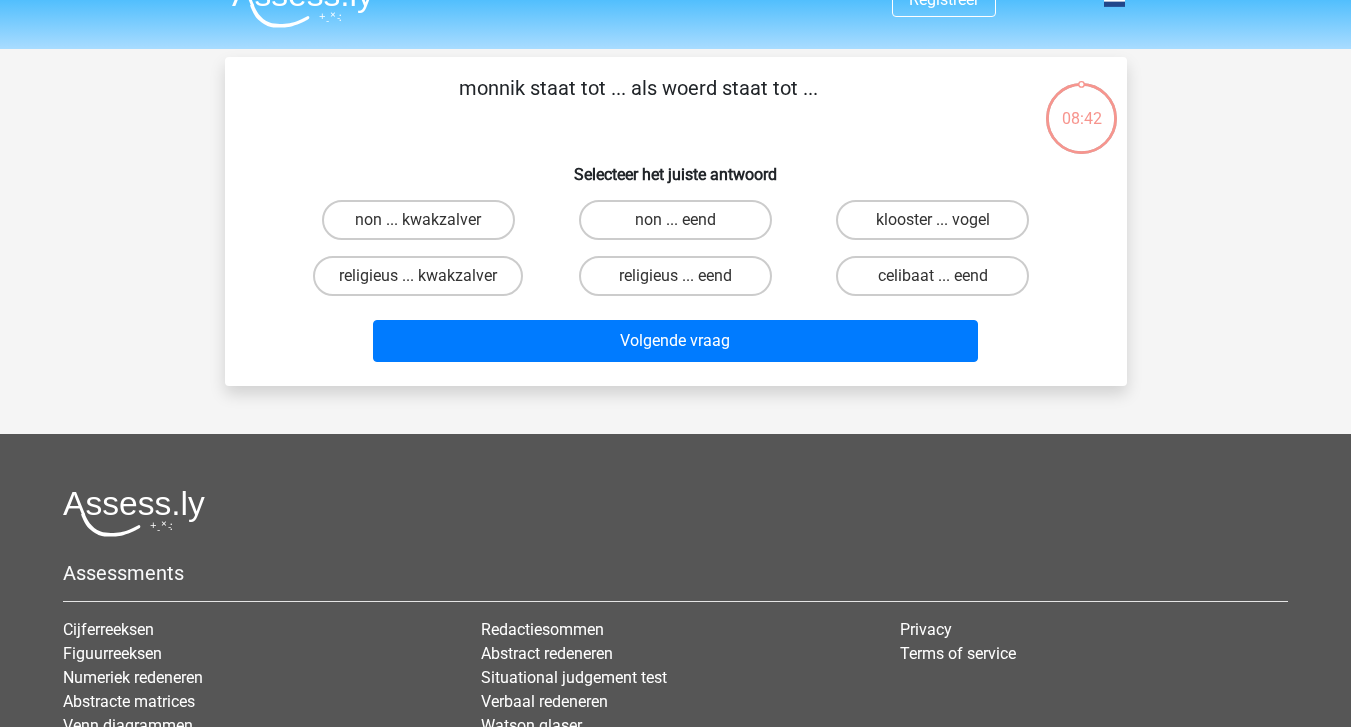 scroll, scrollTop: 0, scrollLeft: 0, axis: both 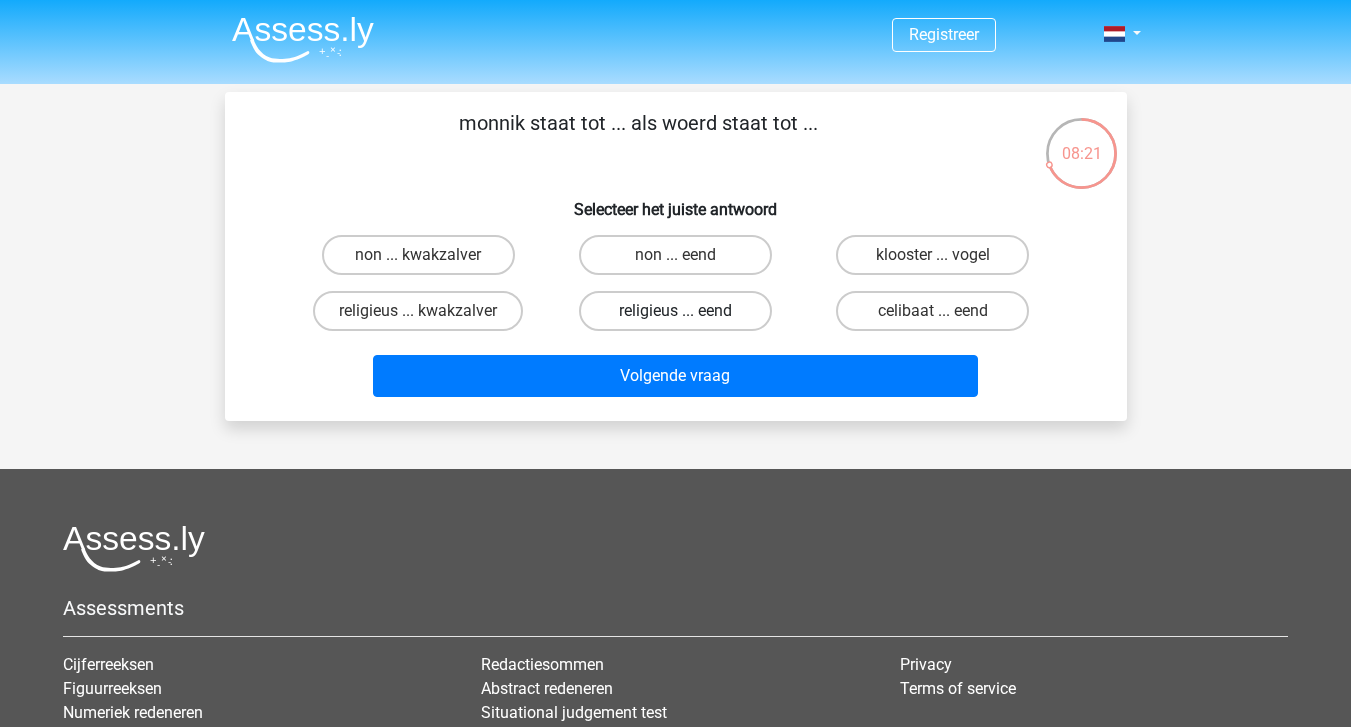 click on "religieus ... eend" at bounding box center (675, 311) 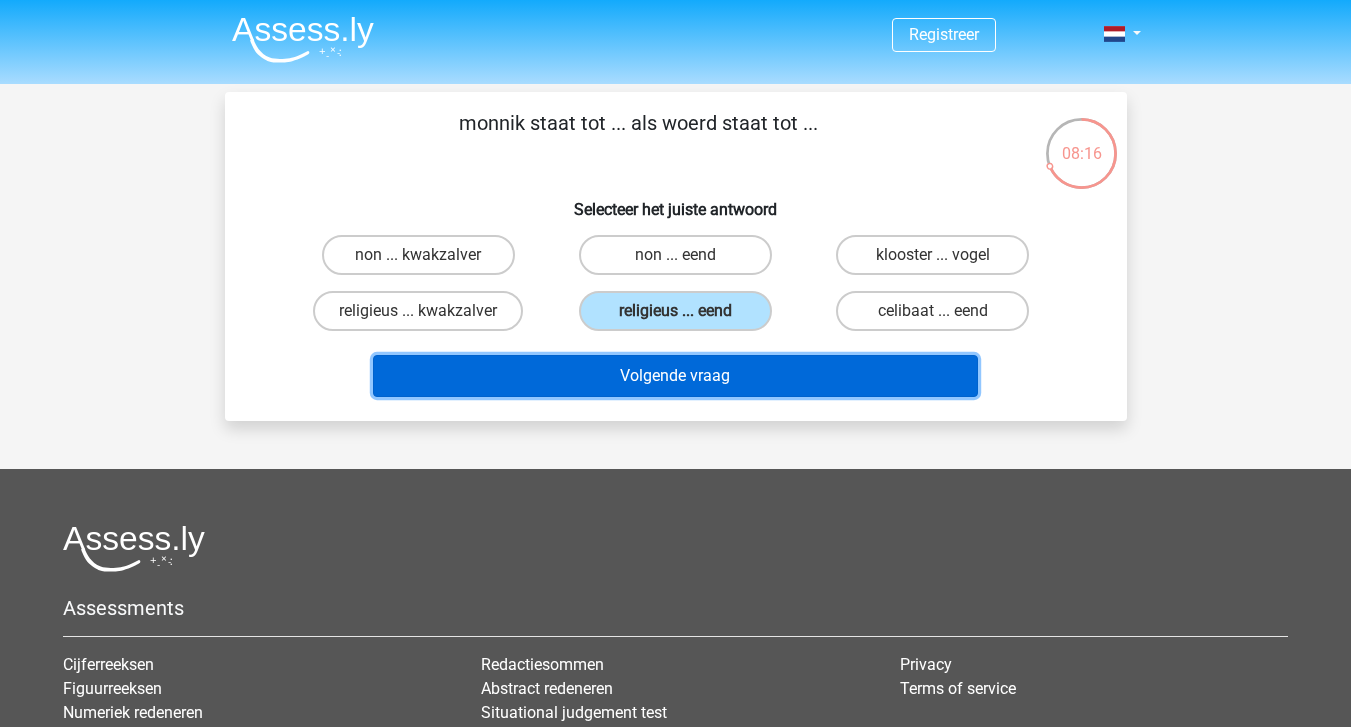 click on "Volgende vraag" at bounding box center [675, 376] 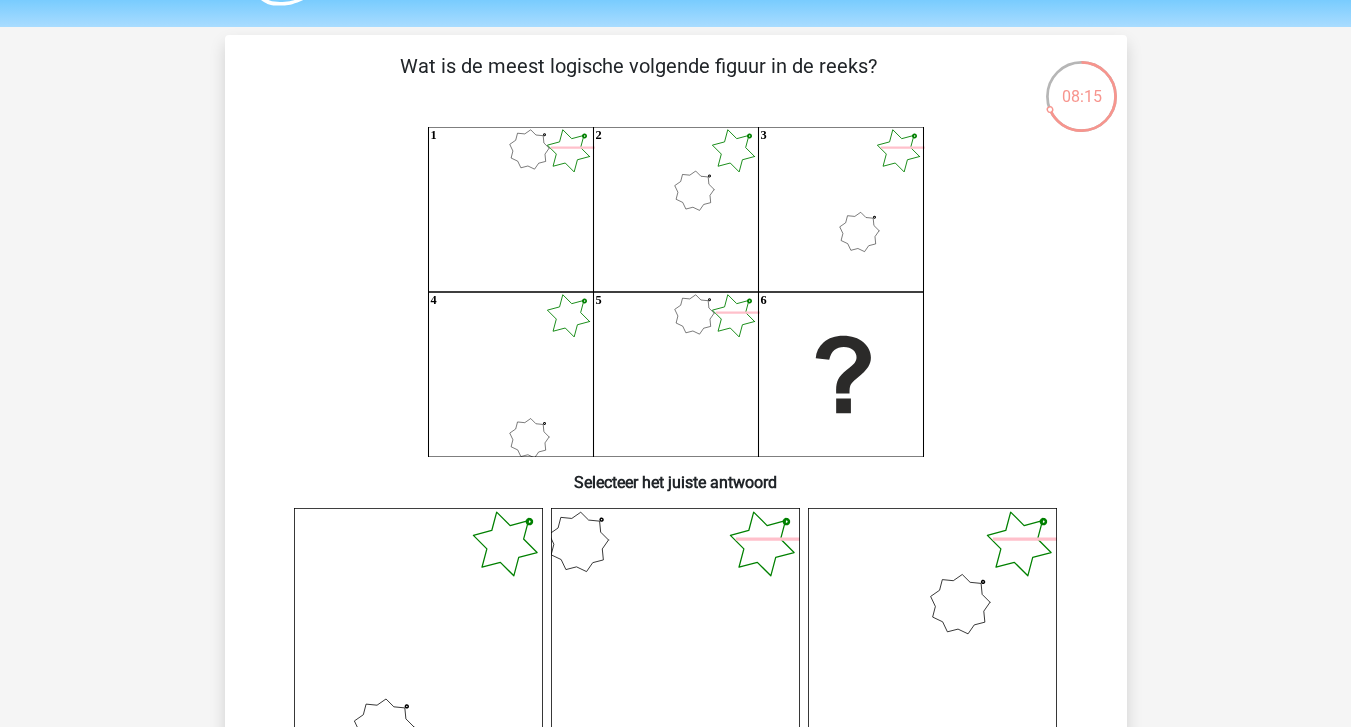 scroll, scrollTop: 61, scrollLeft: 0, axis: vertical 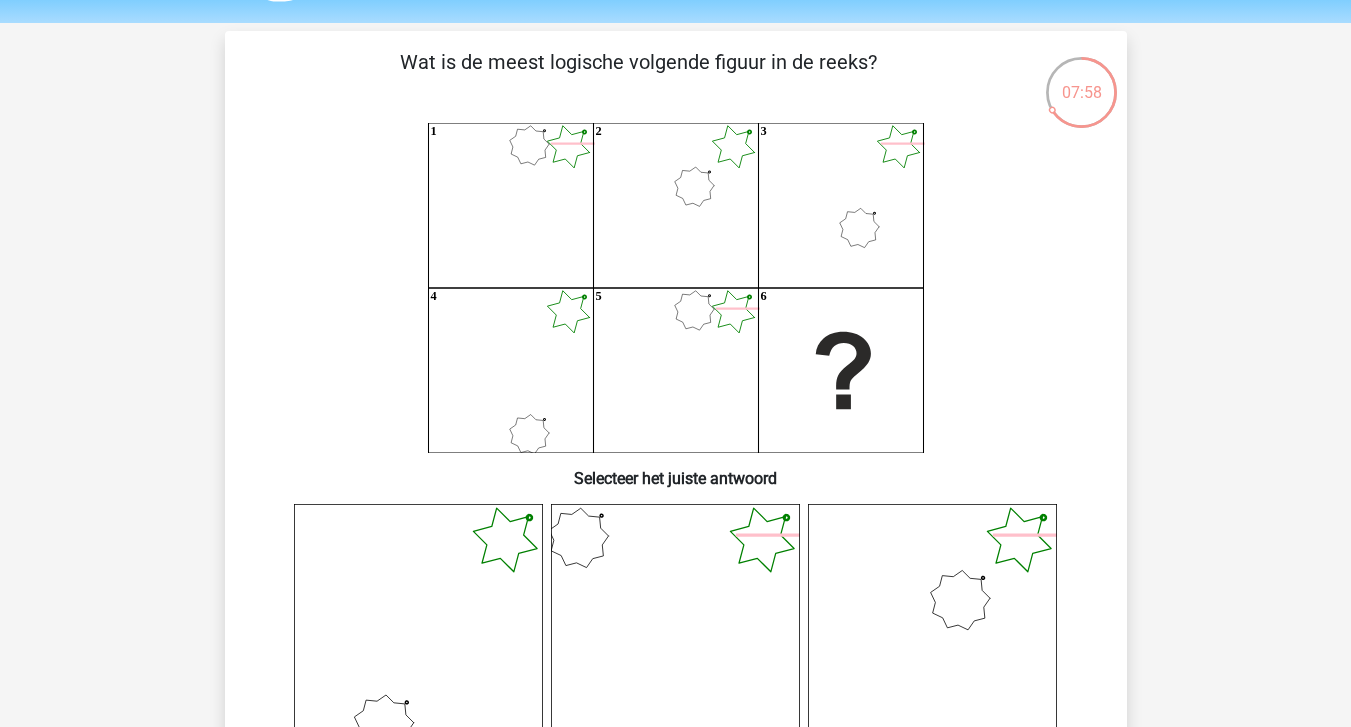 click on "1
2
3
4
5
6" 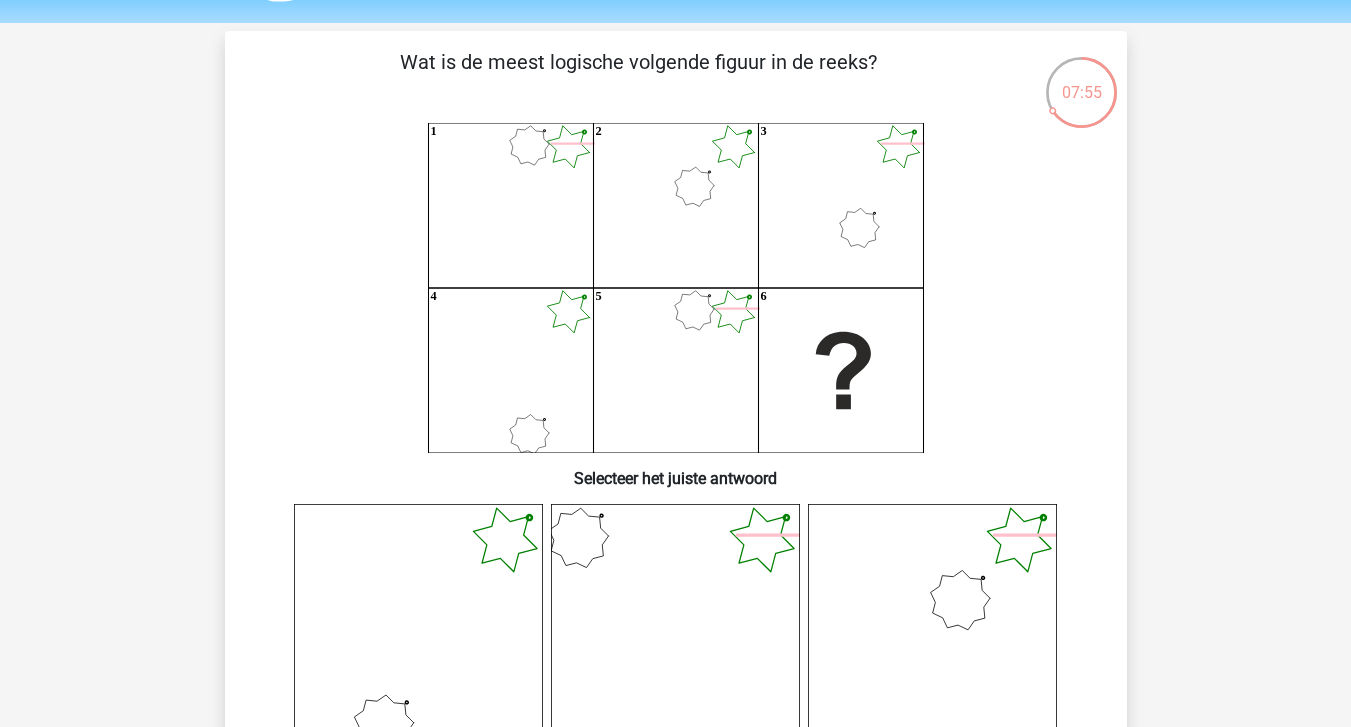 click on "1
2
3
4
5
6" 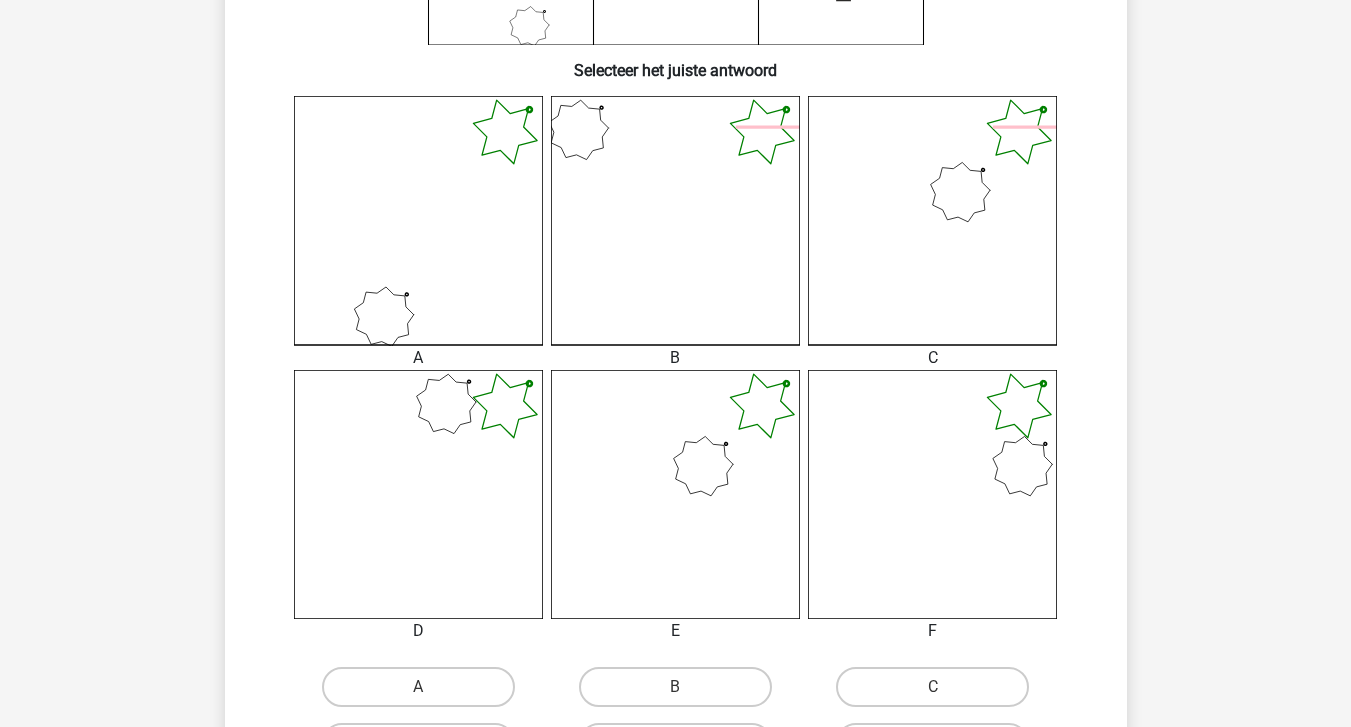 scroll, scrollTop: 570, scrollLeft: 0, axis: vertical 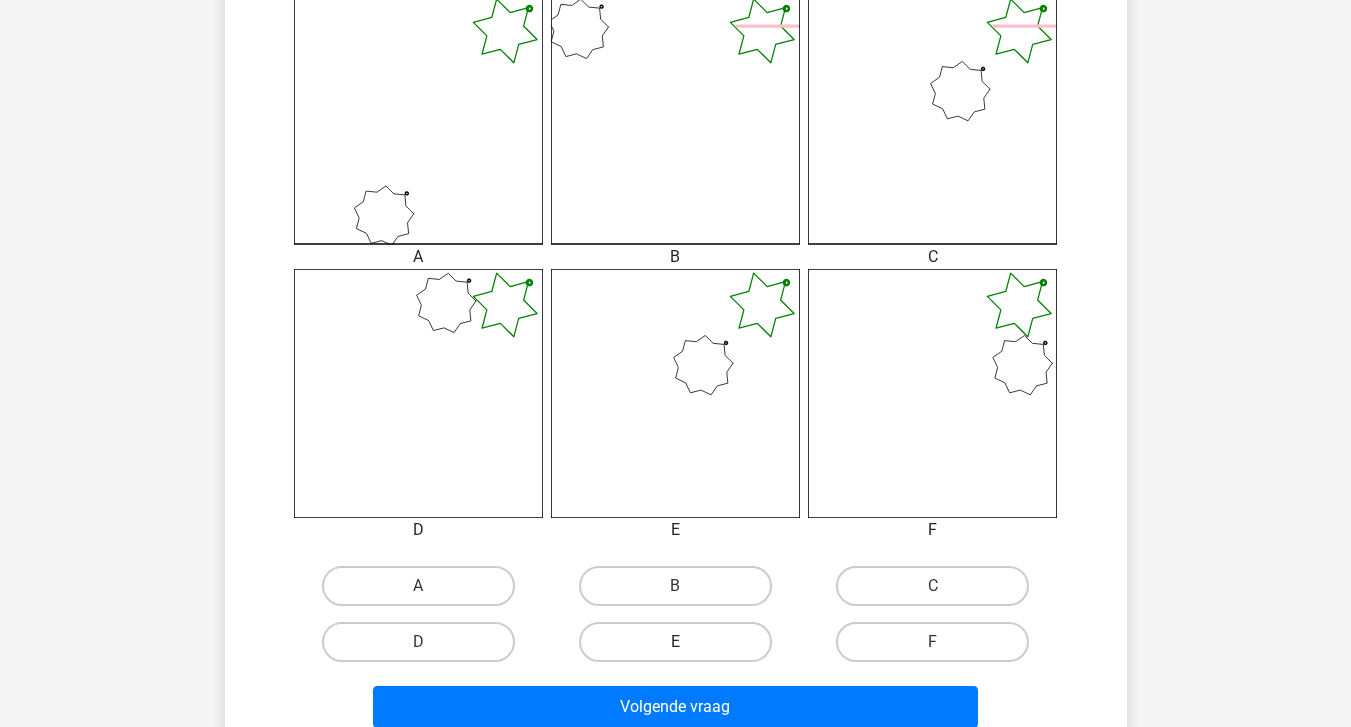 click on "E" at bounding box center (675, 642) 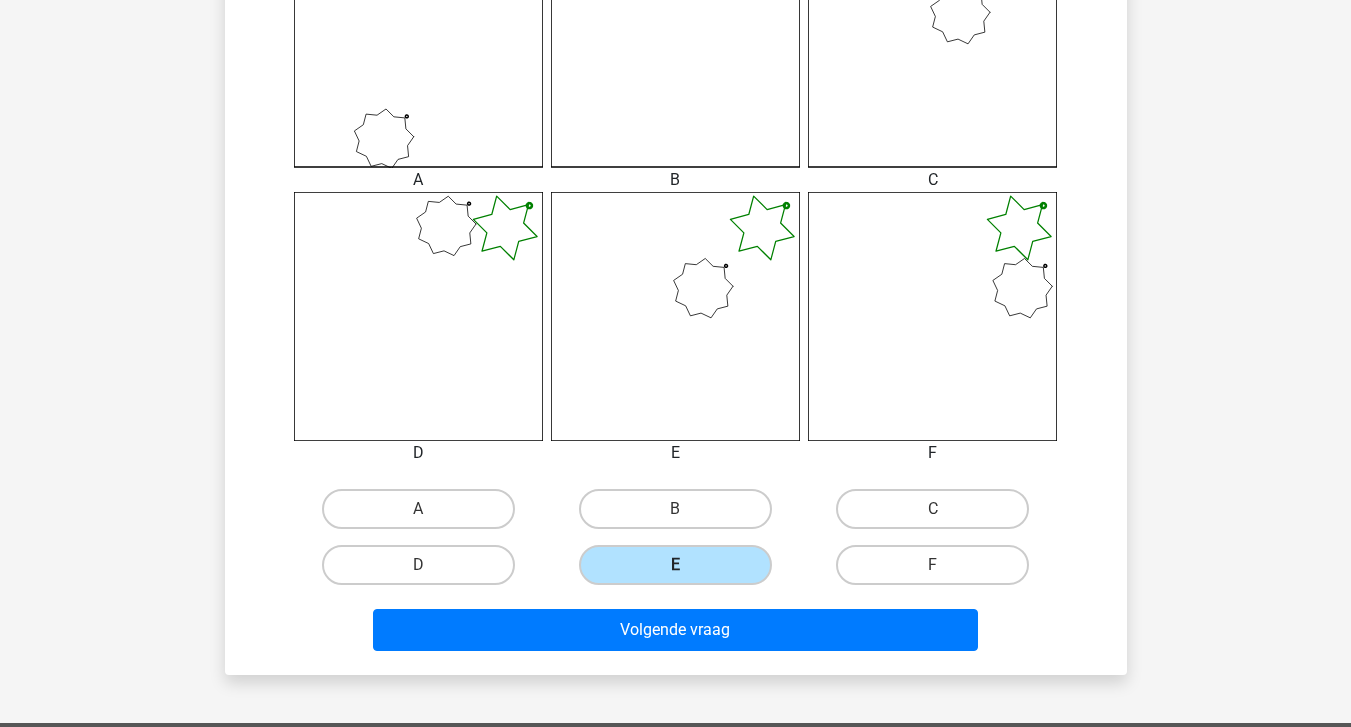 scroll, scrollTop: 775, scrollLeft: 0, axis: vertical 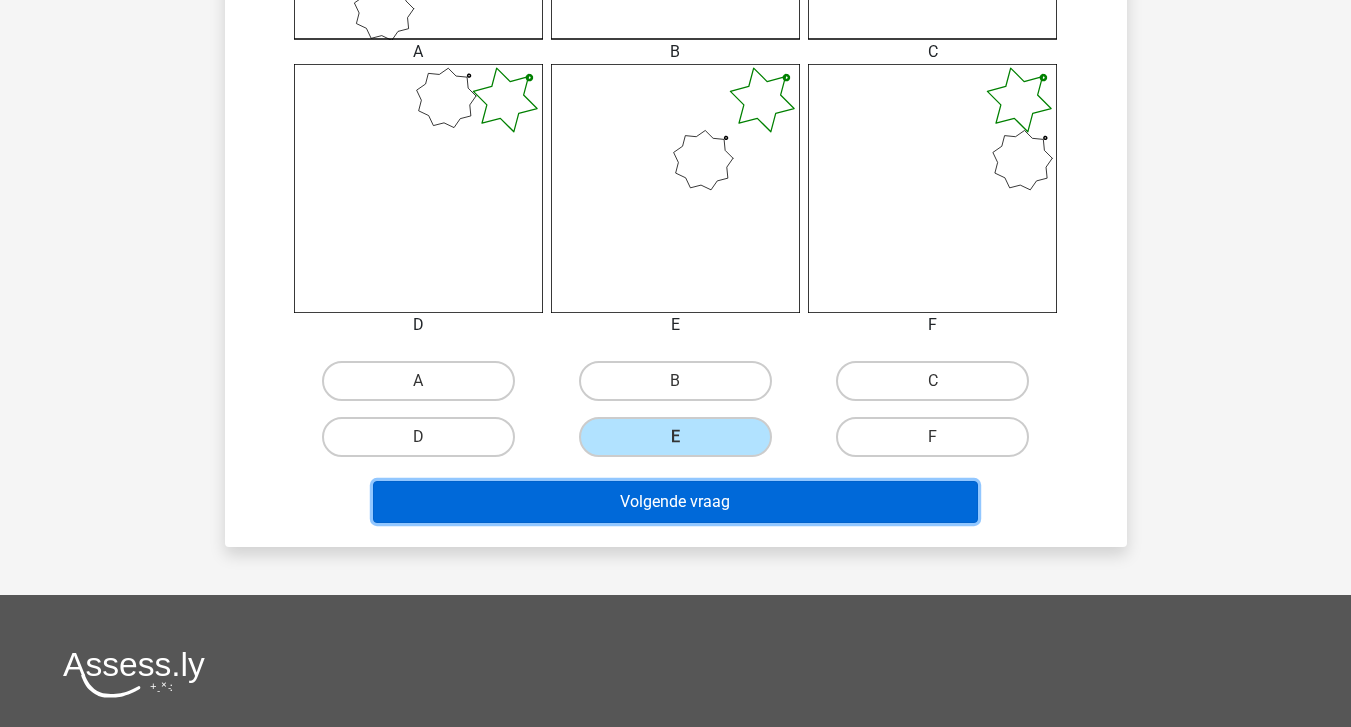 click on "Volgende vraag" at bounding box center [675, 502] 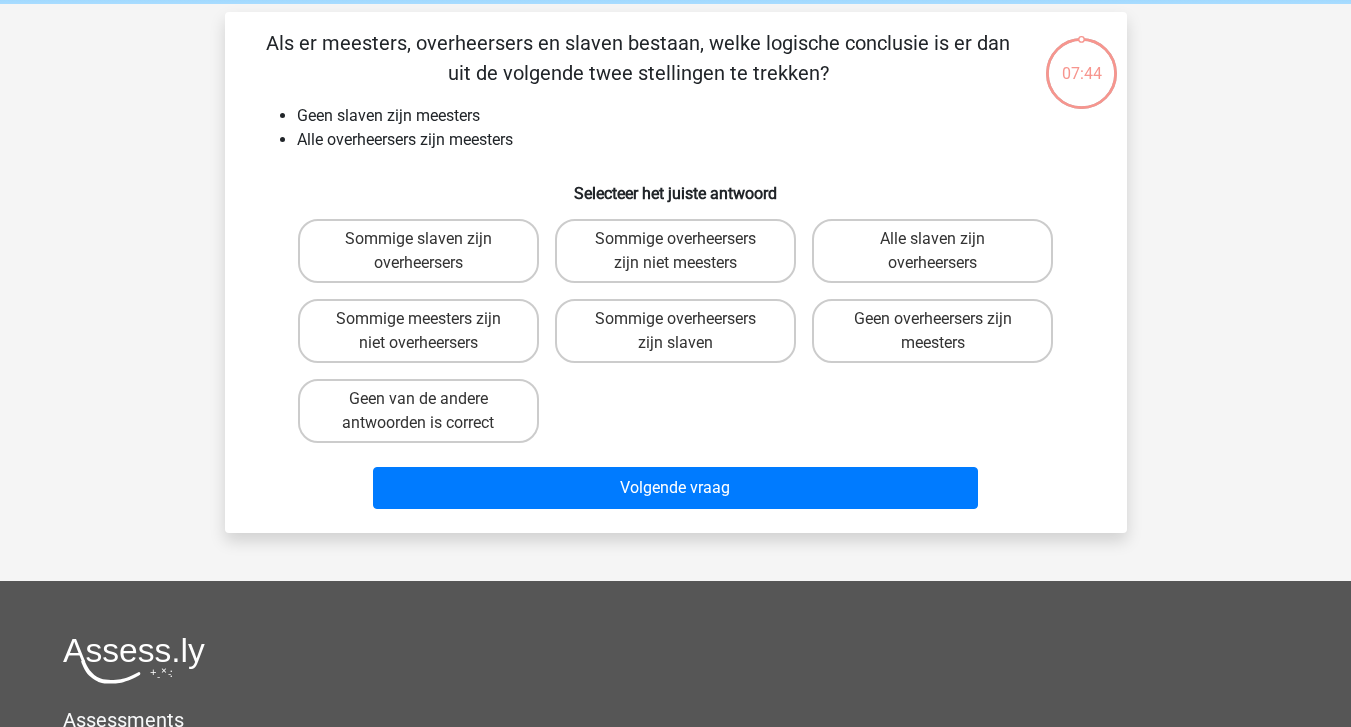 scroll, scrollTop: 0, scrollLeft: 0, axis: both 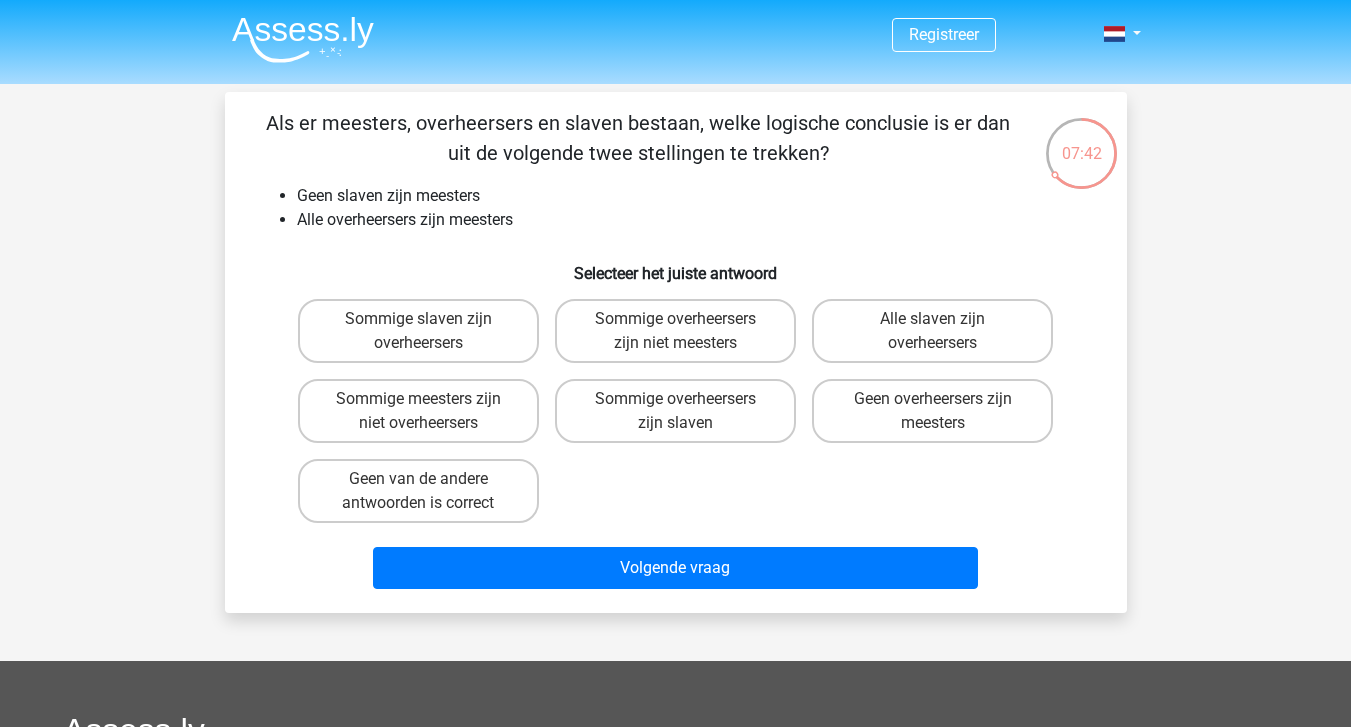 click on "Als er meesters, overheersers en slaven bestaan, welke logische conclusie is er dan uit de volgende twee stellingen te trekken?" at bounding box center [638, 138] 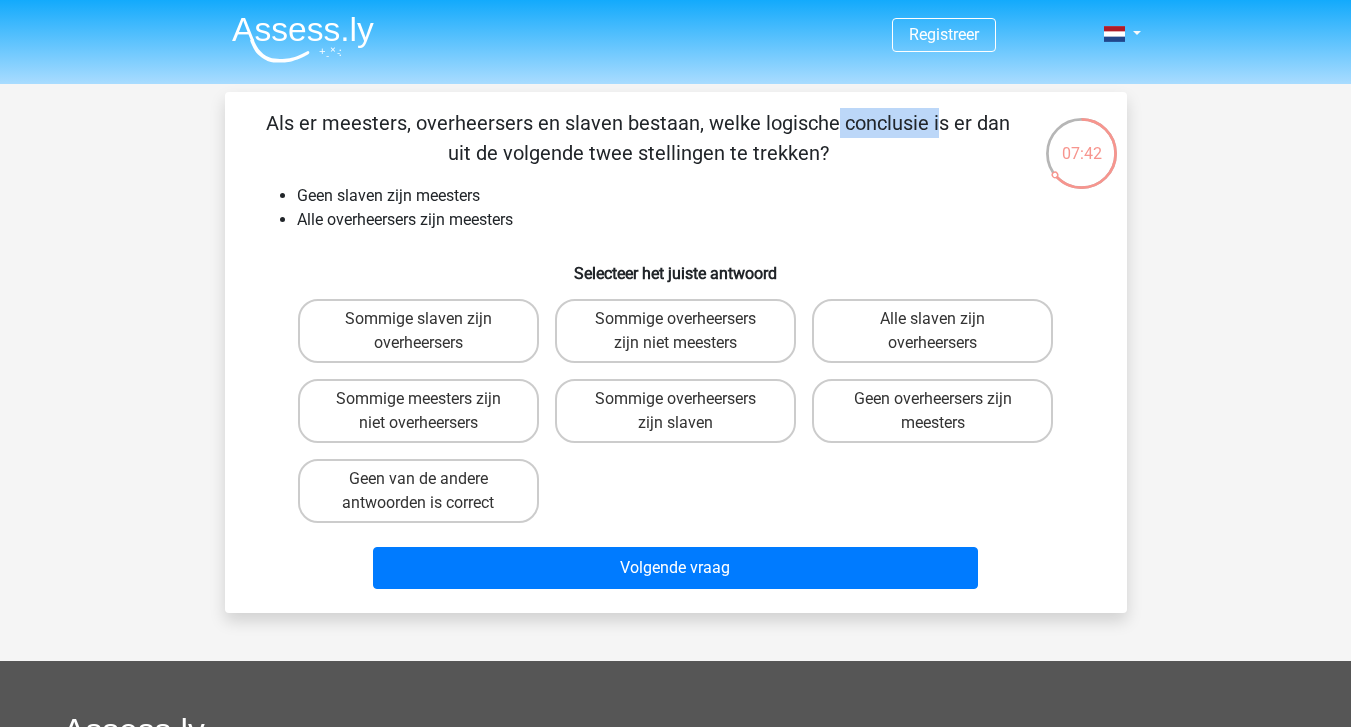 click on "Als er meesters, overheersers en slaven bestaan, welke logische conclusie is er dan uit de volgende twee stellingen te trekken?" at bounding box center (638, 138) 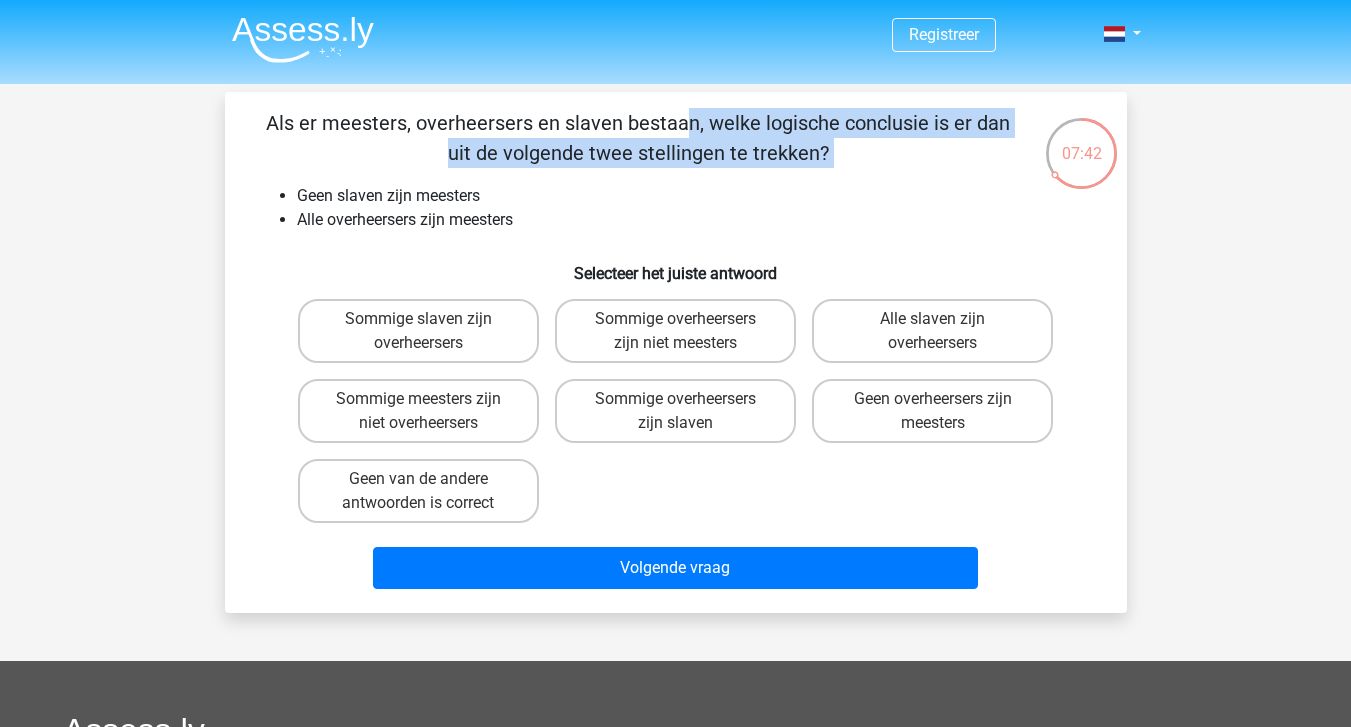 click on "Als er meesters, overheersers en slaven bestaan, welke logische conclusie is er dan uit de volgende twee stellingen te trekken?" at bounding box center (638, 138) 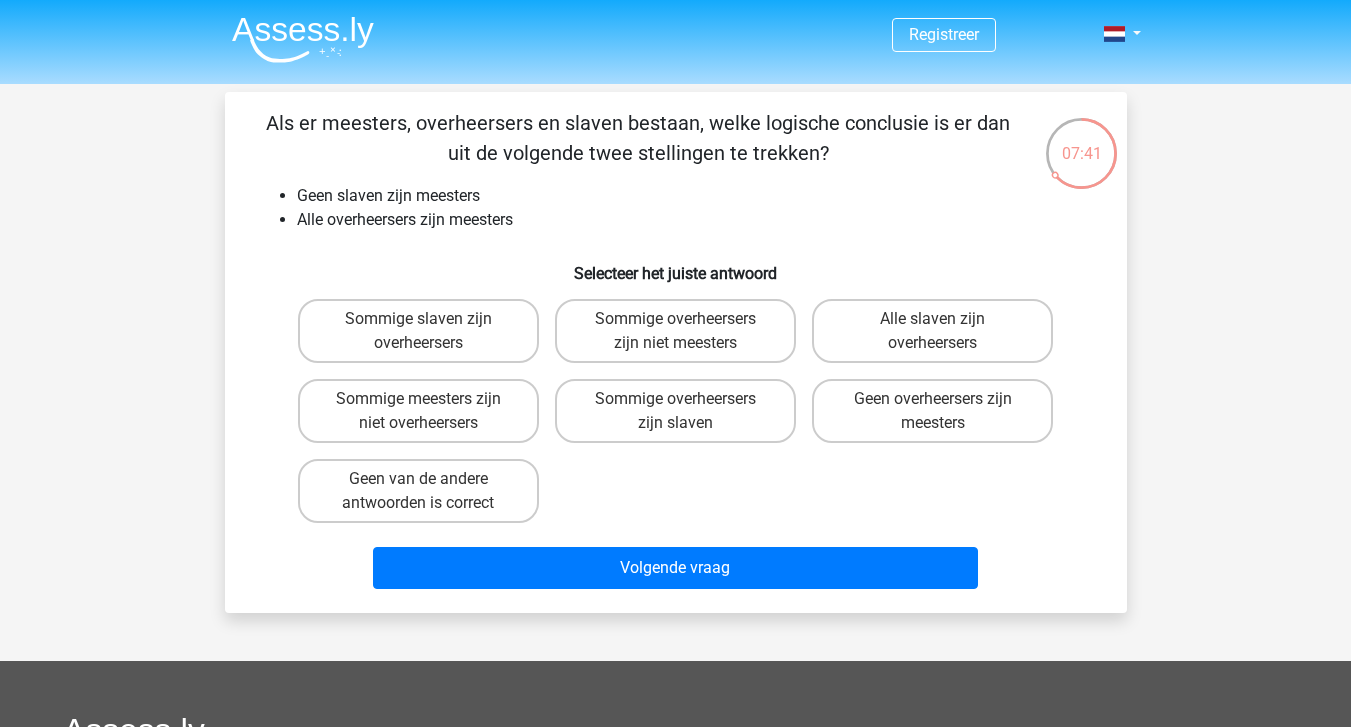 click on "Als er meesters, overheersers en slaven bestaan, welke logische conclusie is er dan uit de volgende twee stellingen te trekken?" at bounding box center [638, 138] 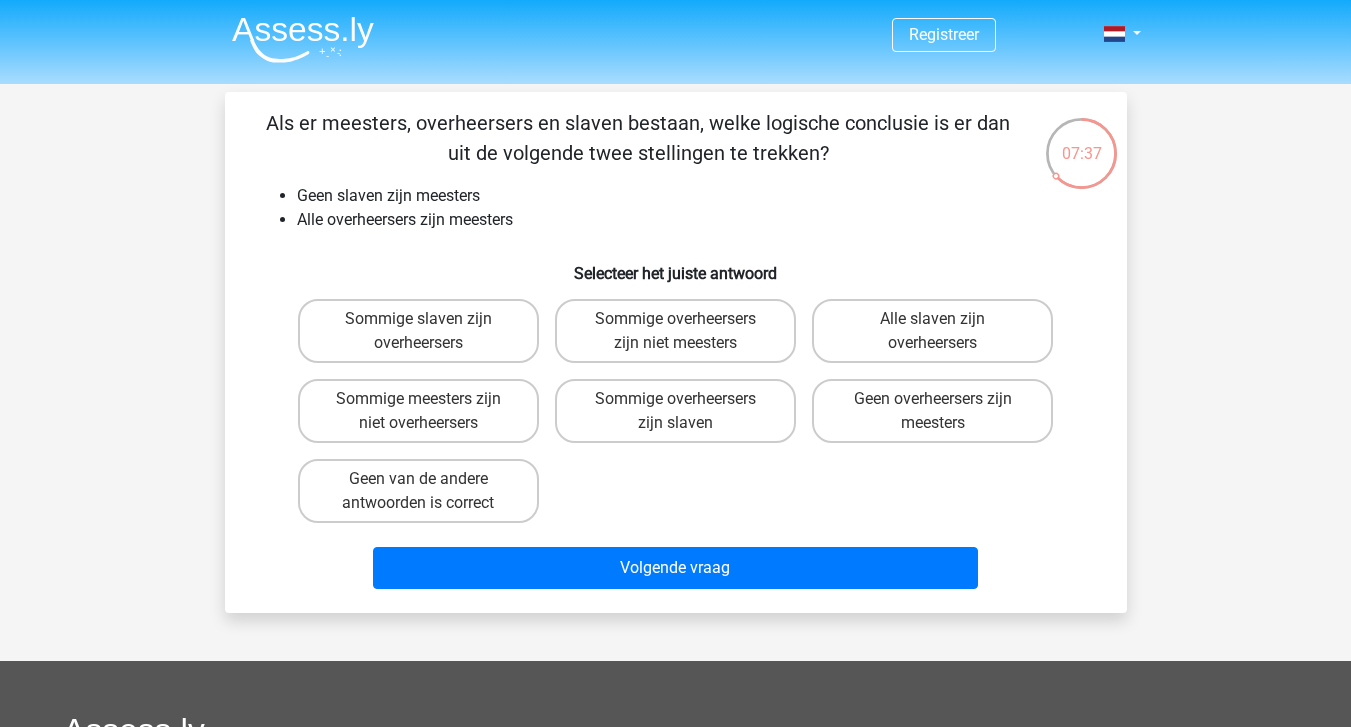 click on "Geen slaven zijn meesters" at bounding box center (696, 196) 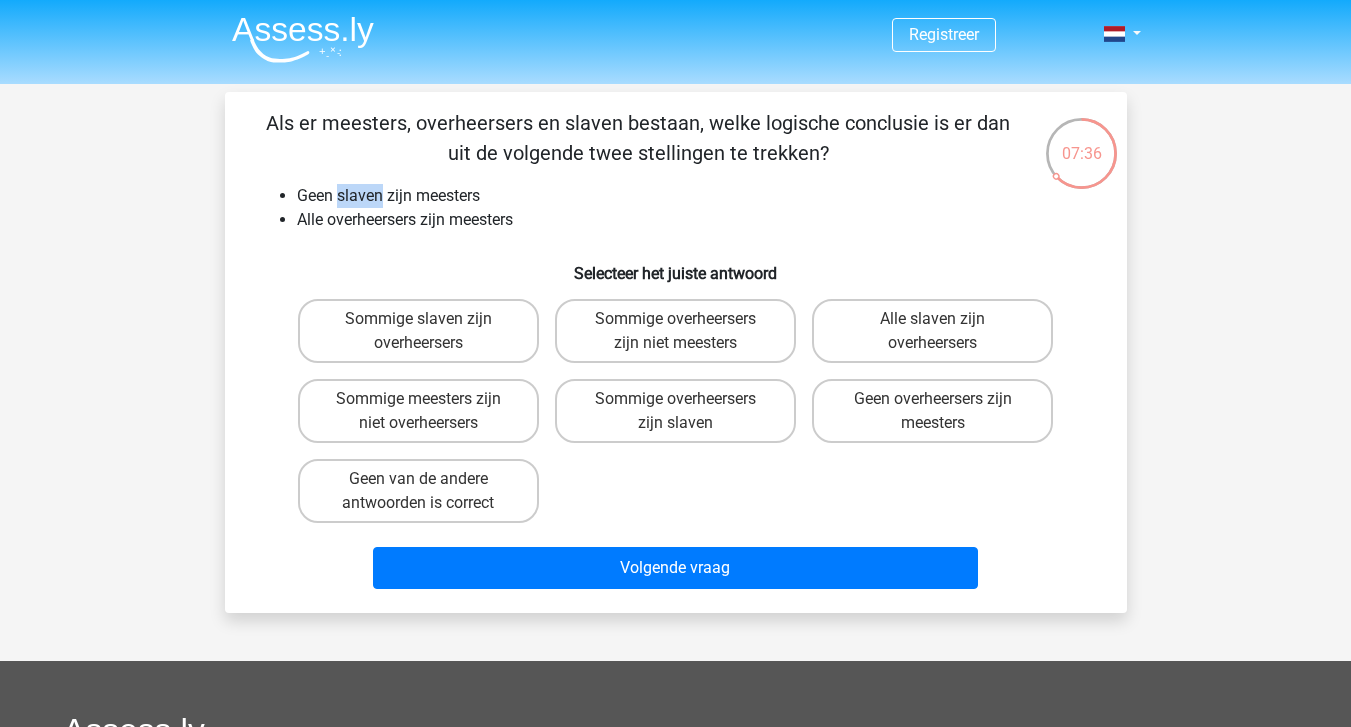 click on "Geen slaven zijn meesters" at bounding box center (696, 196) 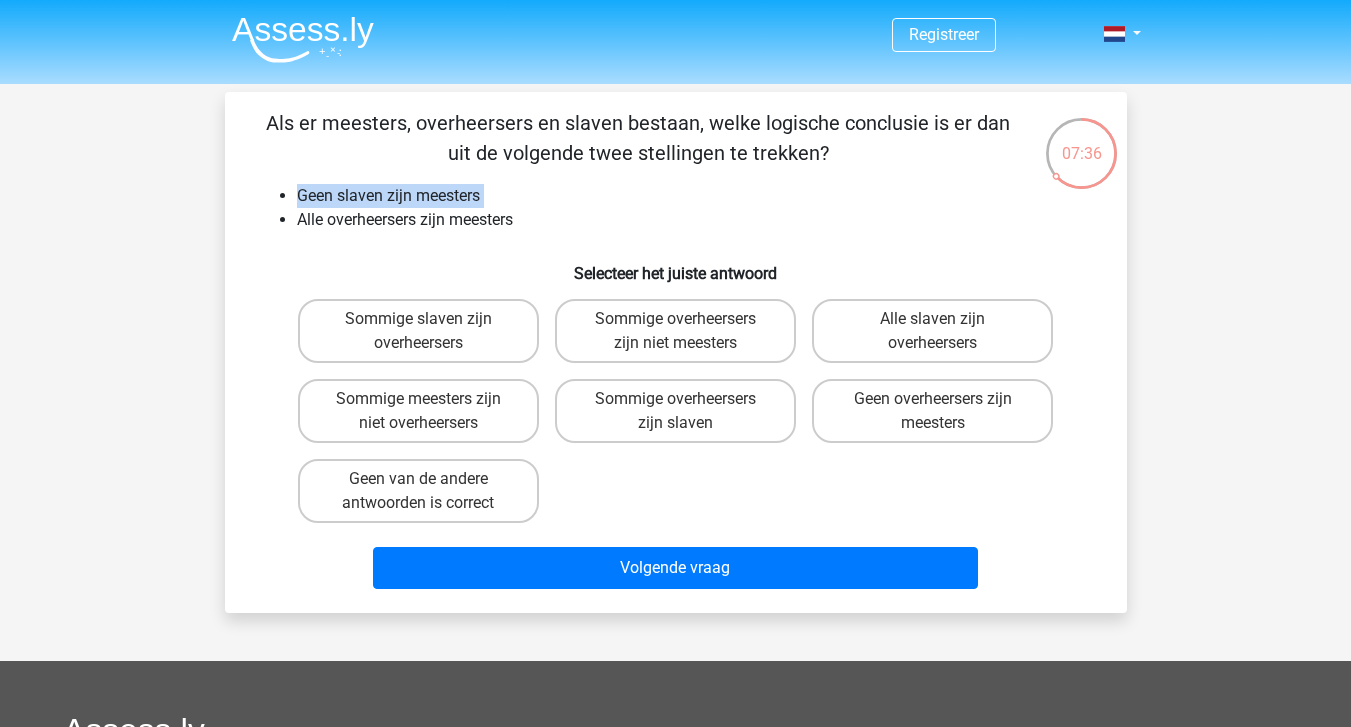 drag, startPoint x: 343, startPoint y: 193, endPoint x: 502, endPoint y: 197, distance: 159.05031 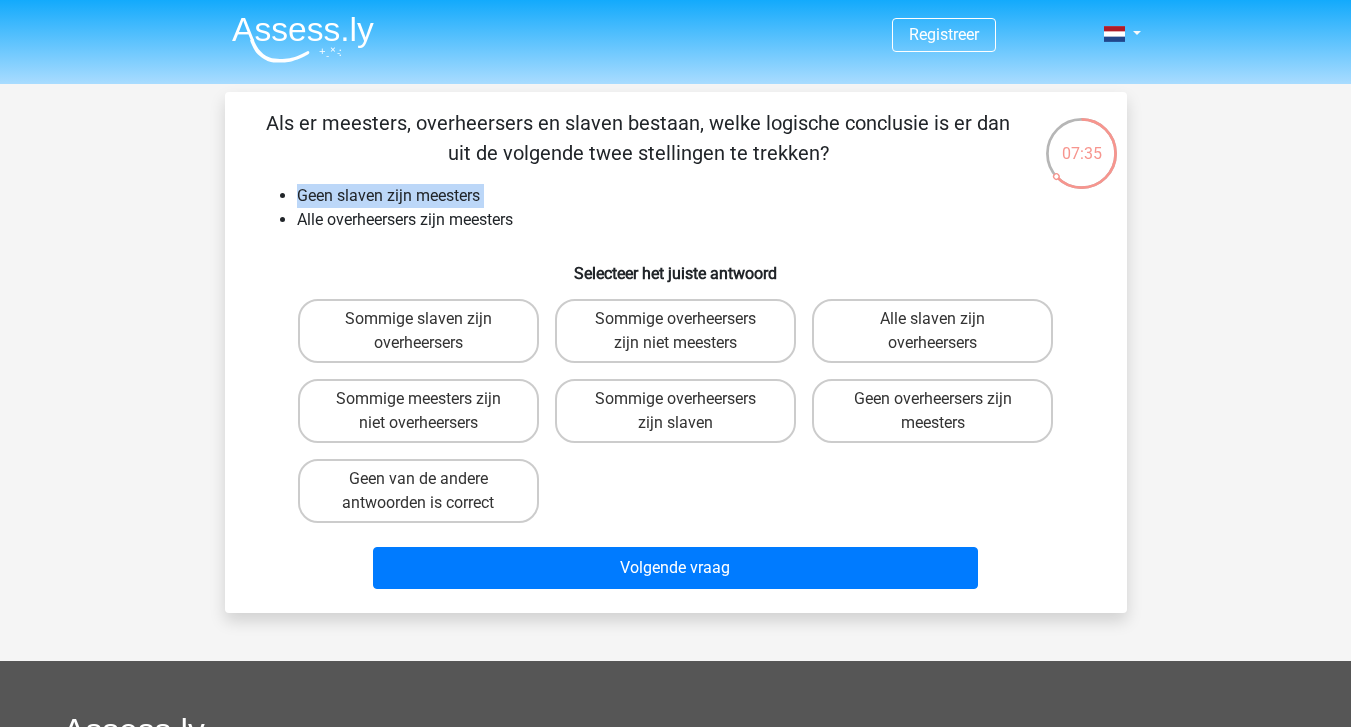 click on "Geen slaven zijn meesters" at bounding box center [696, 196] 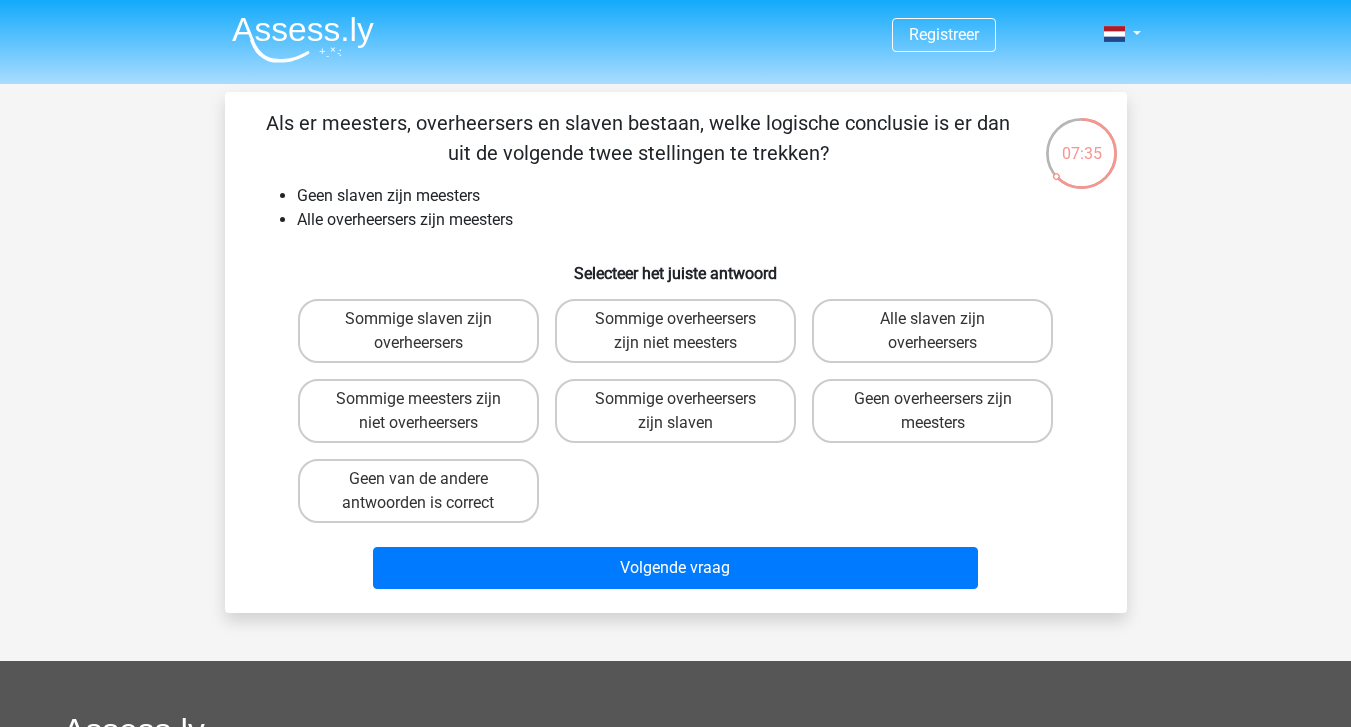 click on "Geen slaven zijn meesters" at bounding box center [696, 196] 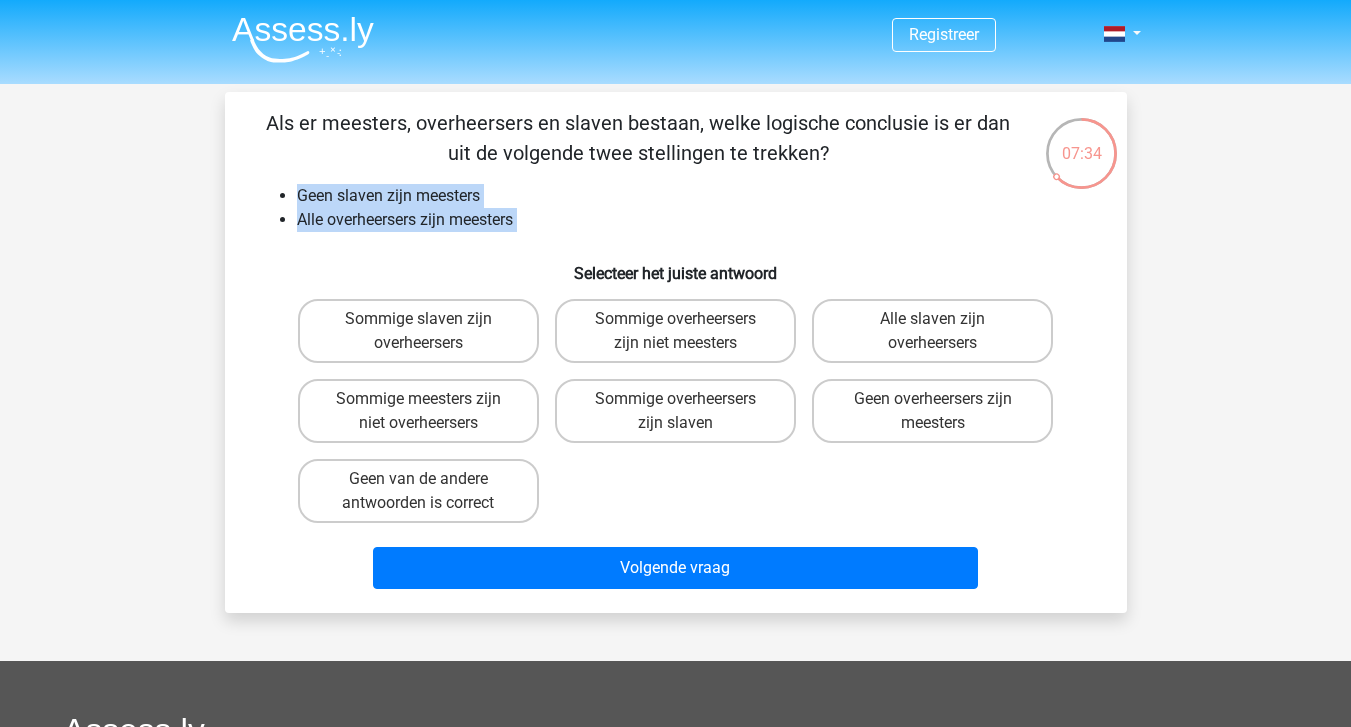 drag, startPoint x: 502, startPoint y: 197, endPoint x: 524, endPoint y: 227, distance: 37.202152 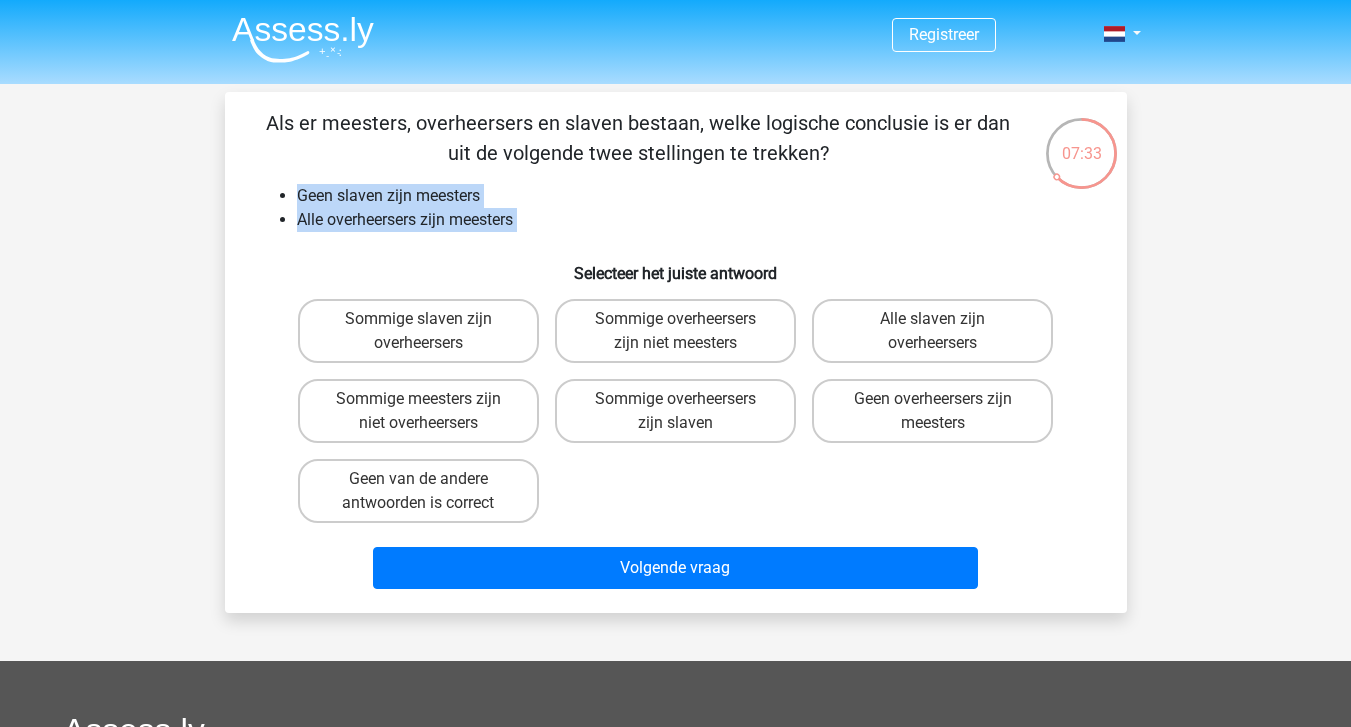 click on "Alle overheersers zijn meesters" at bounding box center [696, 220] 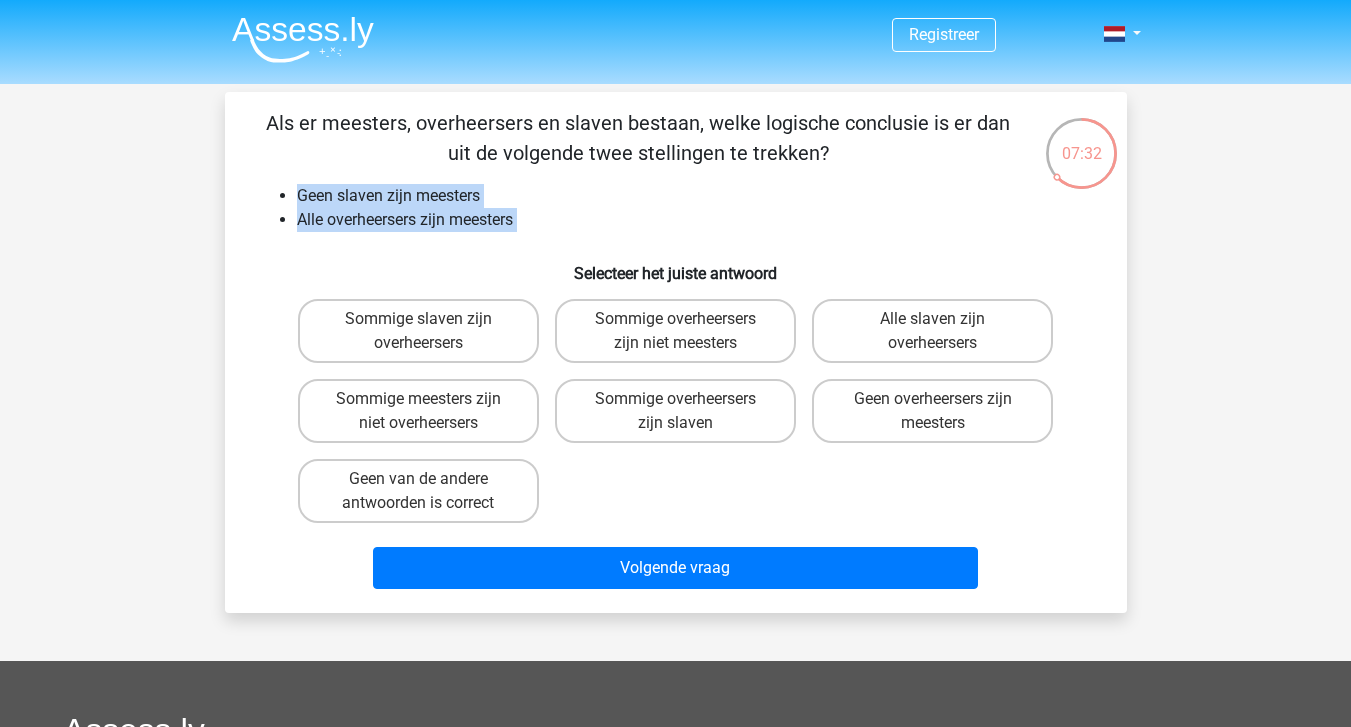 drag, startPoint x: 524, startPoint y: 227, endPoint x: 514, endPoint y: 180, distance: 48.052055 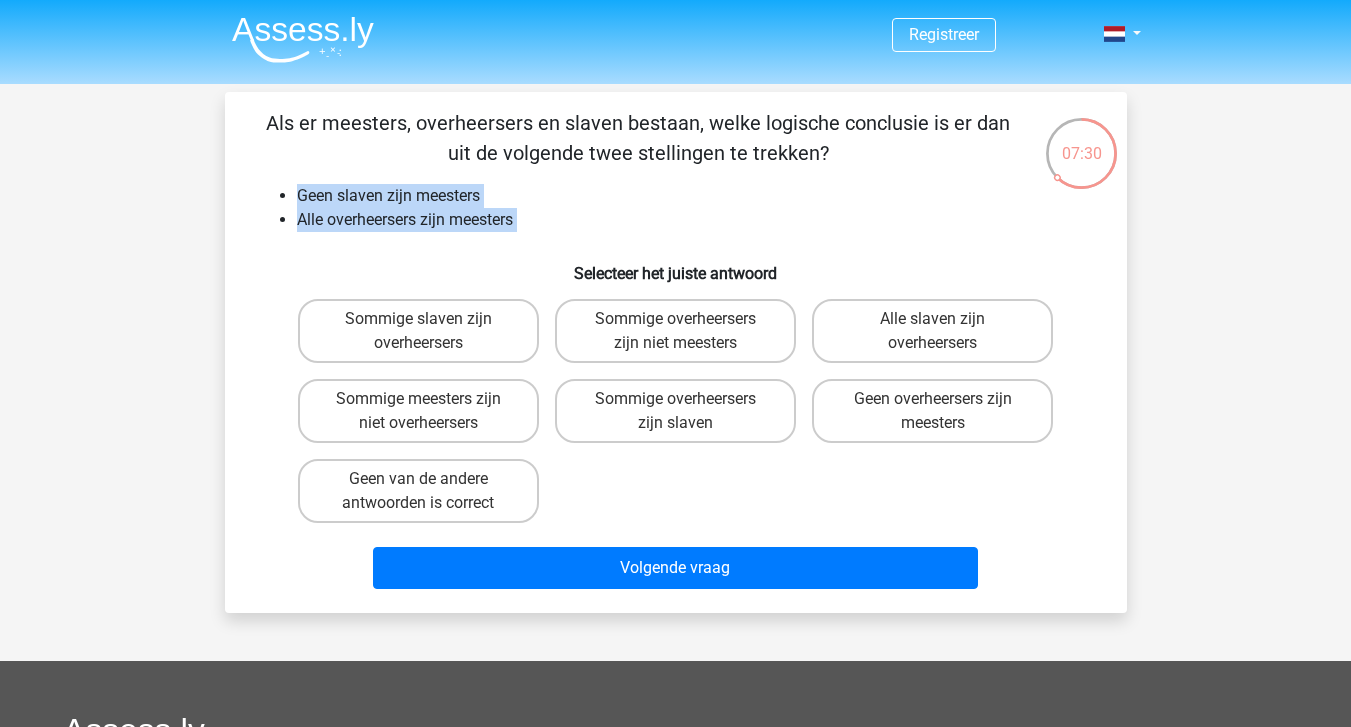 drag, startPoint x: 514, startPoint y: 180, endPoint x: 524, endPoint y: 217, distance: 38.327538 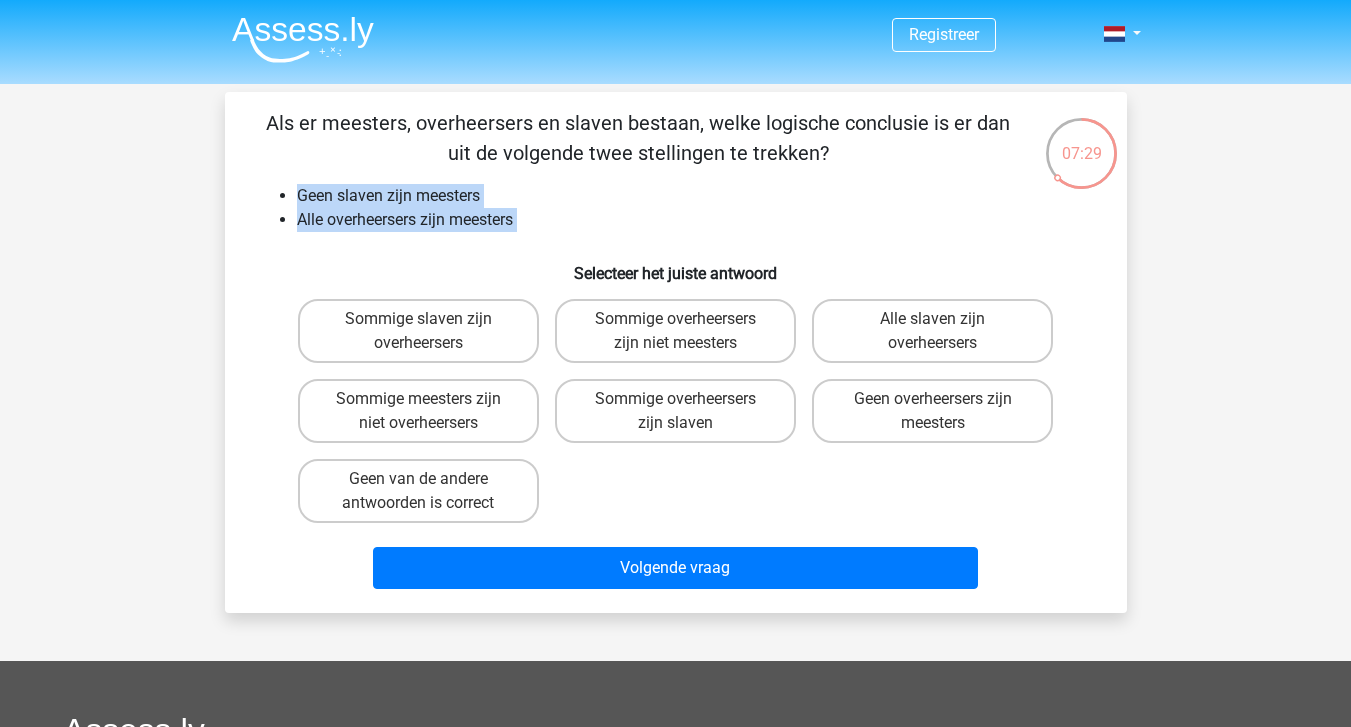 click on "Alle overheersers zijn meesters" at bounding box center (696, 220) 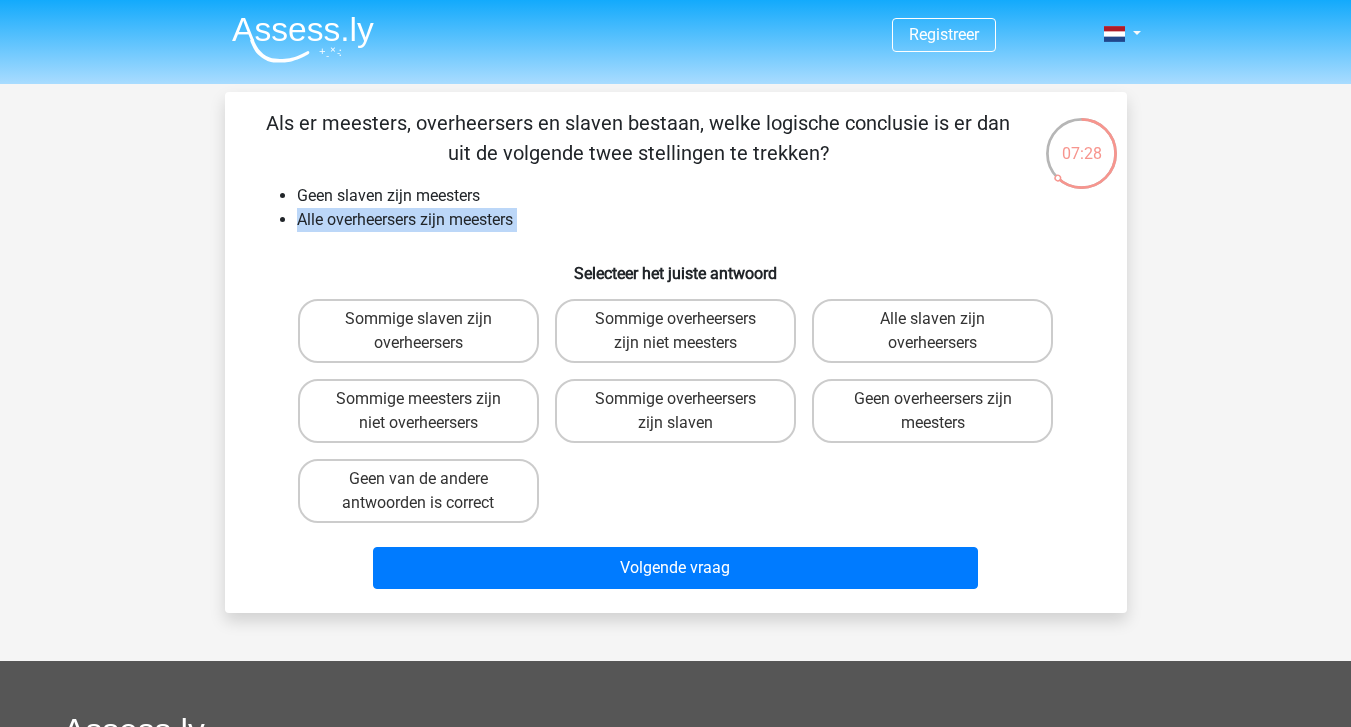 drag, startPoint x: 524, startPoint y: 217, endPoint x: 503, endPoint y: 185, distance: 38.27532 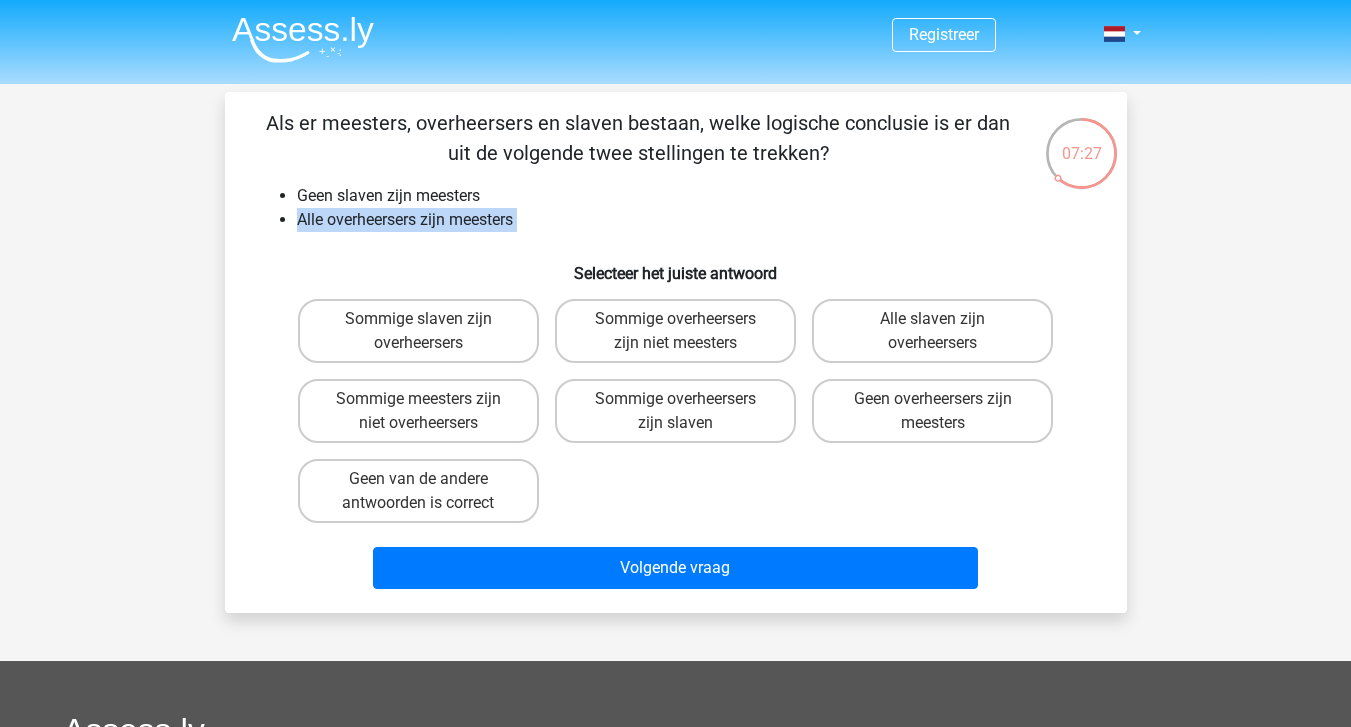 drag, startPoint x: 503, startPoint y: 185, endPoint x: 529, endPoint y: 222, distance: 45.221676 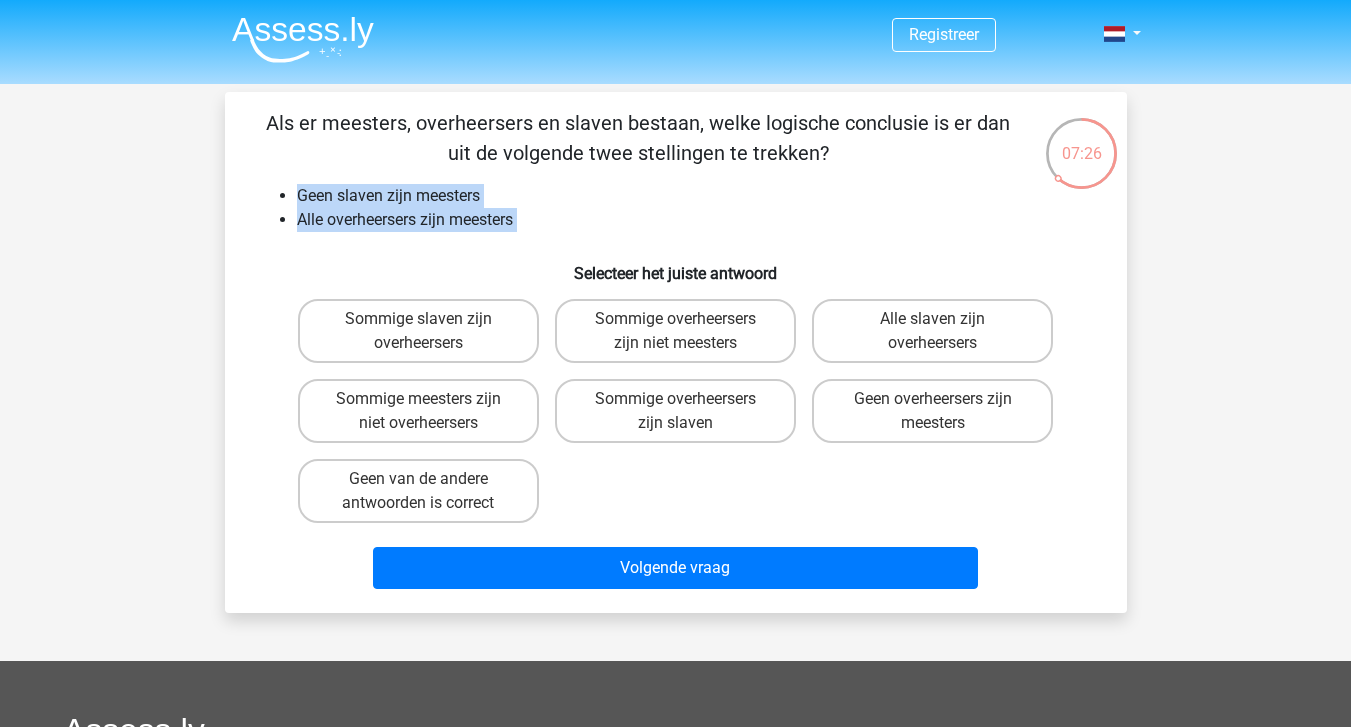 drag, startPoint x: 529, startPoint y: 222, endPoint x: 481, endPoint y: 168, distance: 72.249565 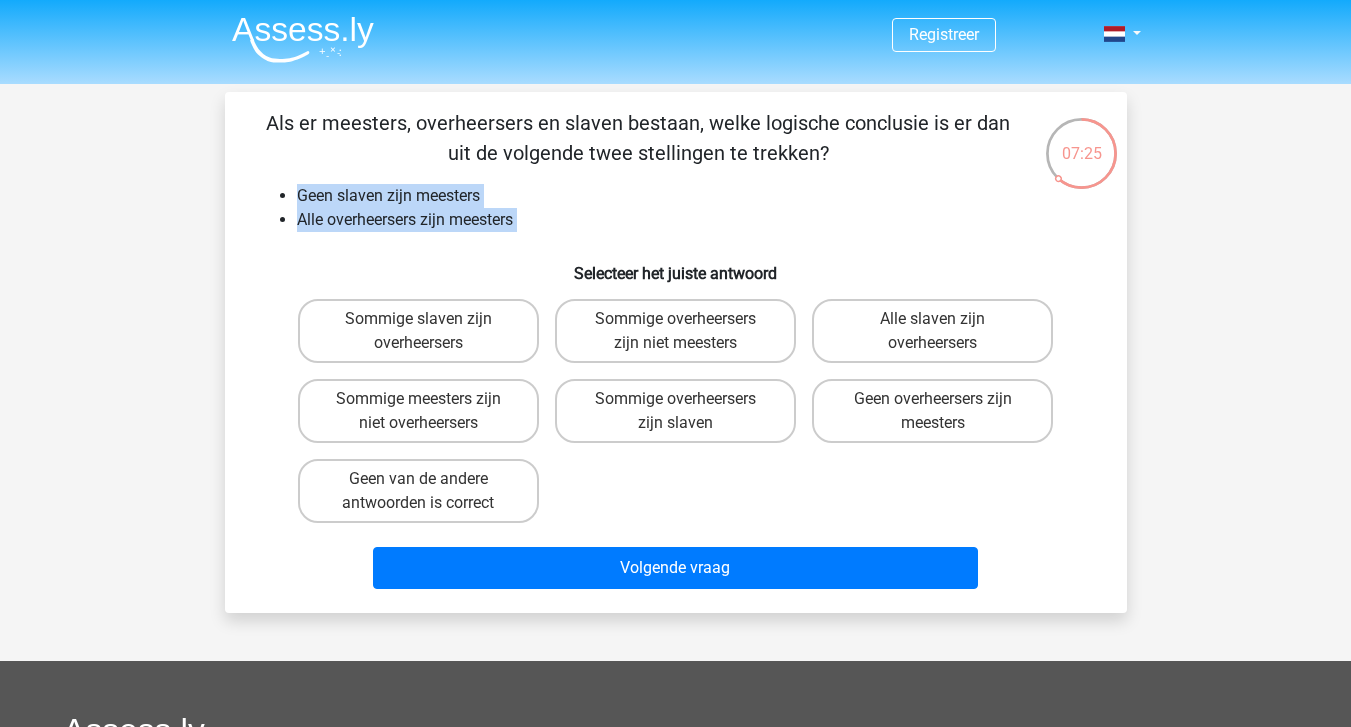 click on "Als er meesters, overheersers en slaven bestaan, welke logische conclusie is er dan uit de volgende twee stellingen te trekken? Geen slaven zijn meesters Alle overheersers zijn meesters
Selecteer het juiste antwoord
Sommige slaven zijn overheersers
Sommige overheersers zijn niet meesters" at bounding box center [676, 352] 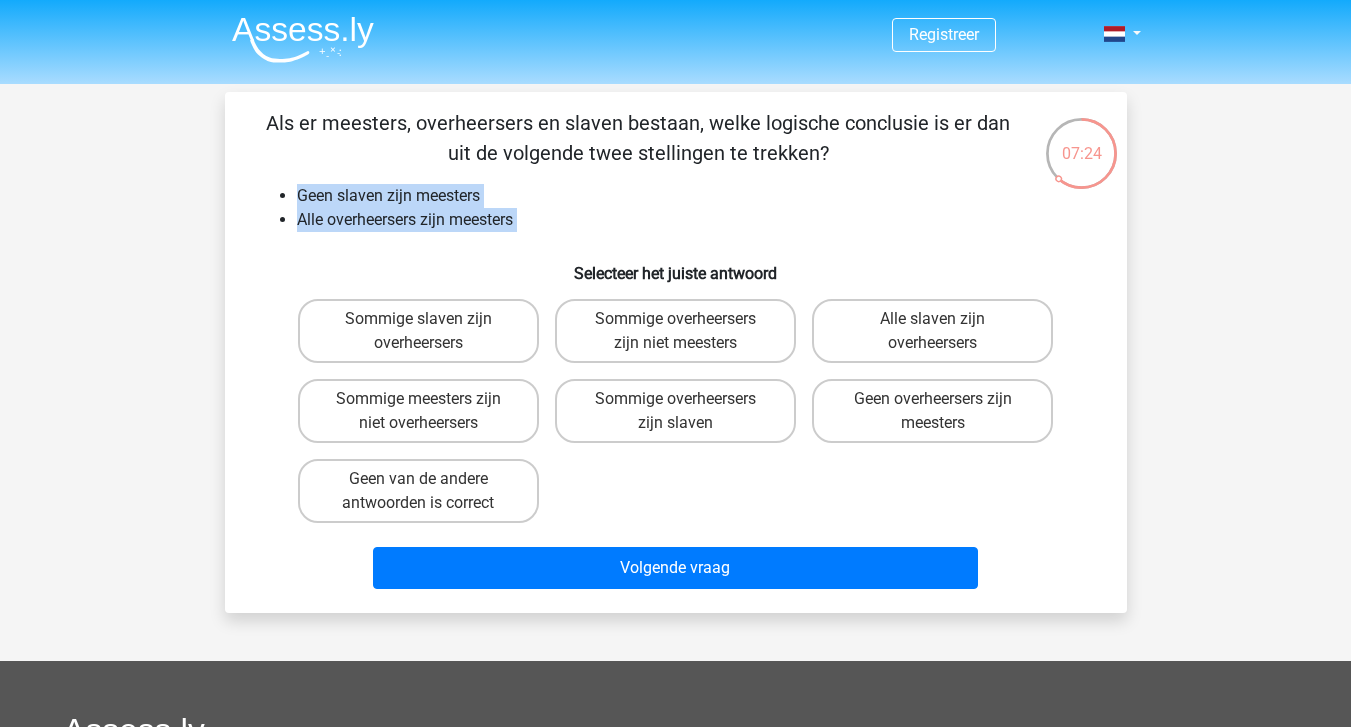 drag, startPoint x: 481, startPoint y: 168, endPoint x: 527, endPoint y: 211, distance: 62.968246 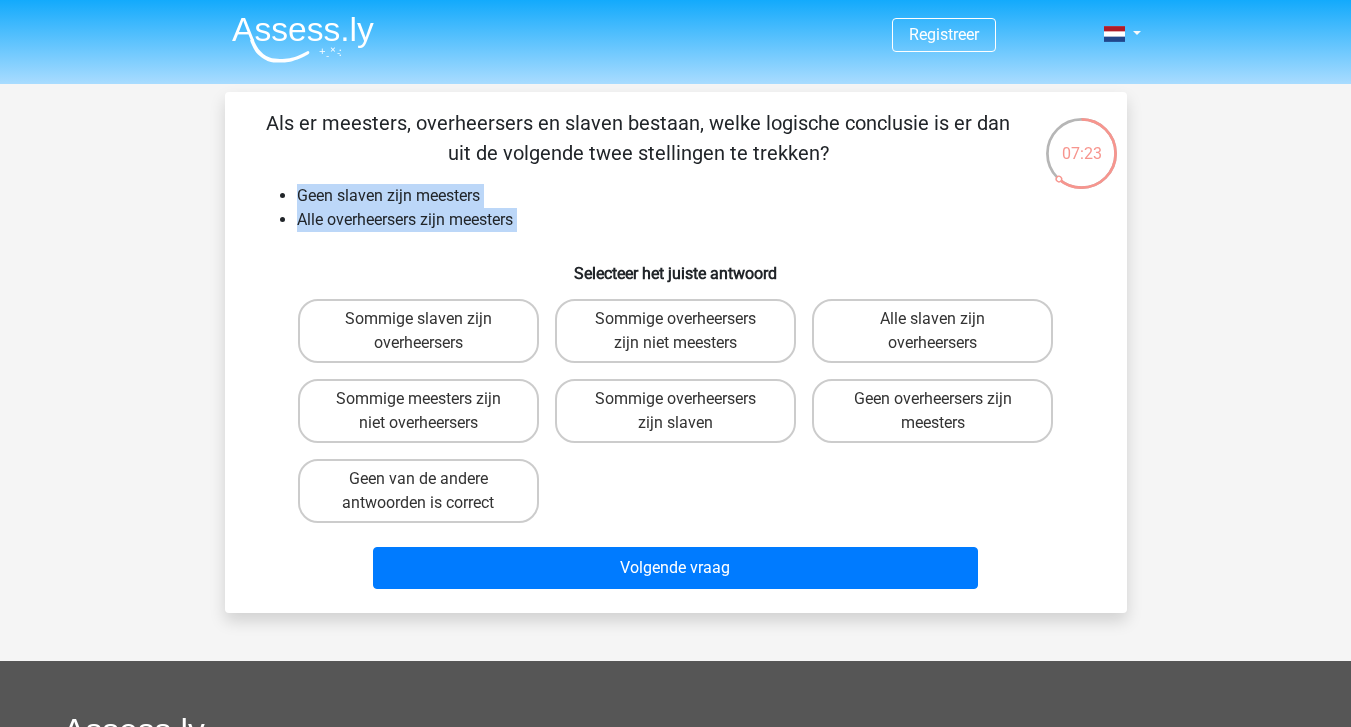 drag, startPoint x: 527, startPoint y: 211, endPoint x: 494, endPoint y: 168, distance: 54.20332 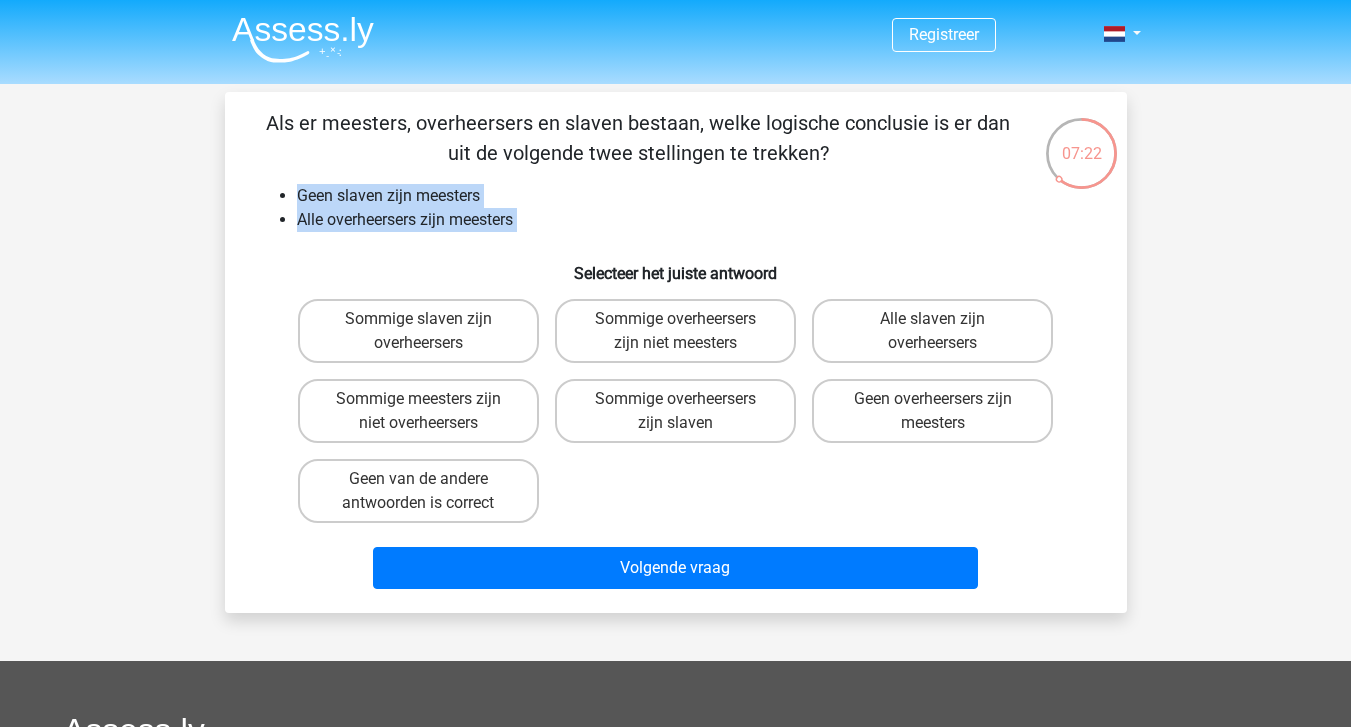 drag, startPoint x: 494, startPoint y: 168, endPoint x: 530, endPoint y: 227, distance: 69.115845 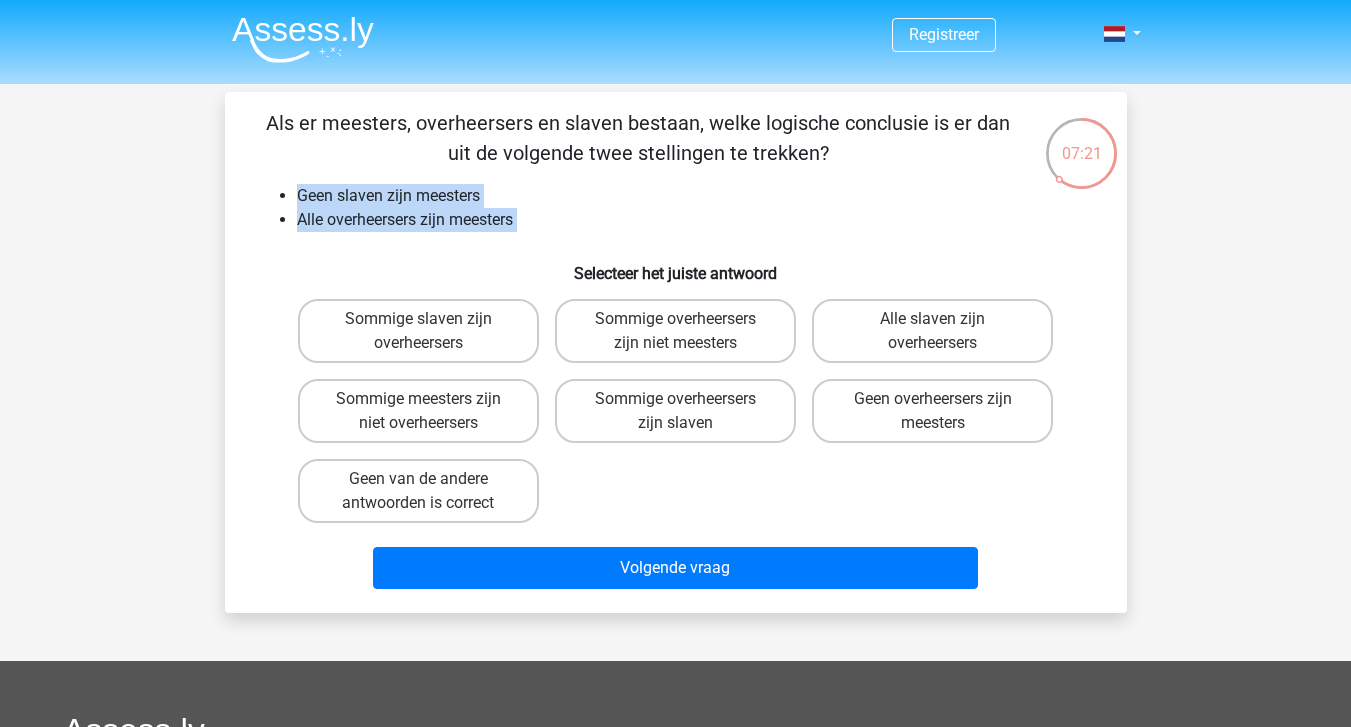 click on "Alle overheersers zijn meesters" at bounding box center (696, 220) 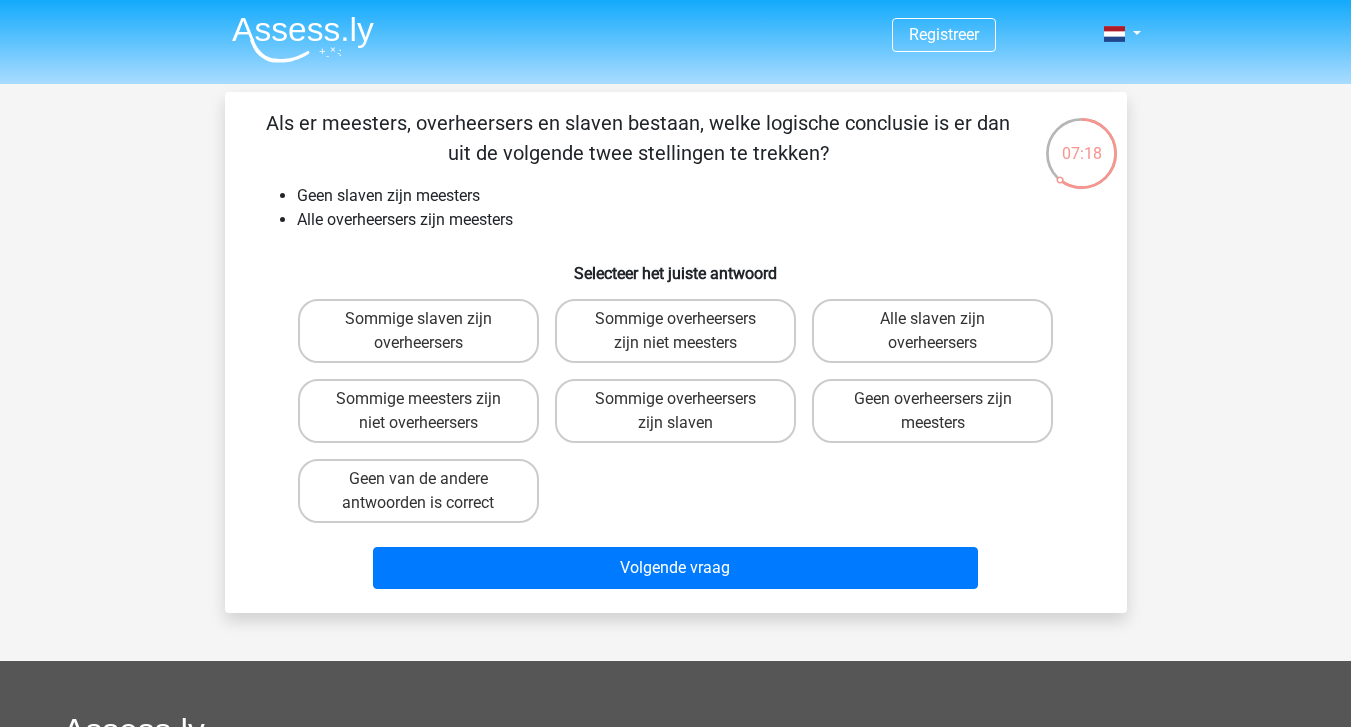 click on "Geen slaven zijn meesters" at bounding box center (696, 196) 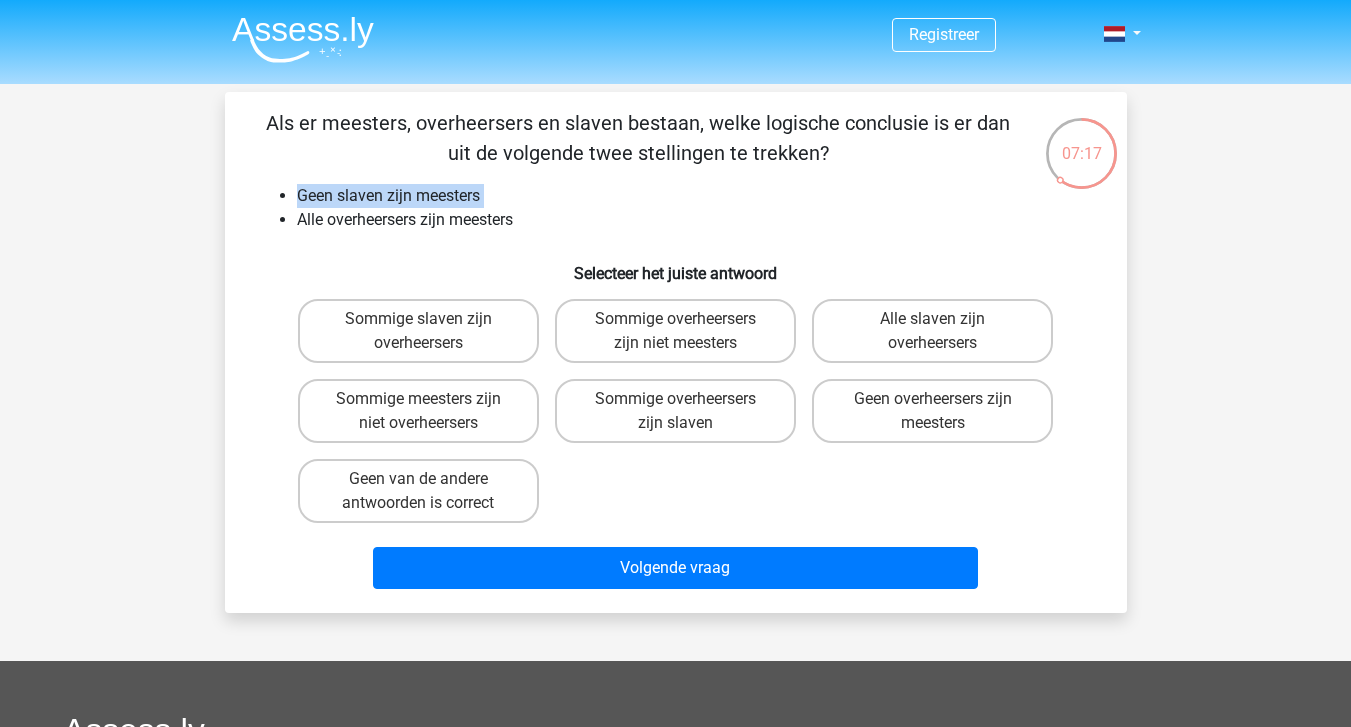 drag, startPoint x: 313, startPoint y: 201, endPoint x: 487, endPoint y: 206, distance: 174.07182 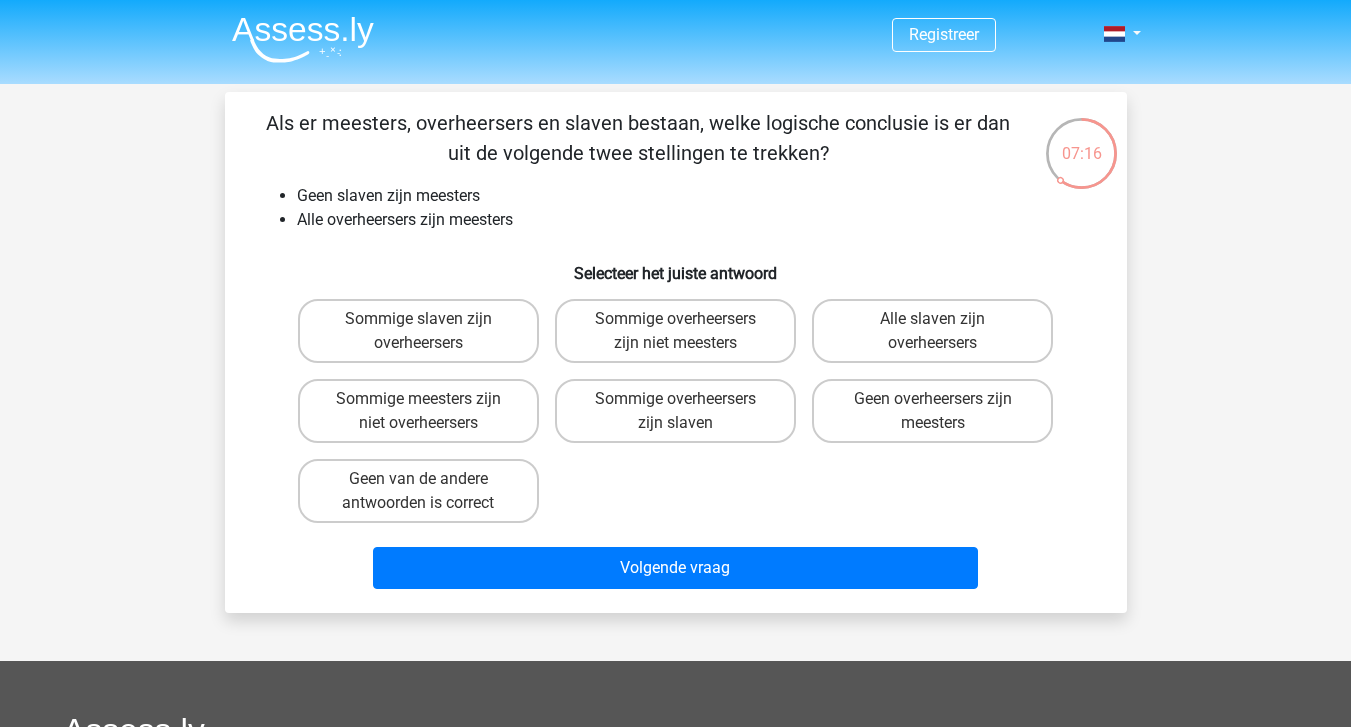 click on "Alle overheersers zijn meesters" at bounding box center (696, 220) 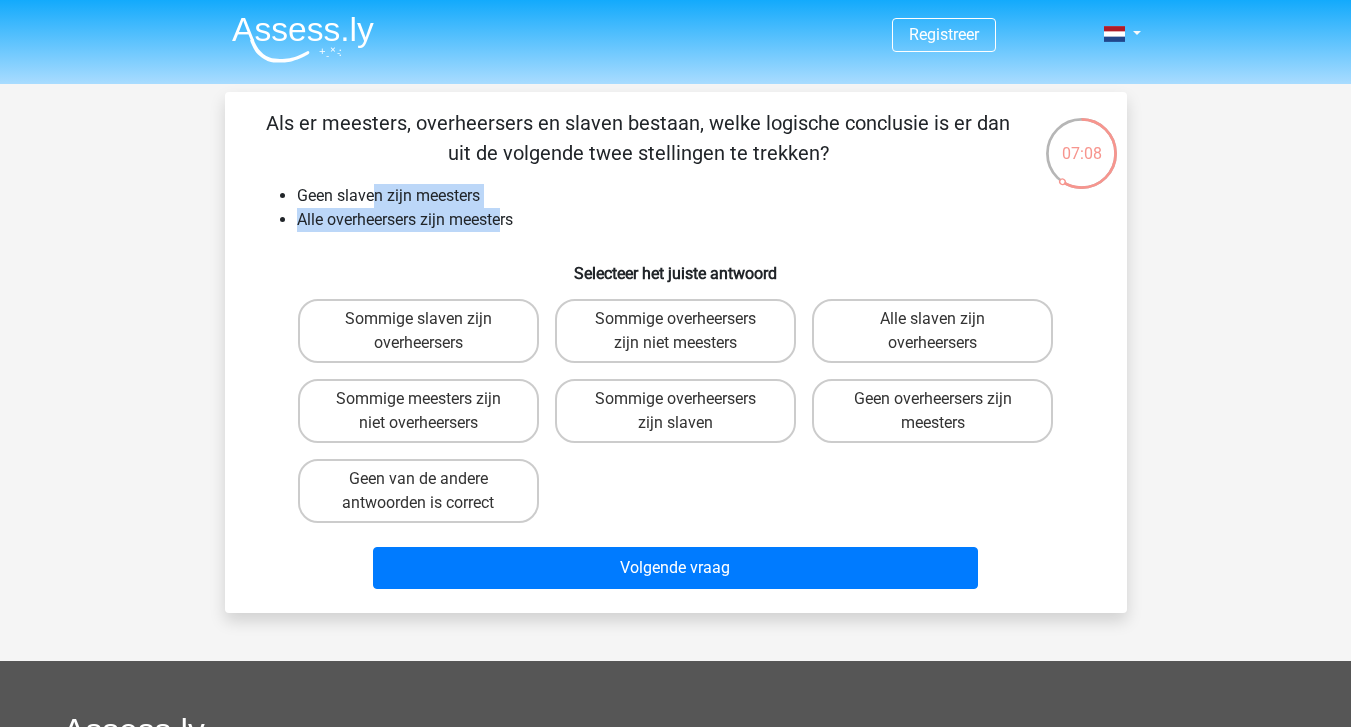 drag, startPoint x: 507, startPoint y: 220, endPoint x: 372, endPoint y: 190, distance: 138.29317 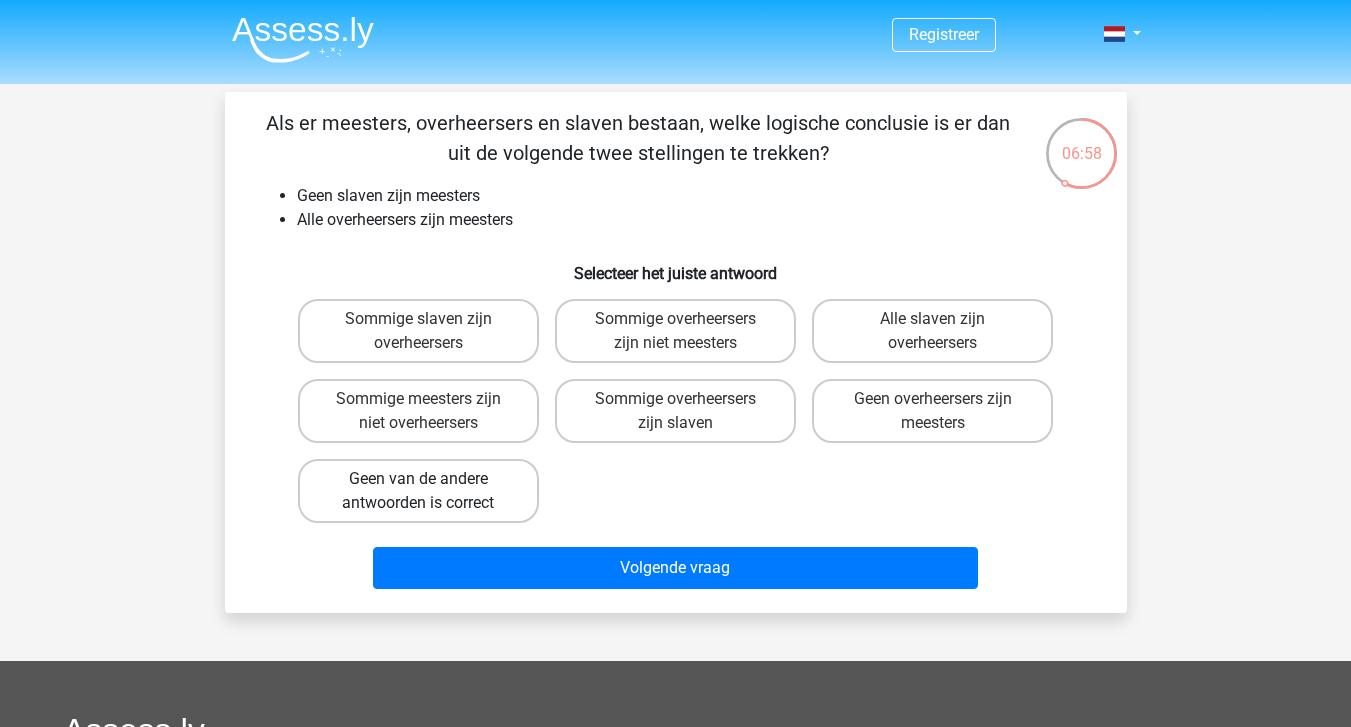click on "Geen van de andere antwoorden is correct" at bounding box center [418, 491] 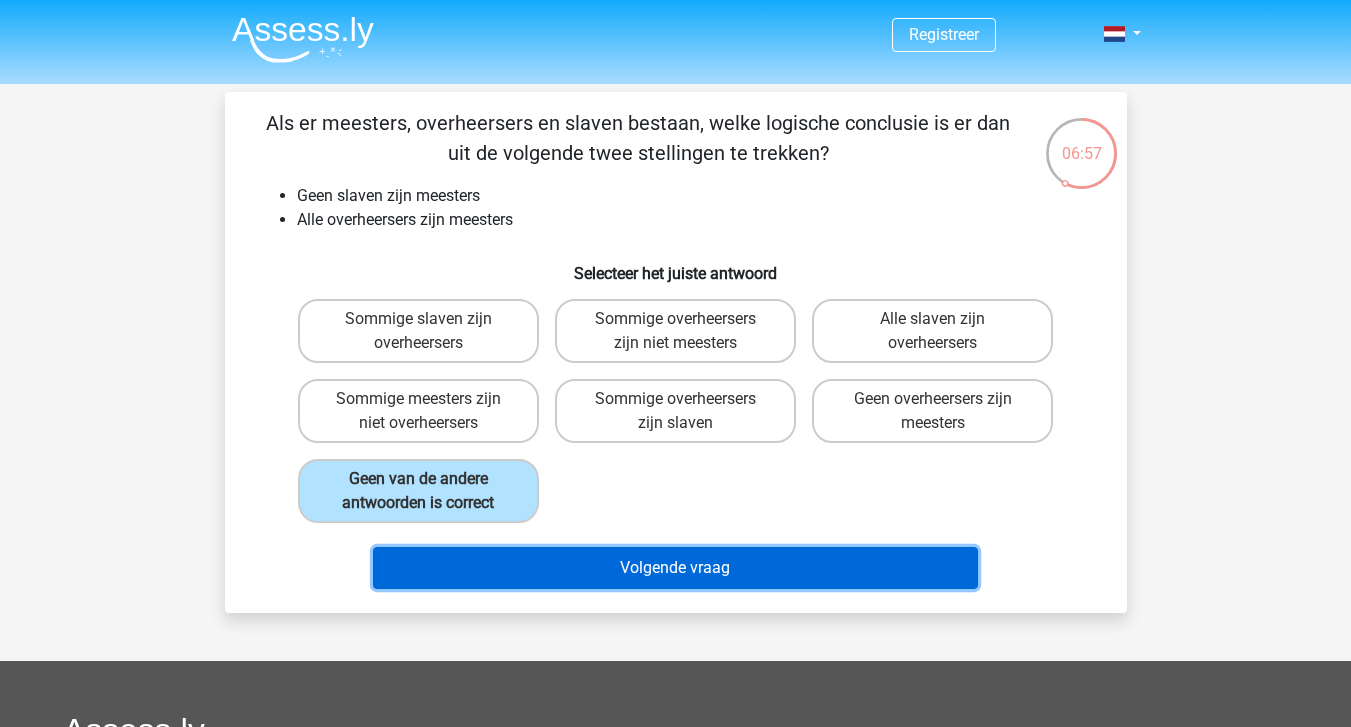 click on "Volgende vraag" at bounding box center (675, 568) 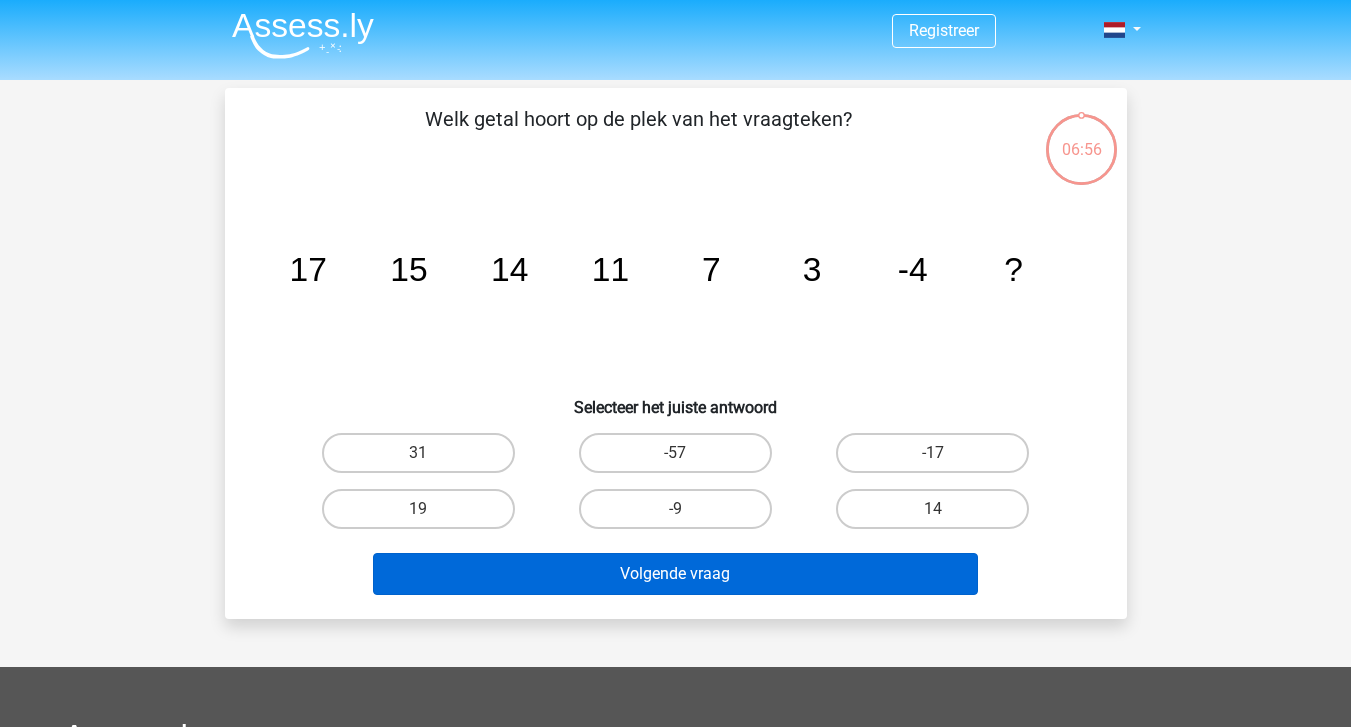 scroll, scrollTop: 0, scrollLeft: 0, axis: both 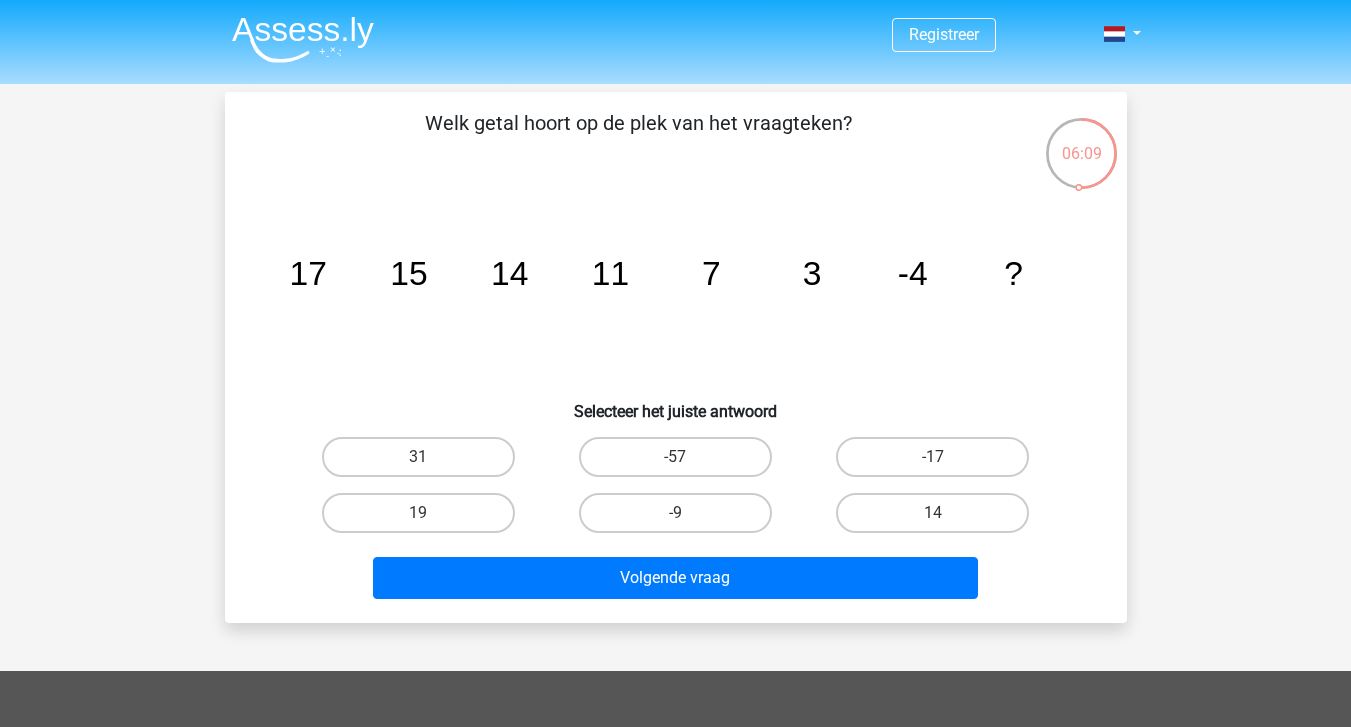 click on "image/svg+xml
17
15
14
11
7
3
-4
?" 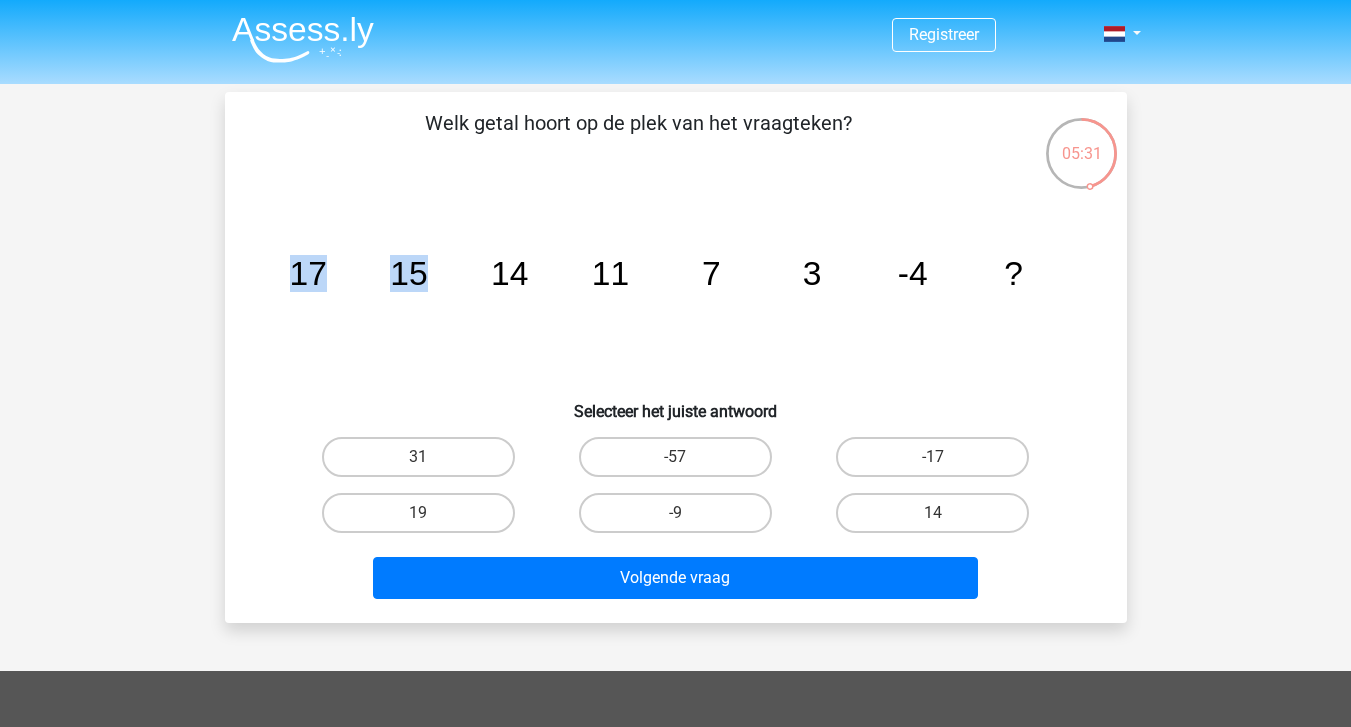 drag, startPoint x: 268, startPoint y: 251, endPoint x: 474, endPoint y: 263, distance: 206.34921 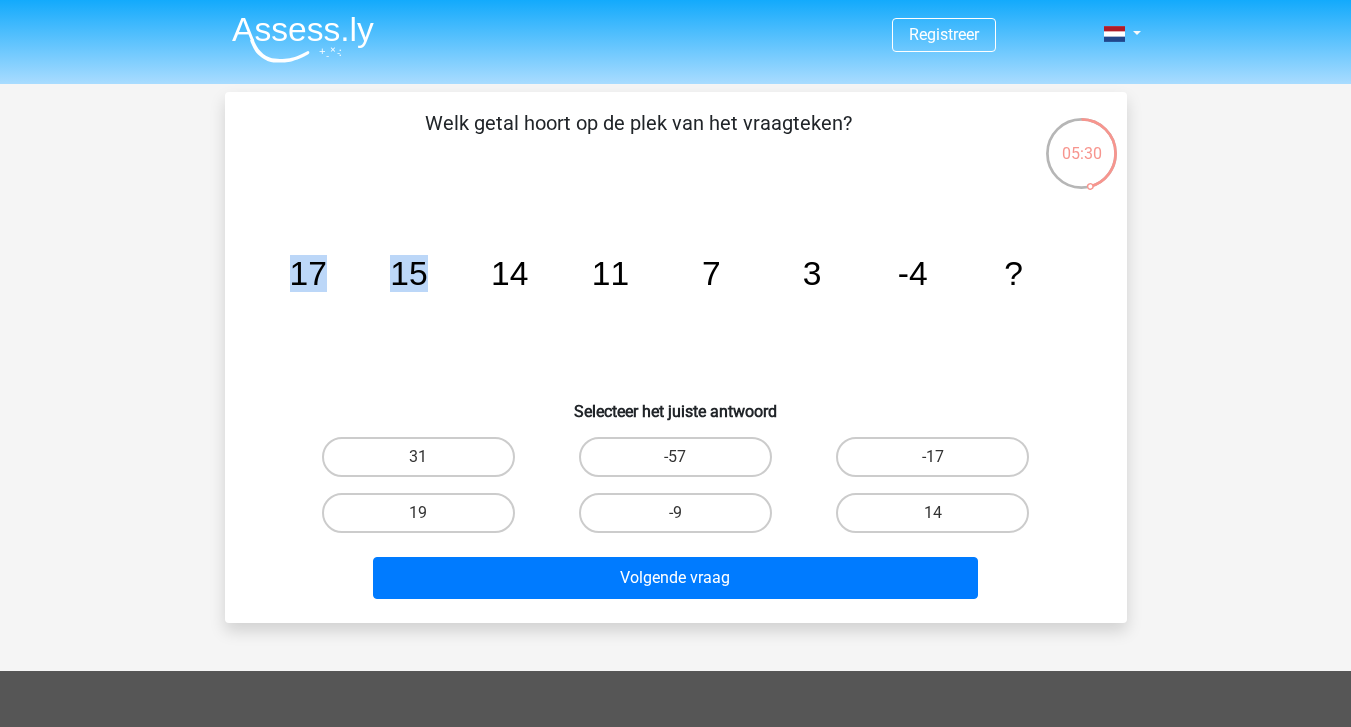 click on "image/svg+xml
17
15
14
11
7
3
-4
?" 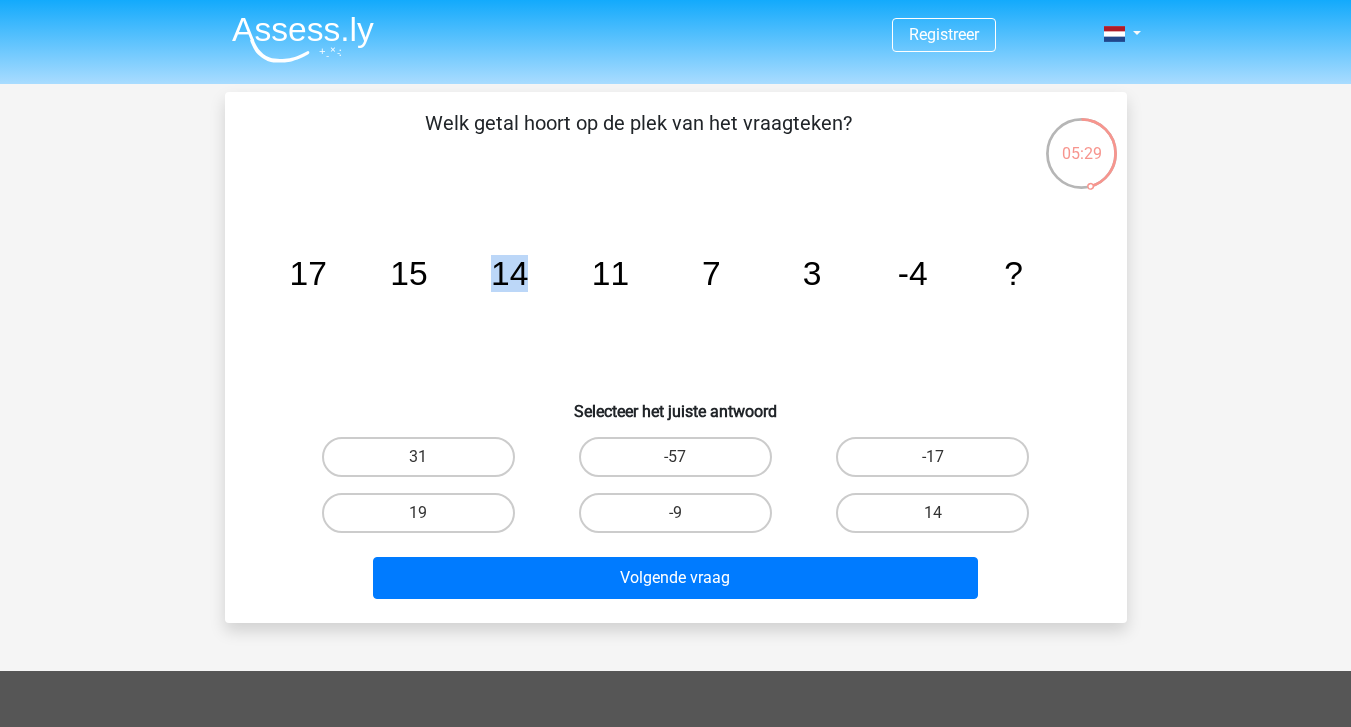 drag, startPoint x: 452, startPoint y: 259, endPoint x: 578, endPoint y: 275, distance: 127.01181 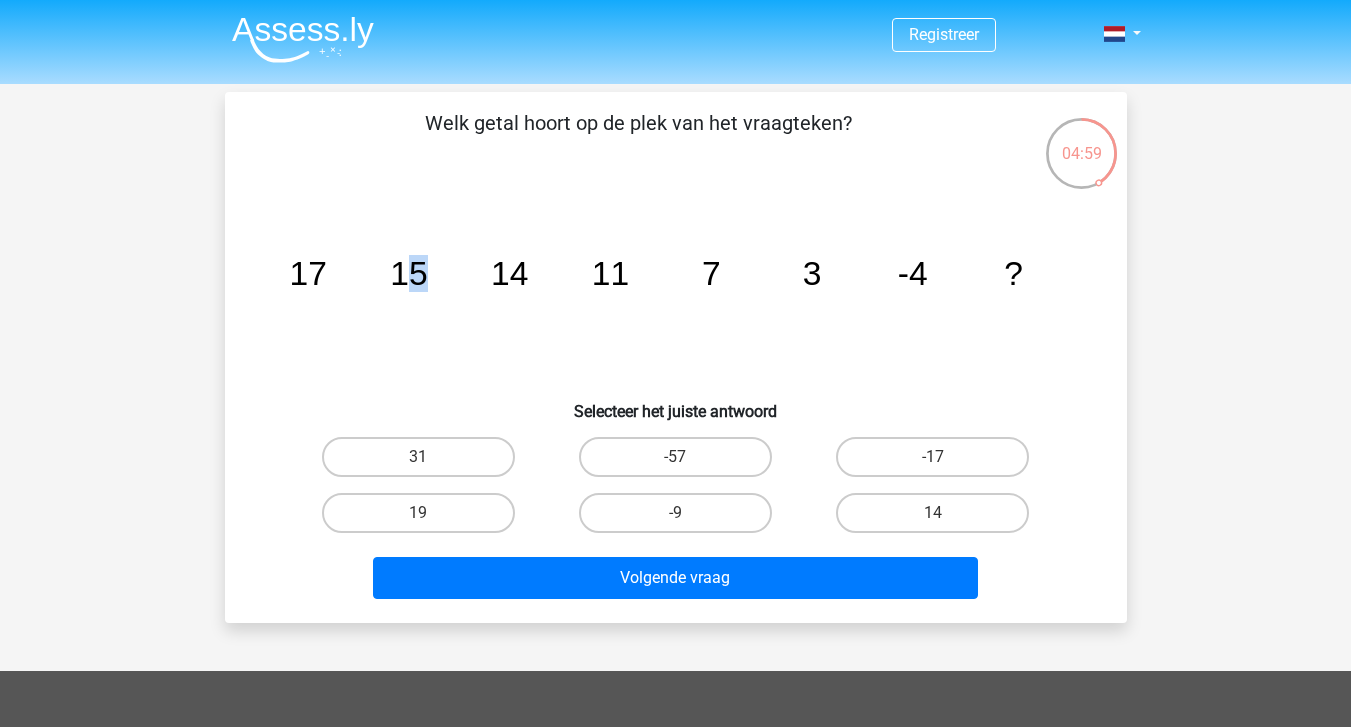 drag, startPoint x: 404, startPoint y: 268, endPoint x: 437, endPoint y: 269, distance: 33.01515 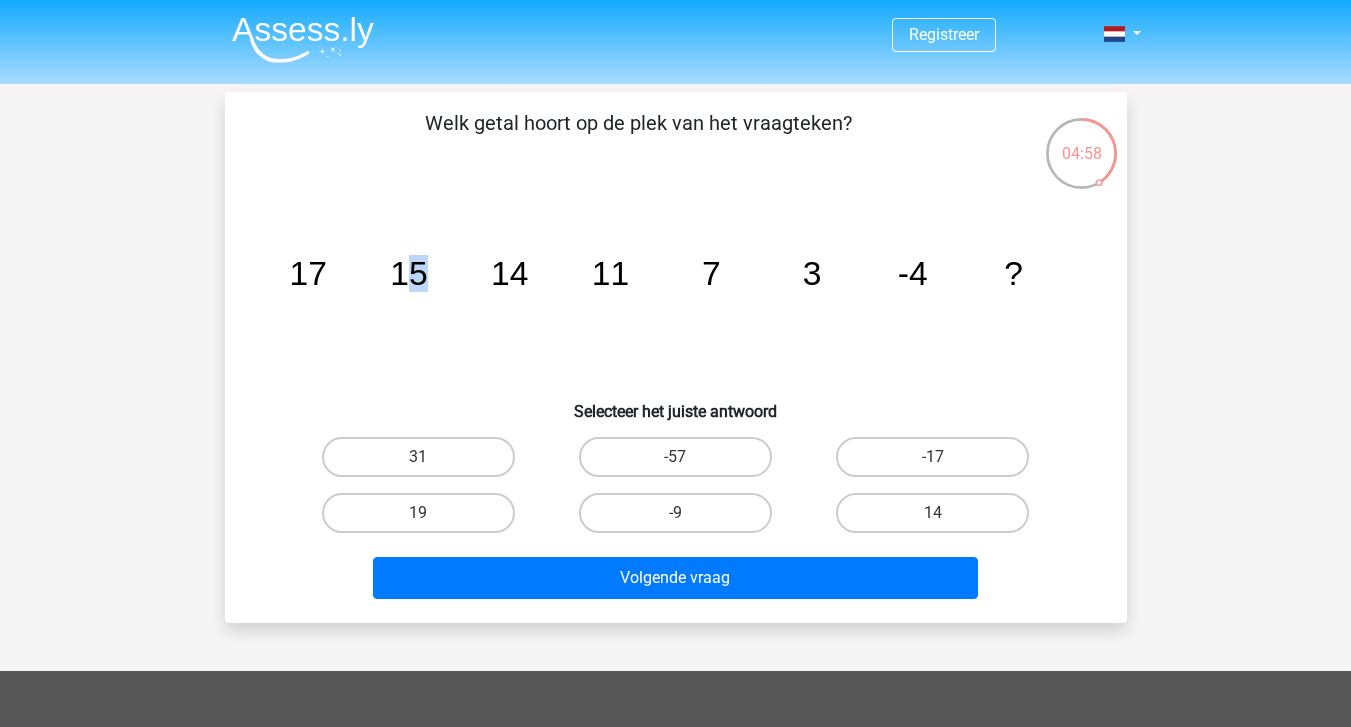 click on "image/svg+xml
17
15
14
11
7
3
-4
?" 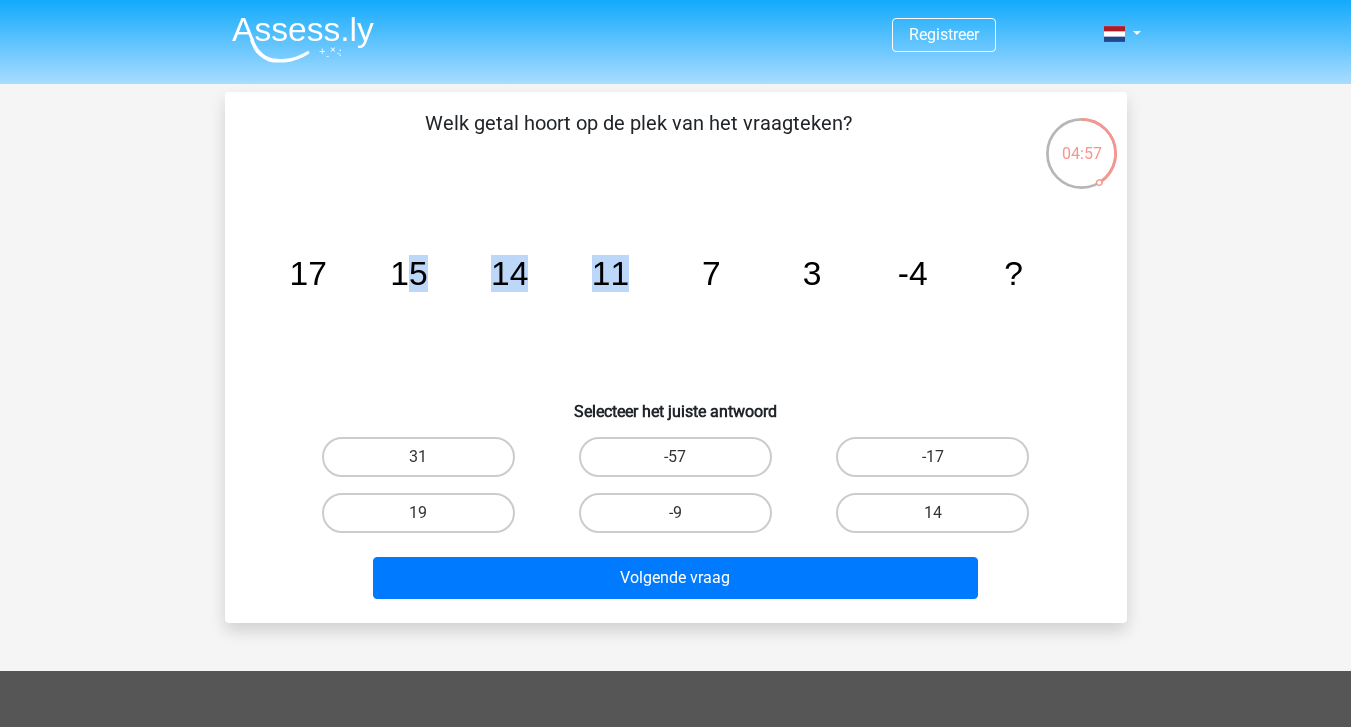 drag, startPoint x: 404, startPoint y: 269, endPoint x: 619, endPoint y: 273, distance: 215.0372 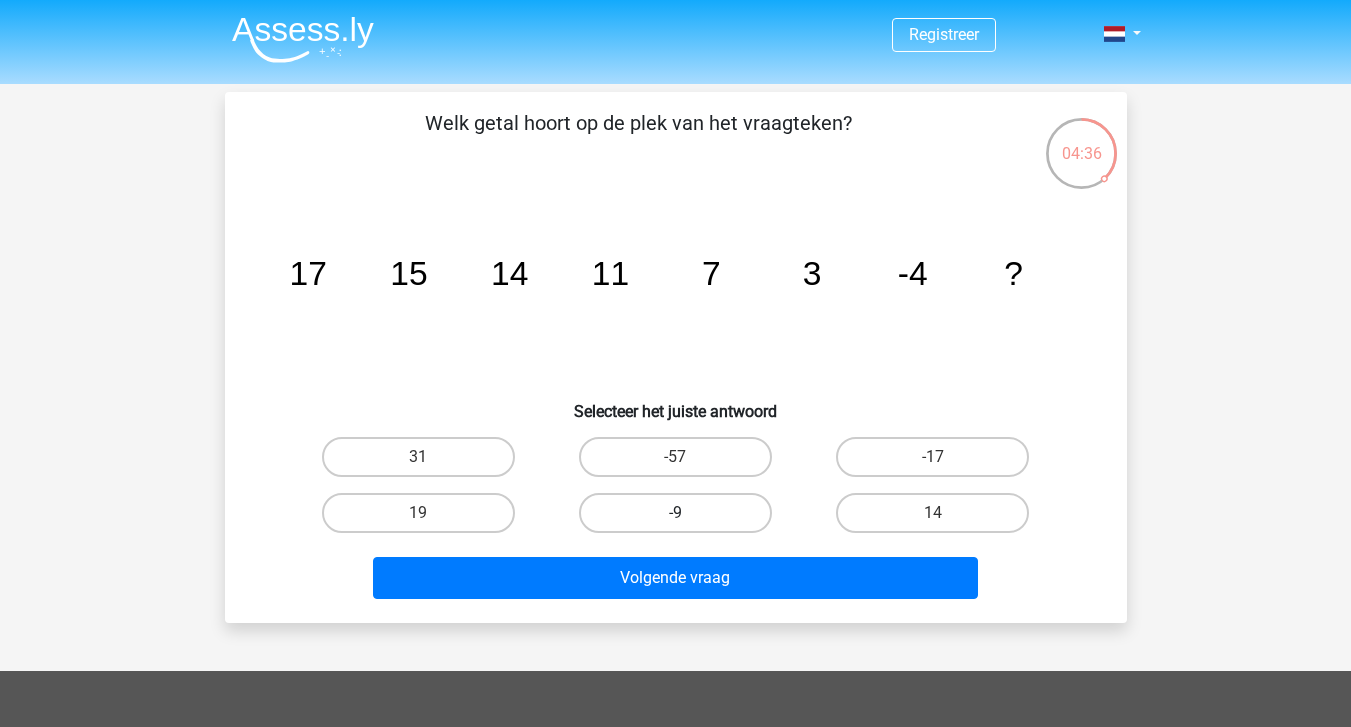 click on "-9" at bounding box center [675, 513] 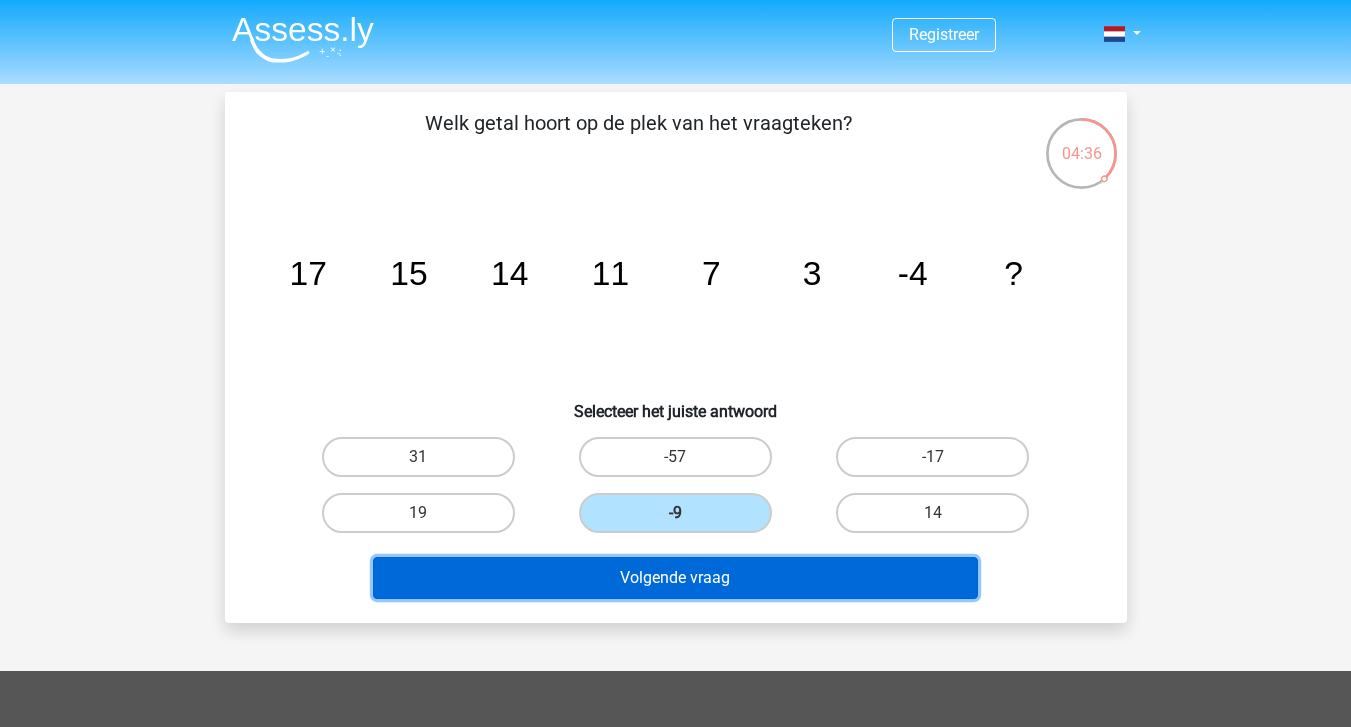 click on "Volgende vraag" at bounding box center (675, 578) 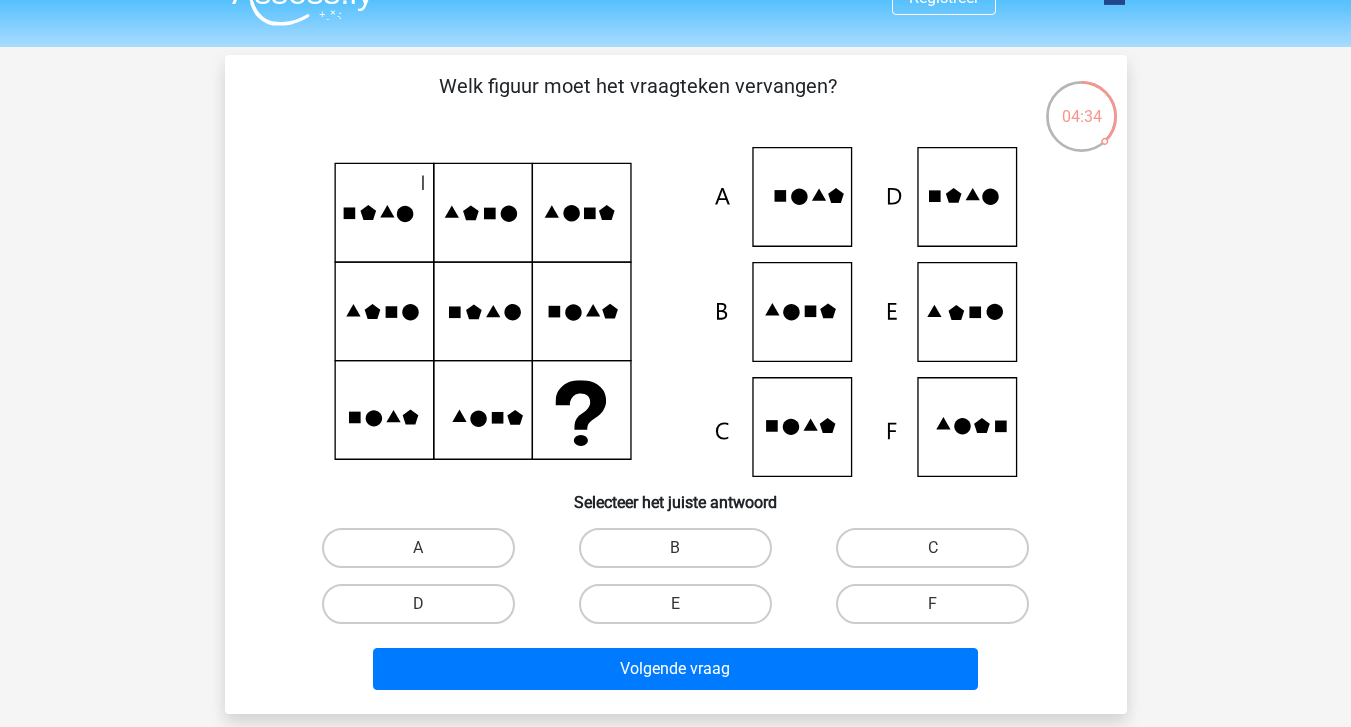 scroll, scrollTop: 0, scrollLeft: 0, axis: both 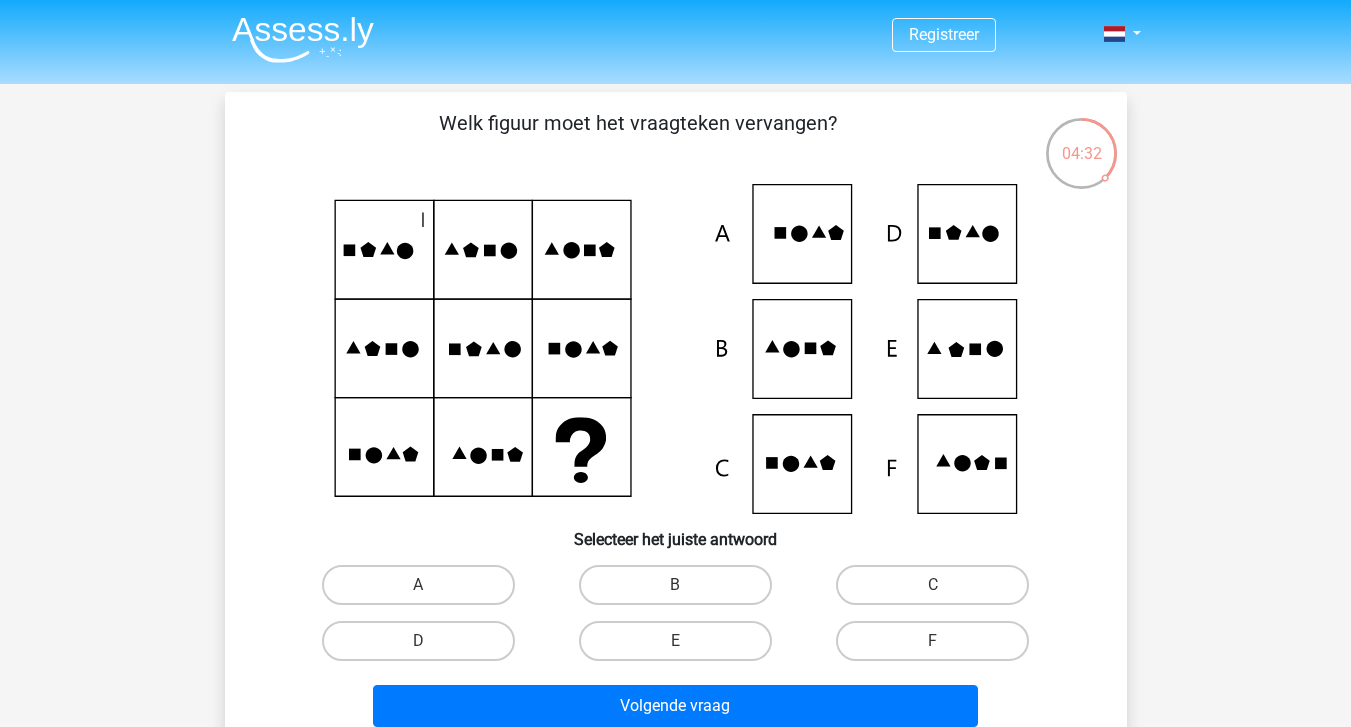 click on "Welk figuur moet het vraagteken vervangen?" at bounding box center (638, 138) 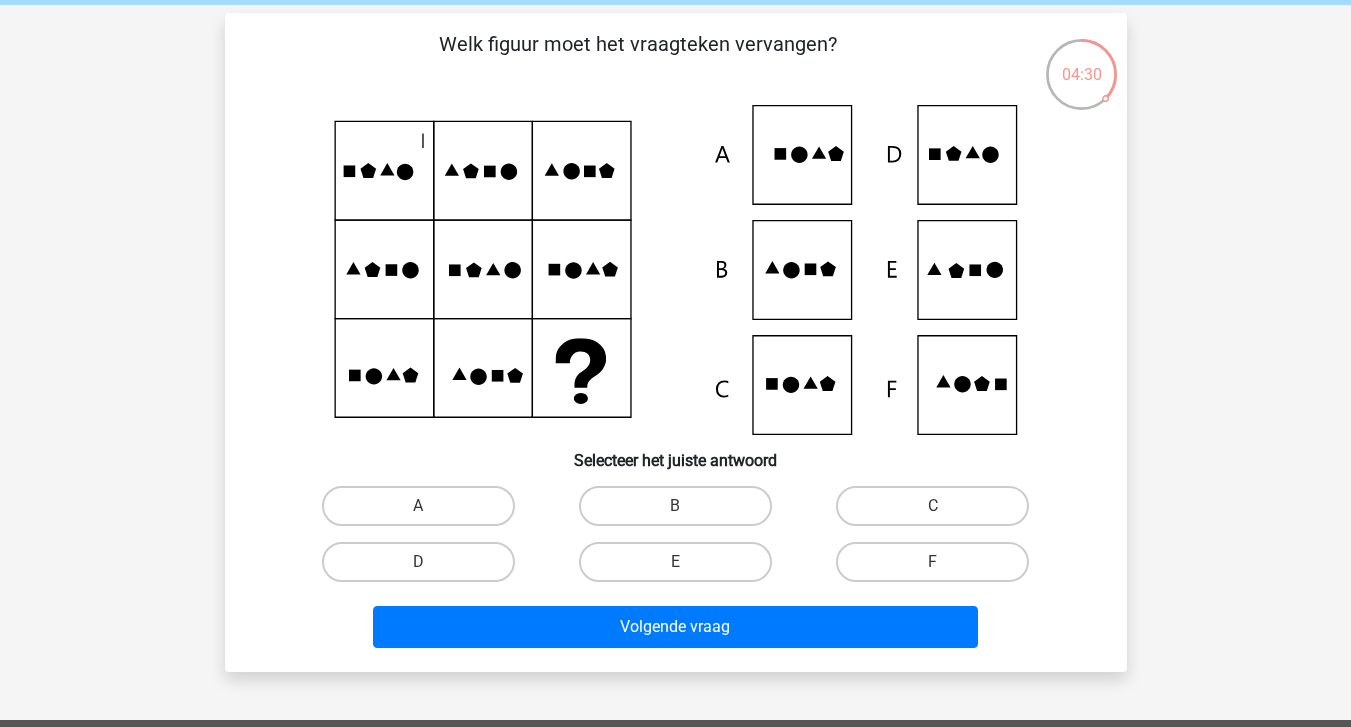 scroll, scrollTop: 72, scrollLeft: 0, axis: vertical 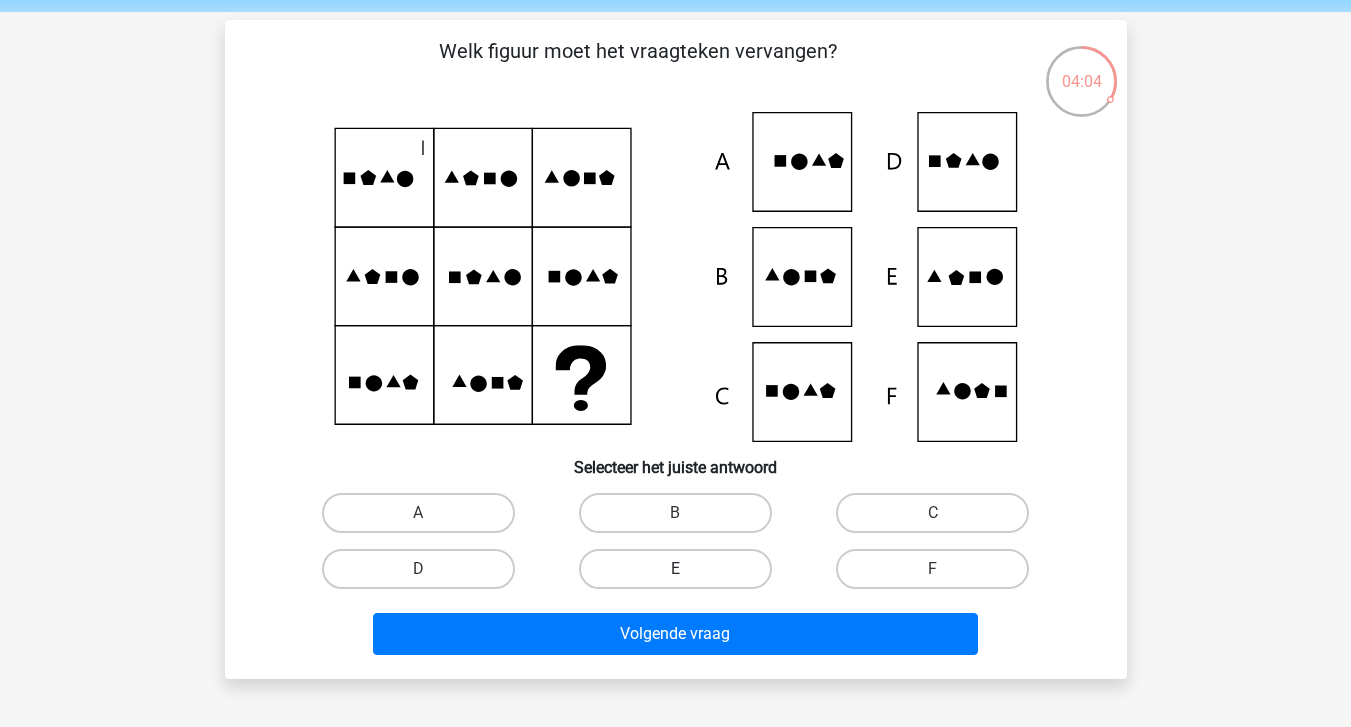 click on "E" at bounding box center (675, 569) 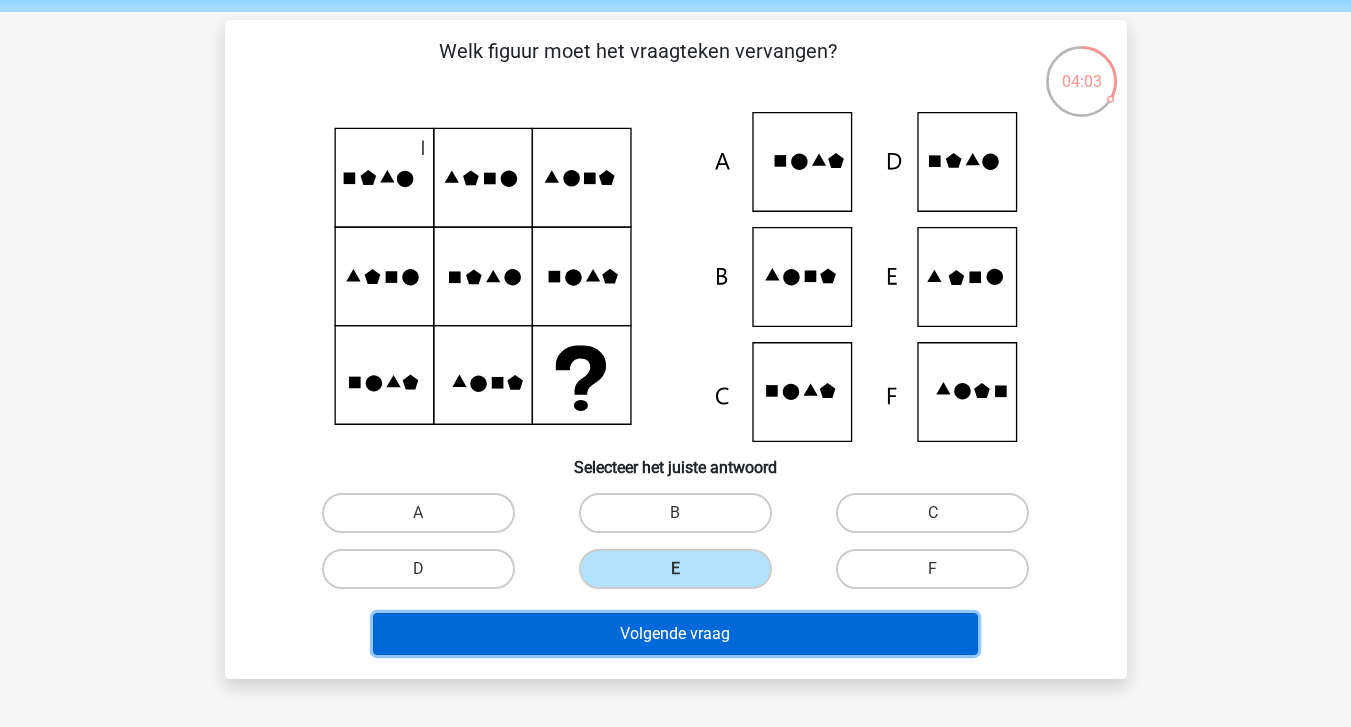 click on "Volgende vraag" at bounding box center [675, 634] 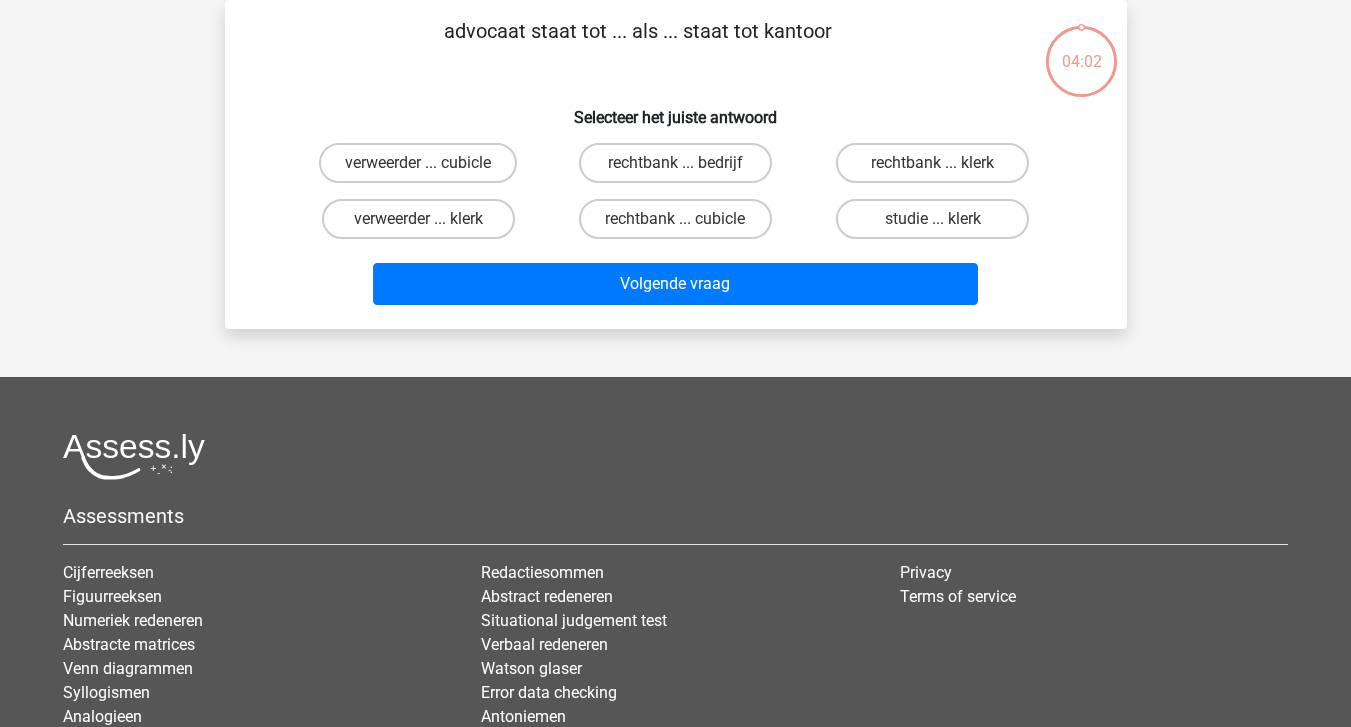 scroll, scrollTop: 0, scrollLeft: 0, axis: both 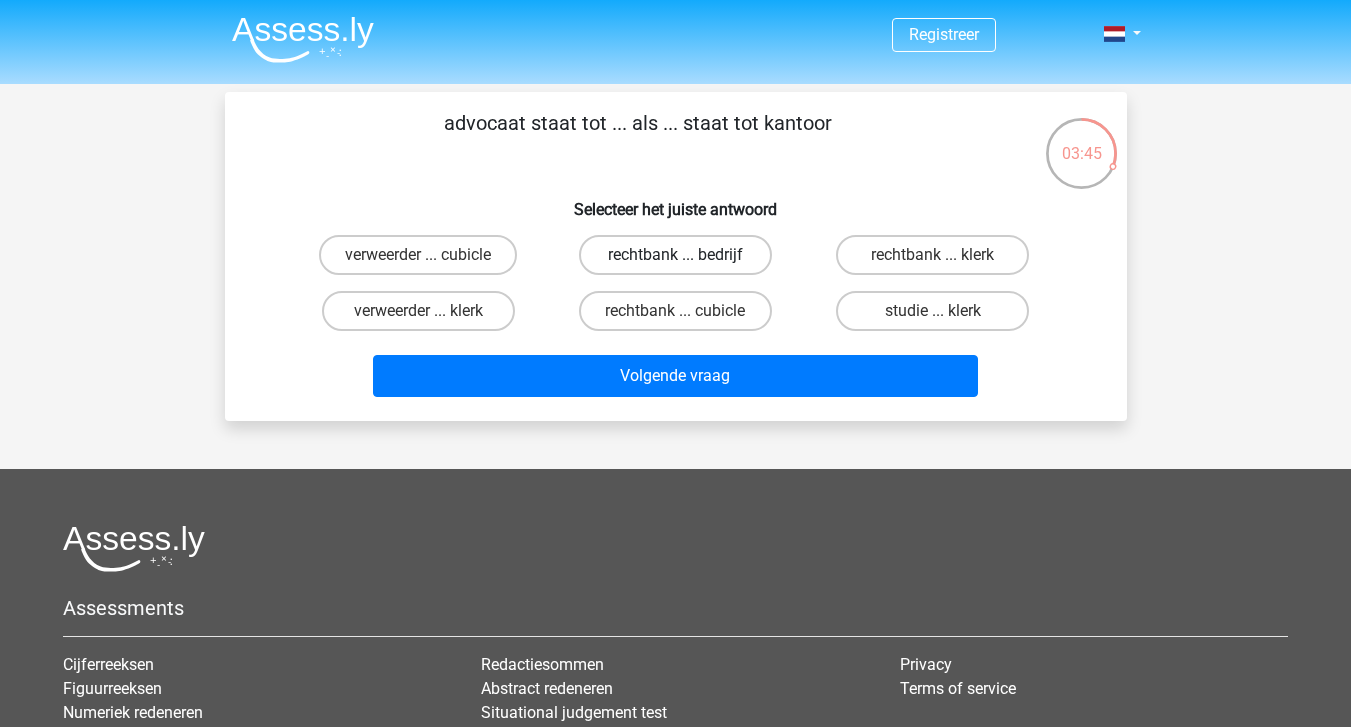 click on "rechtbank ... bedrijf" at bounding box center (675, 255) 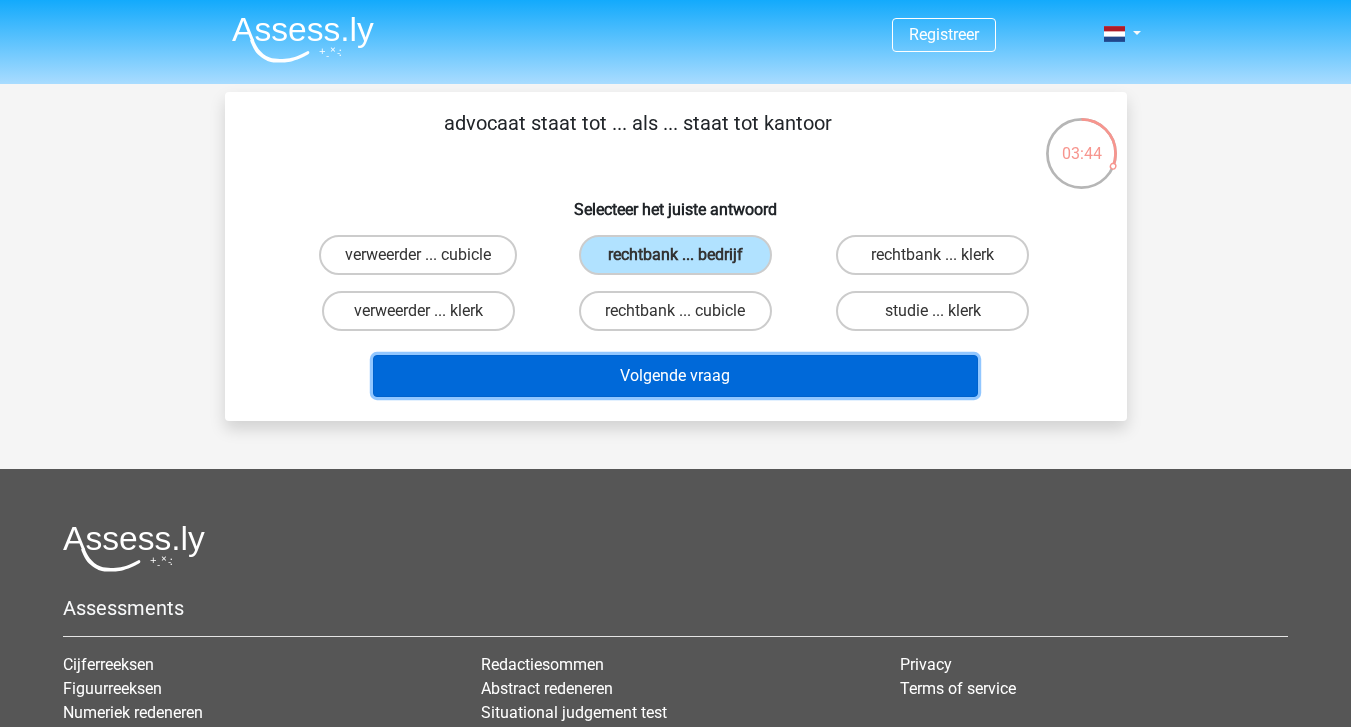 click on "Volgende vraag" at bounding box center (675, 376) 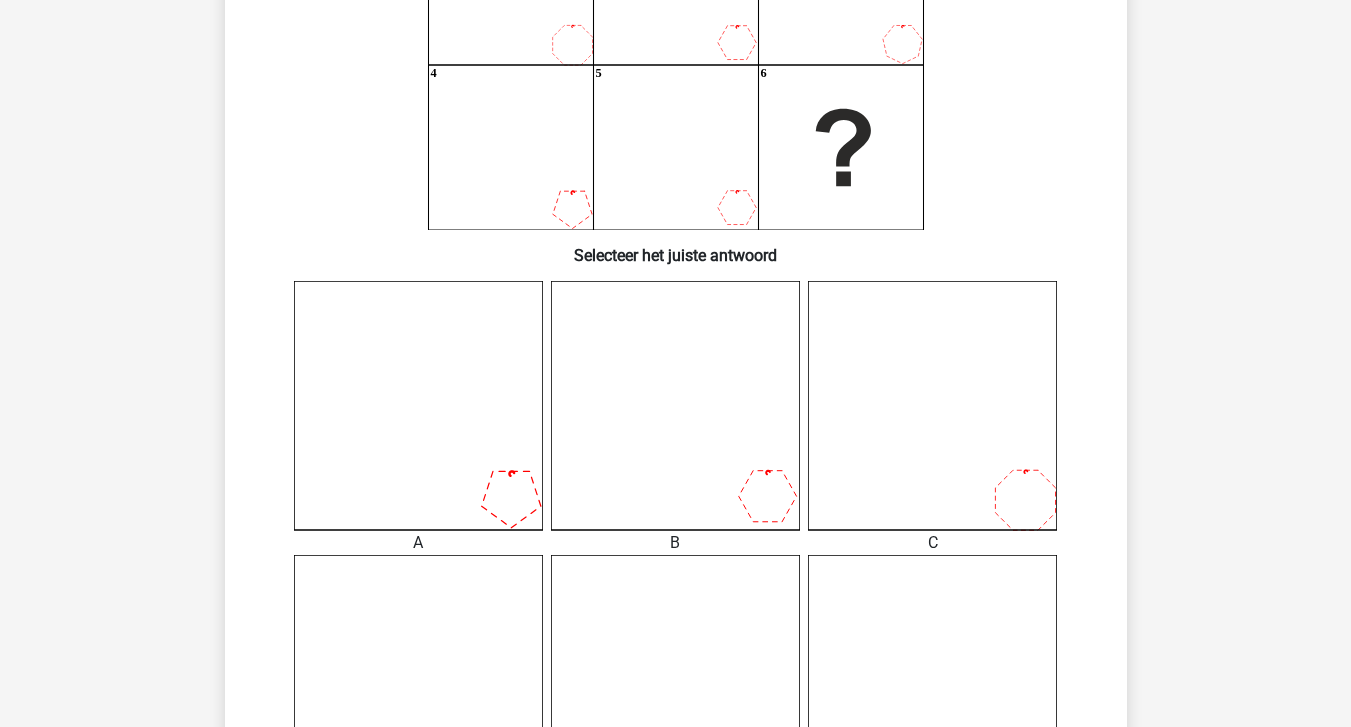 scroll, scrollTop: 169, scrollLeft: 0, axis: vertical 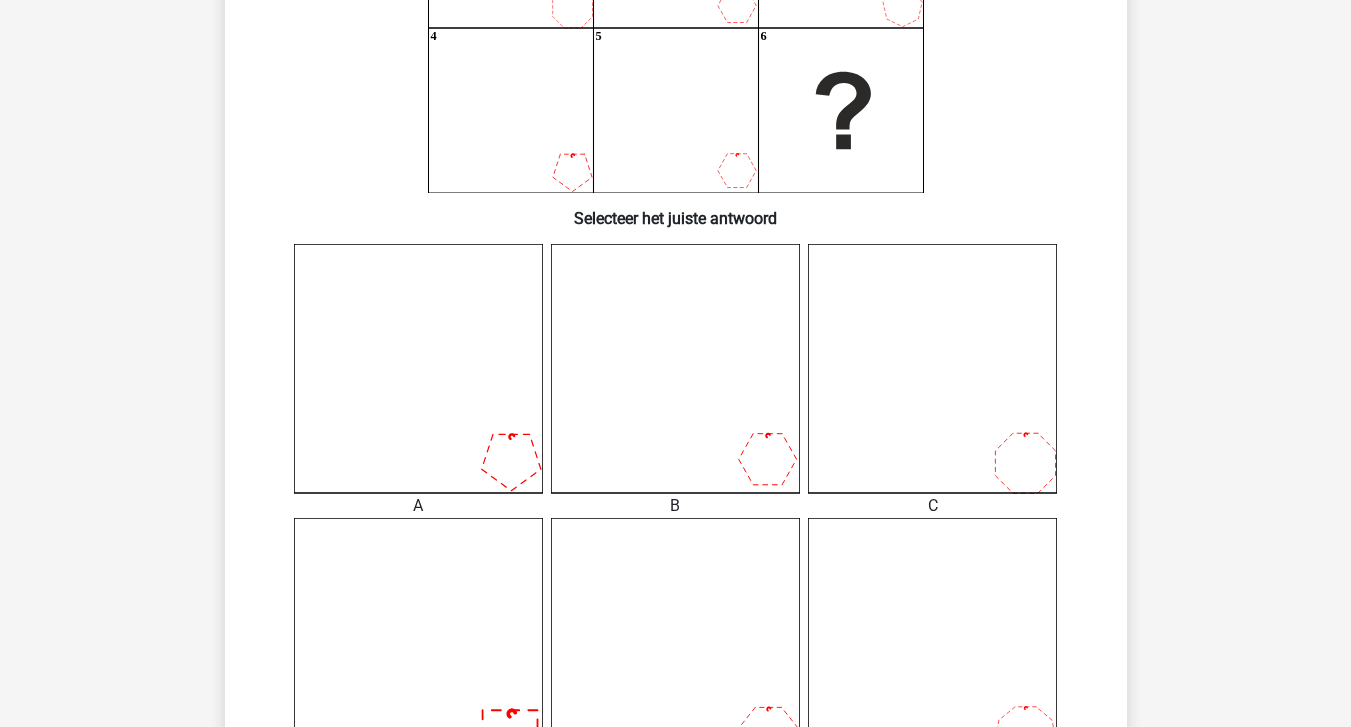 click 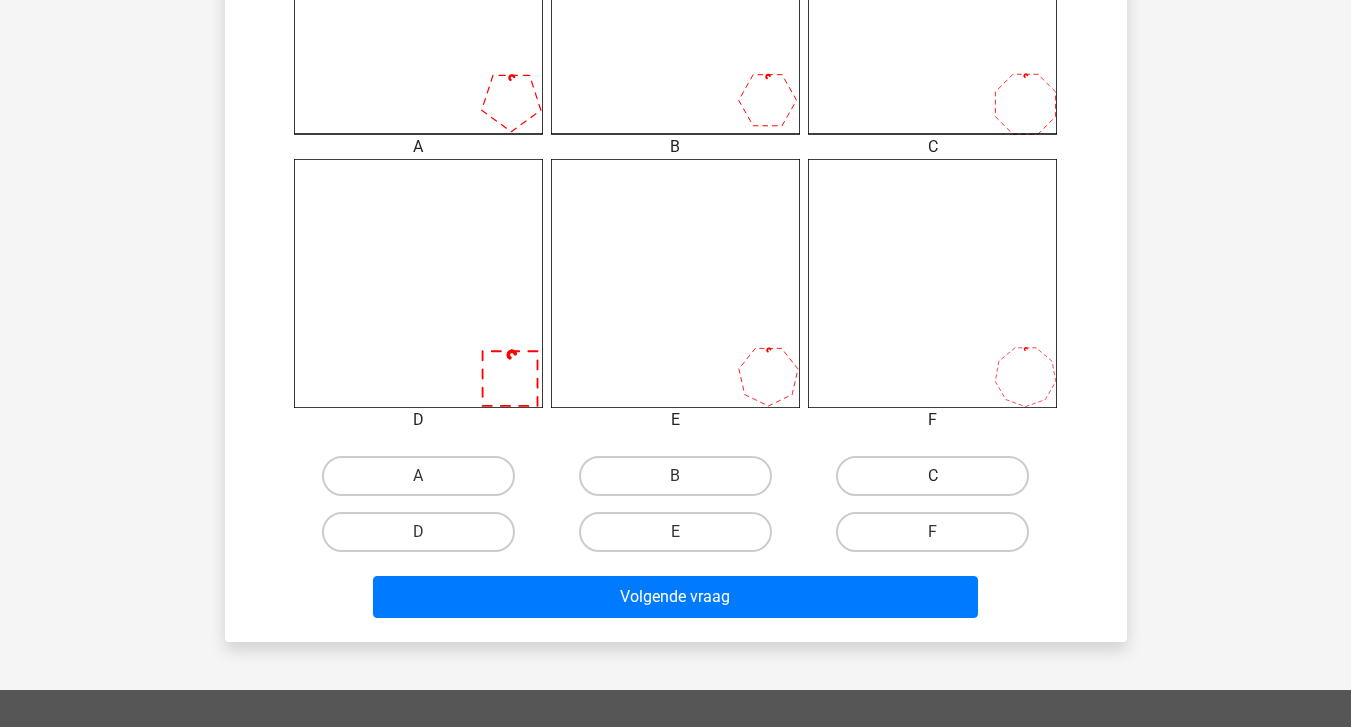 click on "C" at bounding box center (932, 476) 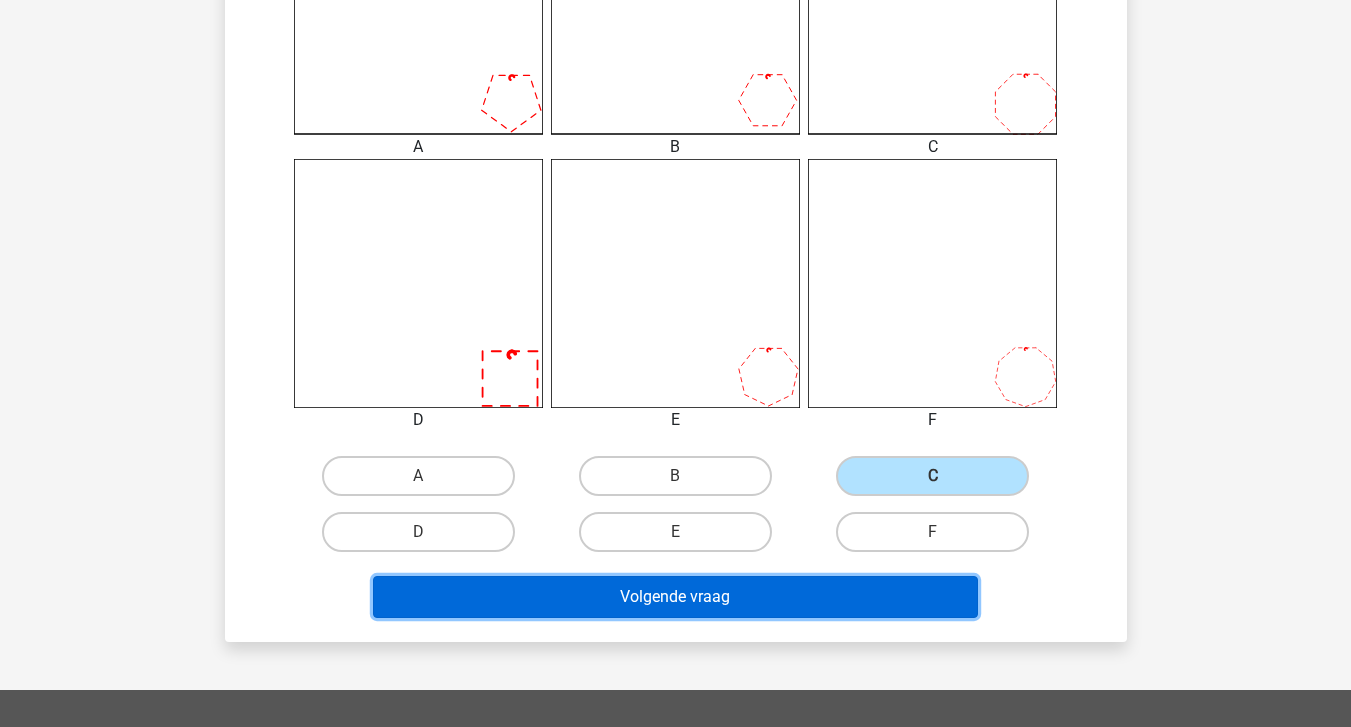 click on "Volgende vraag" at bounding box center (675, 597) 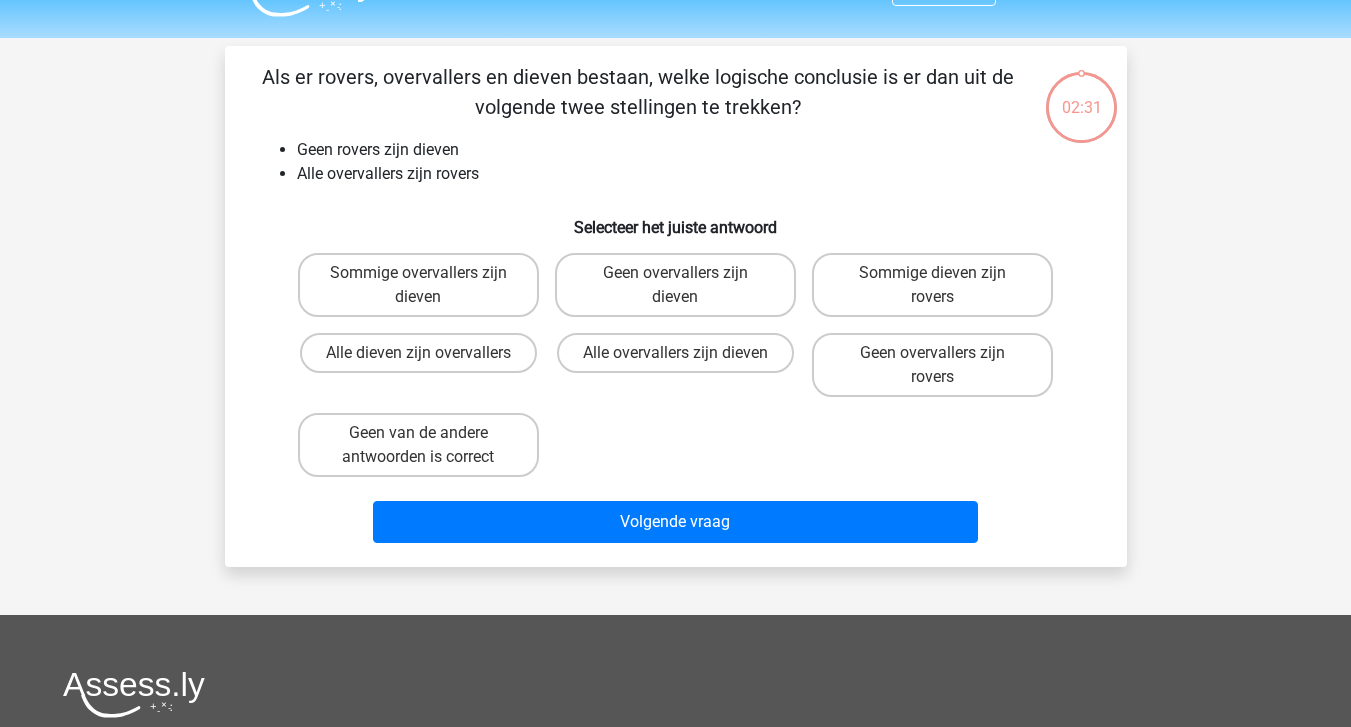 scroll, scrollTop: 0, scrollLeft: 0, axis: both 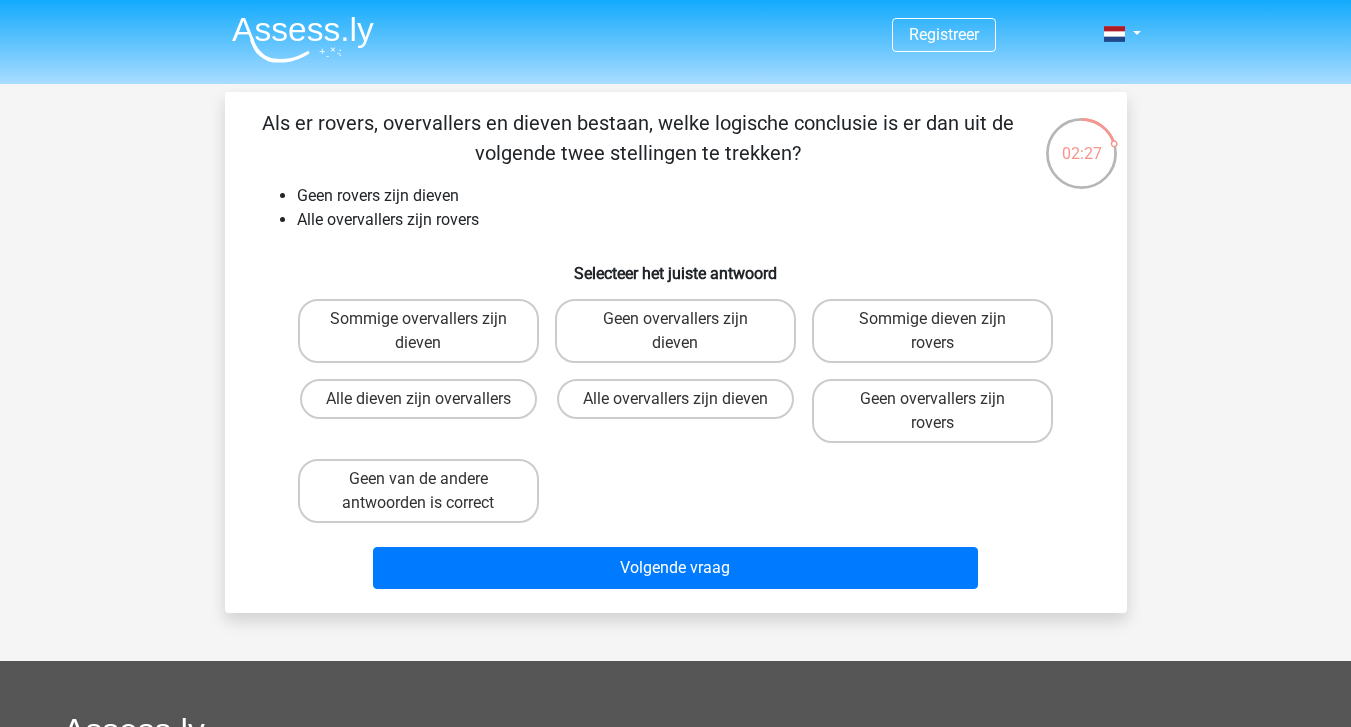 click on "Geen rovers zijn dieven" at bounding box center (696, 196) 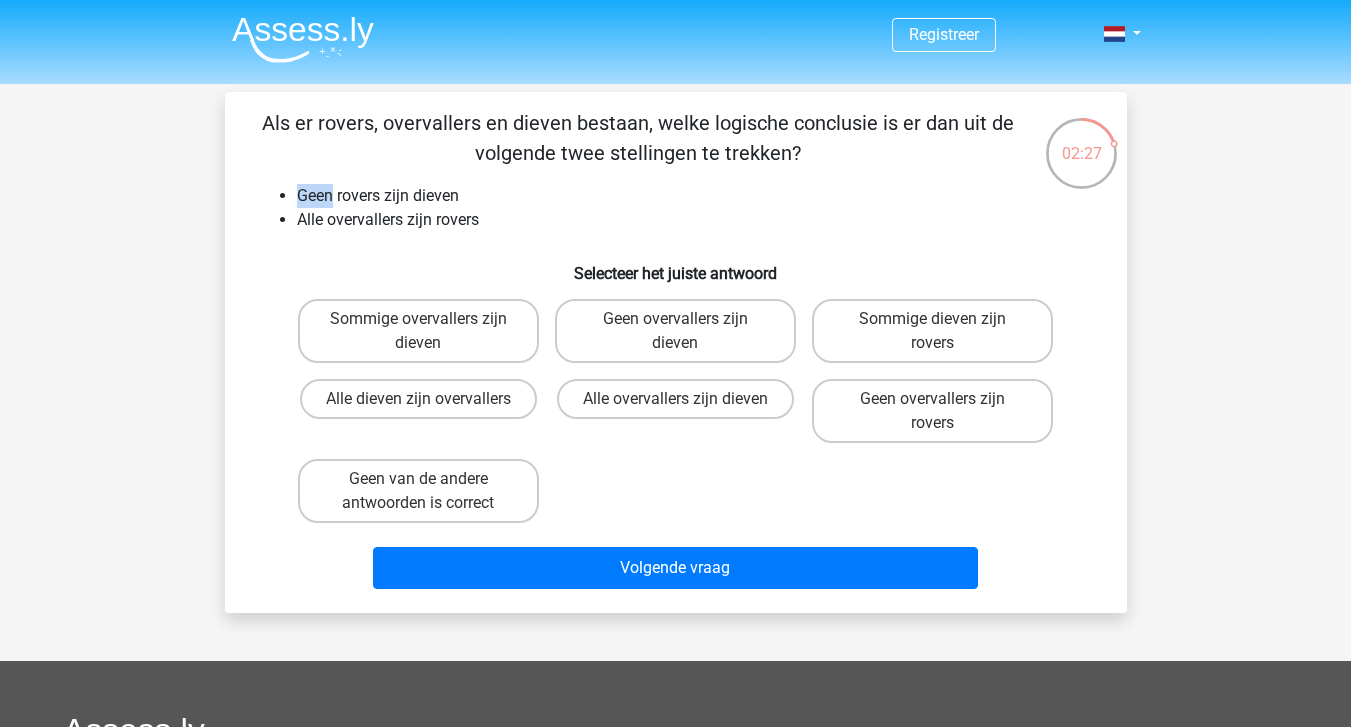 click on "Geen rovers zijn dieven" at bounding box center [696, 196] 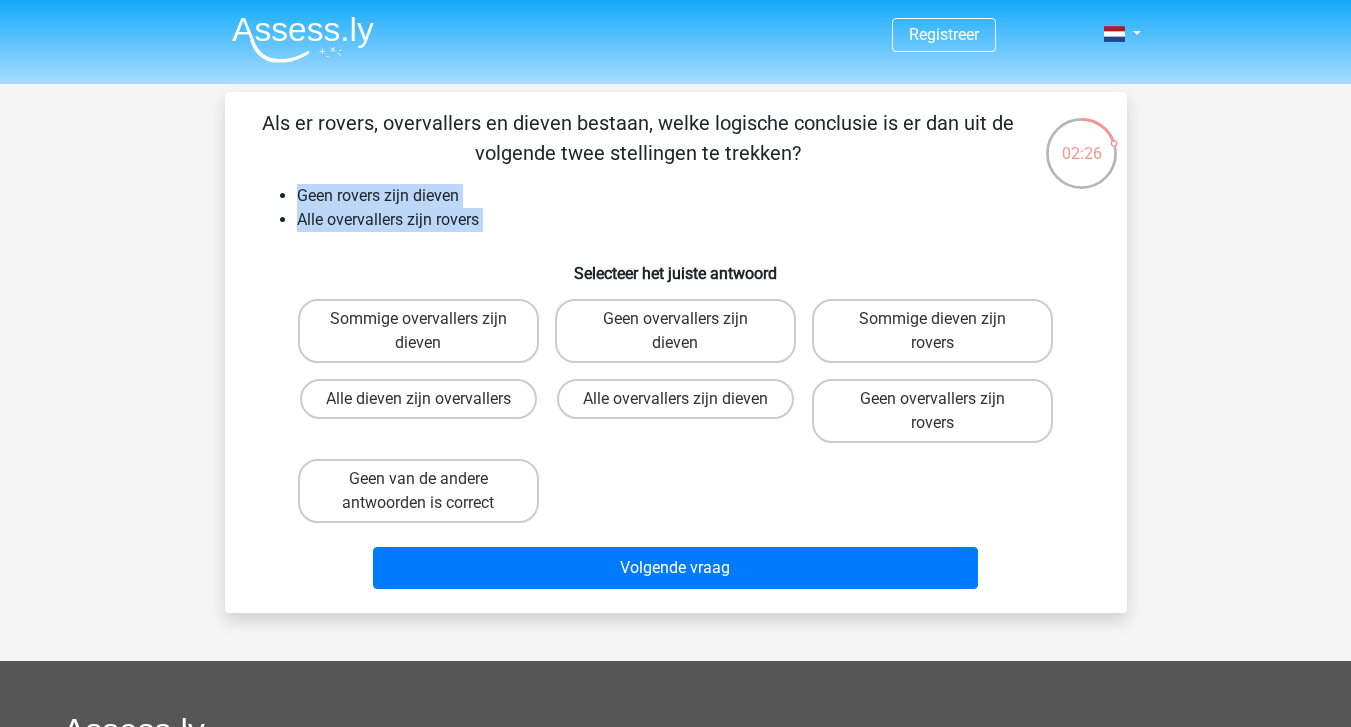 drag, startPoint x: 326, startPoint y: 192, endPoint x: 478, endPoint y: 211, distance: 153.18289 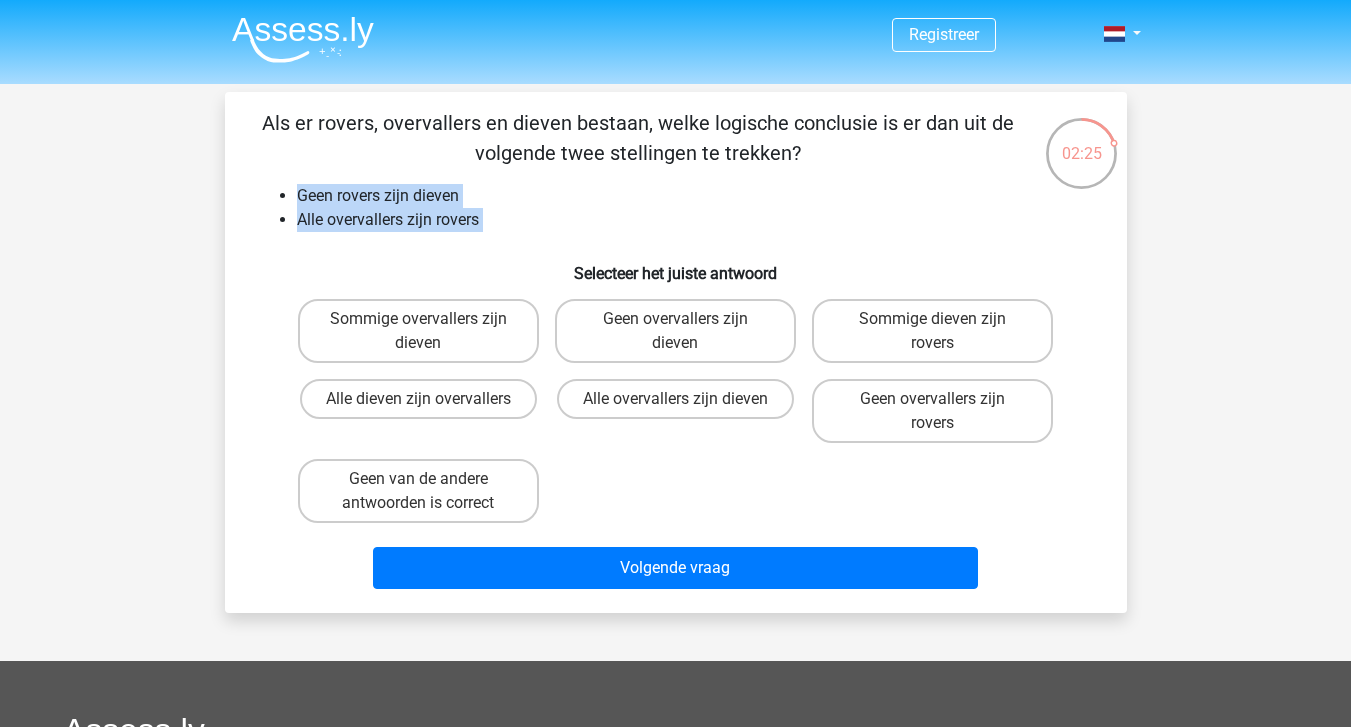 drag, startPoint x: 478, startPoint y: 211, endPoint x: 303, endPoint y: 193, distance: 175.92328 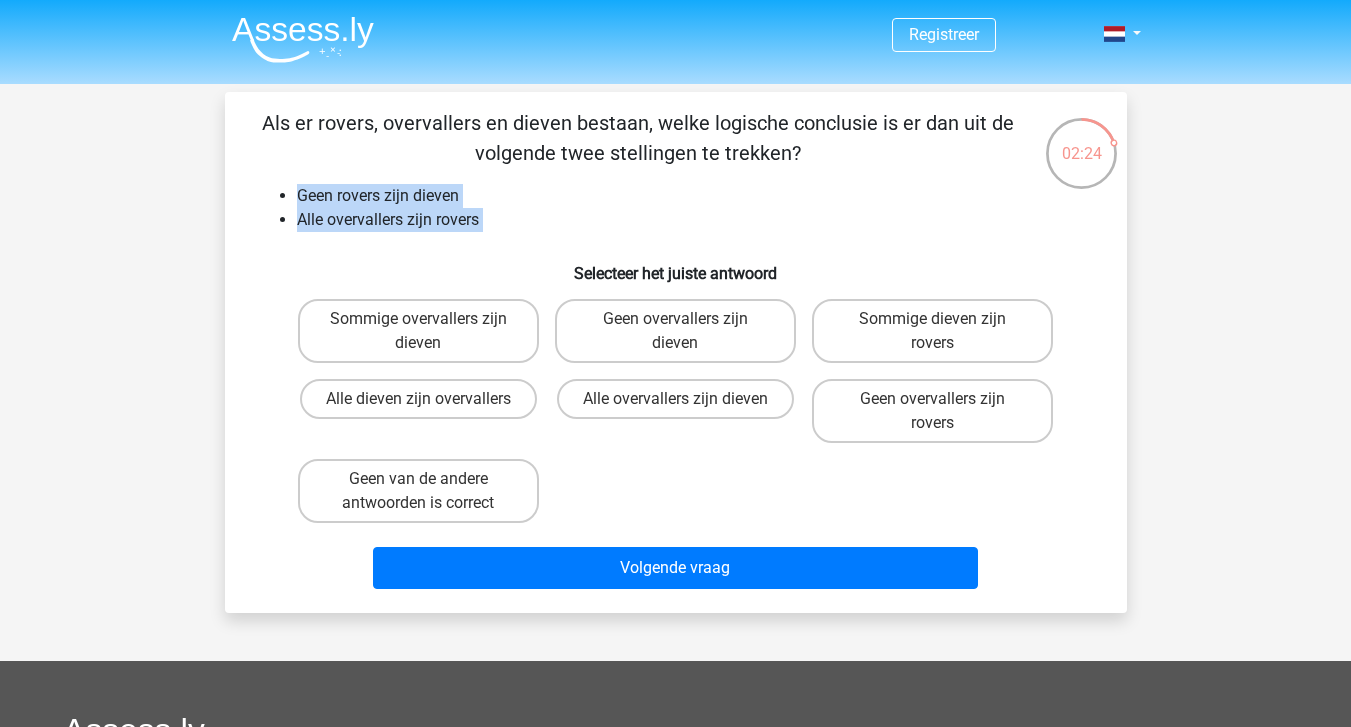 click on "Geen rovers zijn dieven" at bounding box center [696, 196] 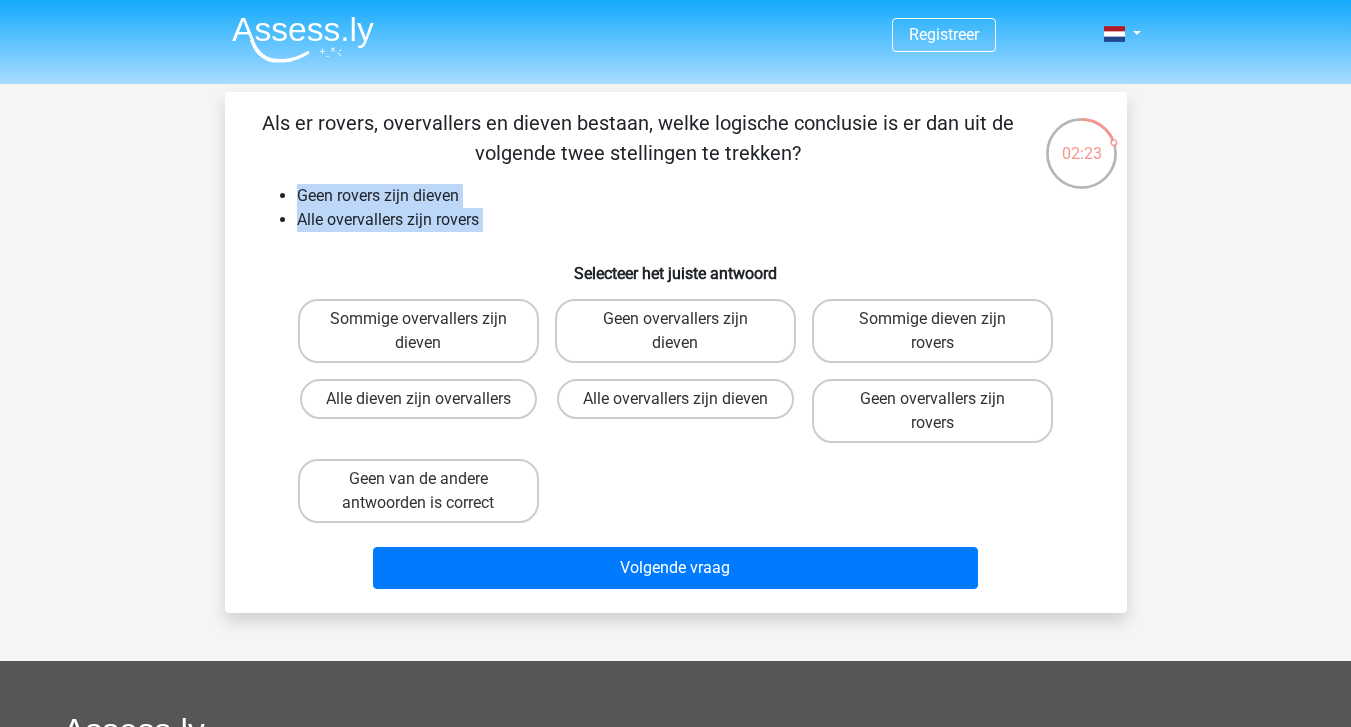 drag, startPoint x: 303, startPoint y: 193, endPoint x: 493, endPoint y: 218, distance: 191.63768 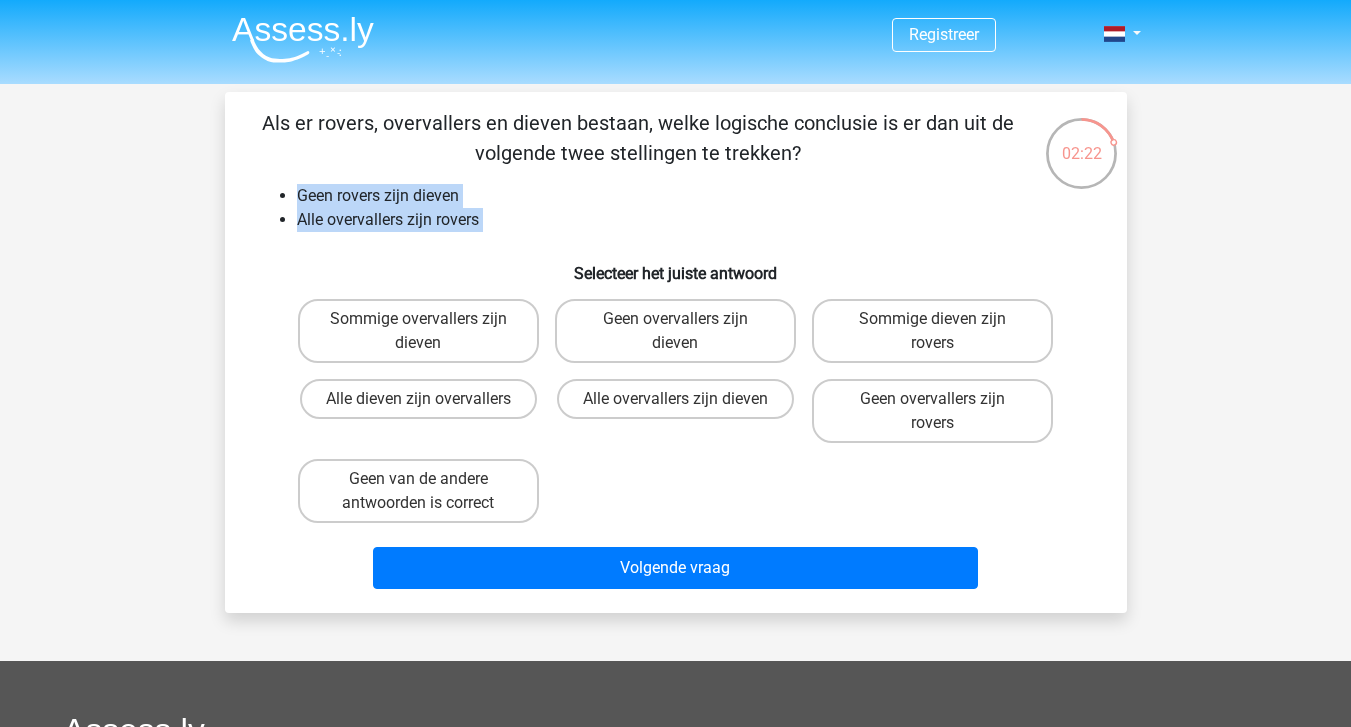 drag, startPoint x: 493, startPoint y: 218, endPoint x: 320, endPoint y: 195, distance: 174.5222 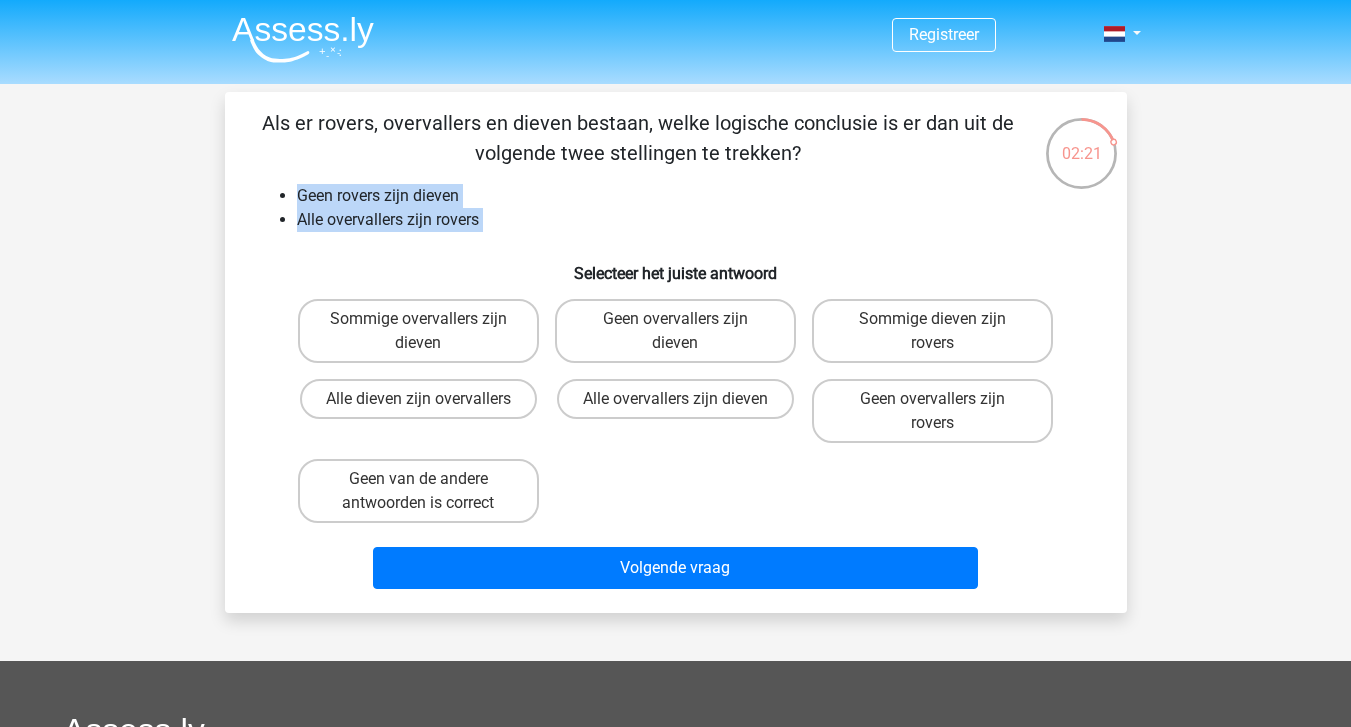 drag, startPoint x: 320, startPoint y: 195, endPoint x: 523, endPoint y: 213, distance: 203.79646 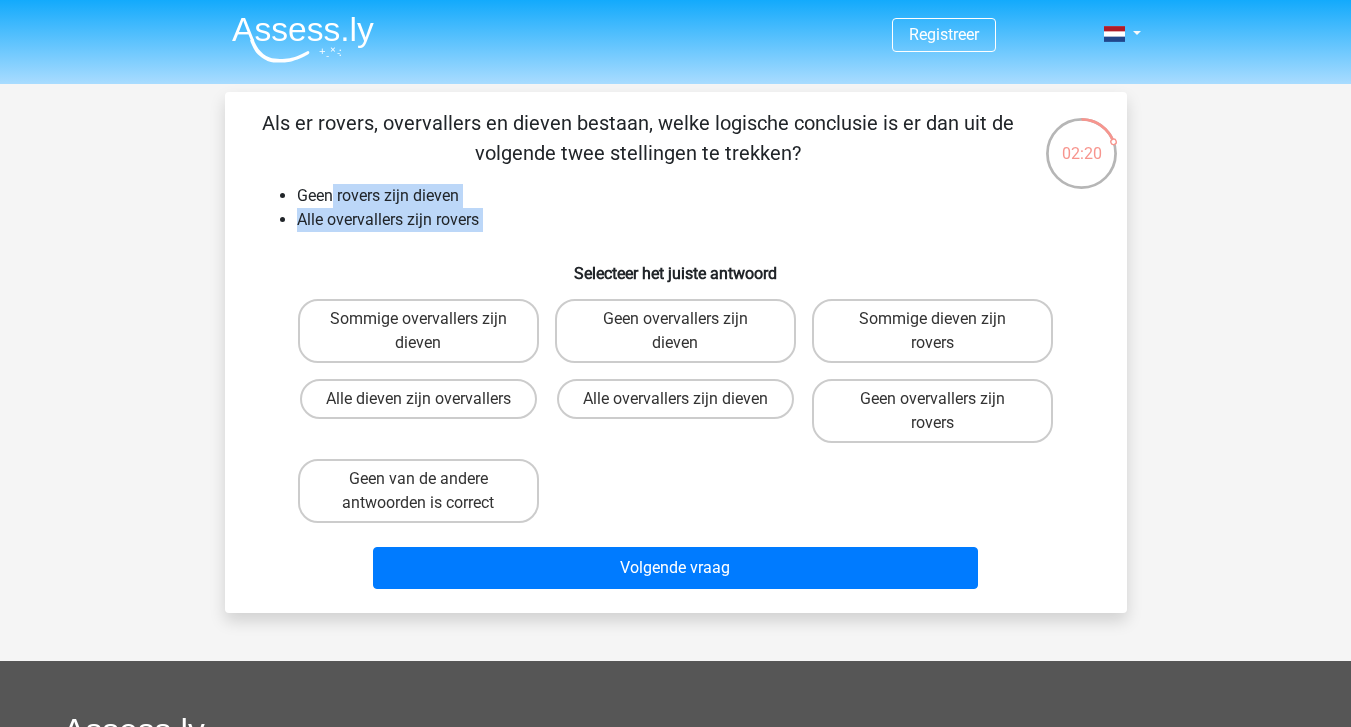 drag, startPoint x: 523, startPoint y: 213, endPoint x: 330, endPoint y: 188, distance: 194.61244 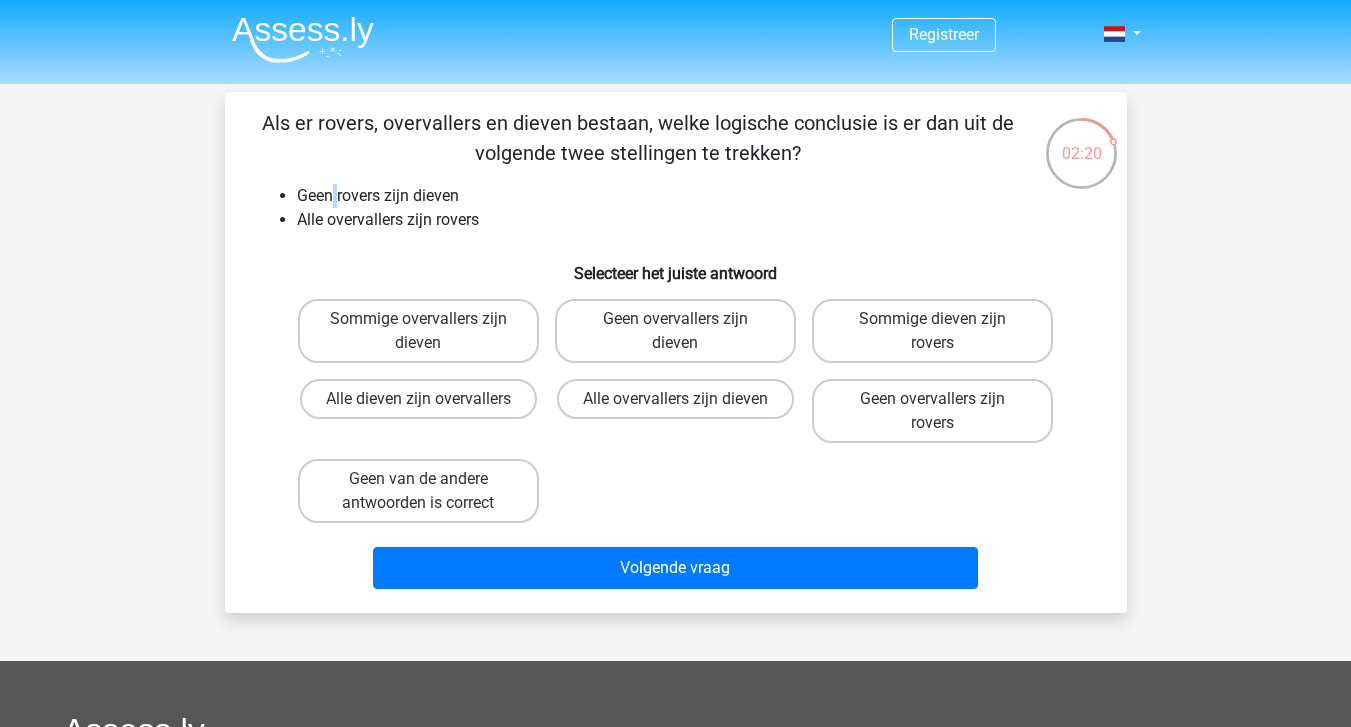 click on "Geen rovers zijn dieven" at bounding box center (696, 196) 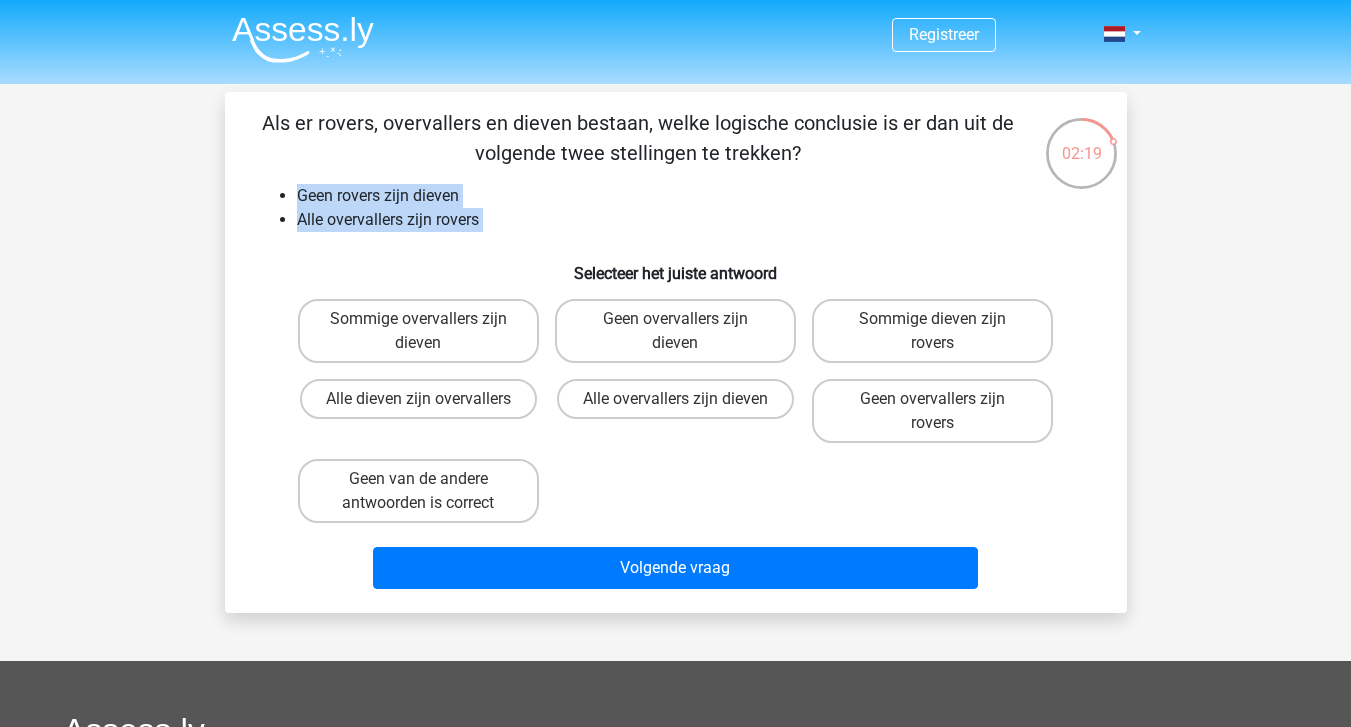 drag, startPoint x: 330, startPoint y: 188, endPoint x: 468, endPoint y: 229, distance: 143.9618 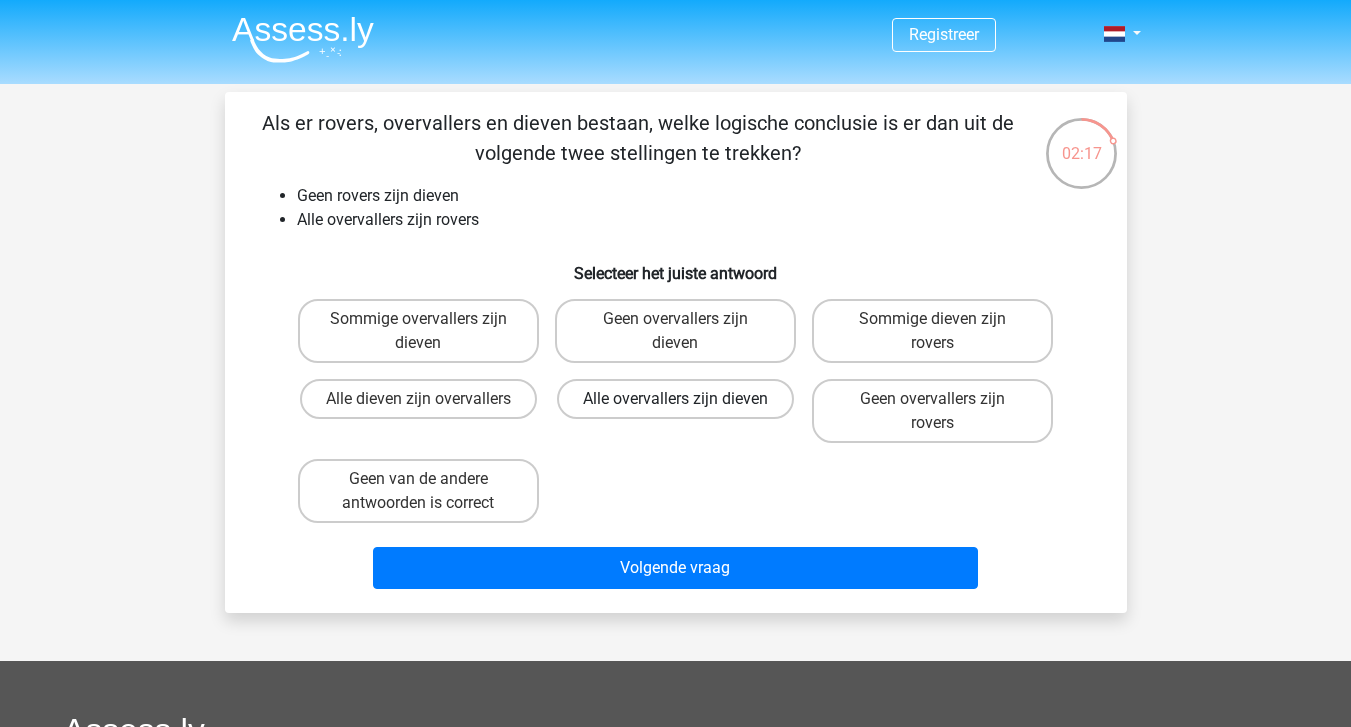 click on "Alle overvallers zijn dieven" at bounding box center (675, 399) 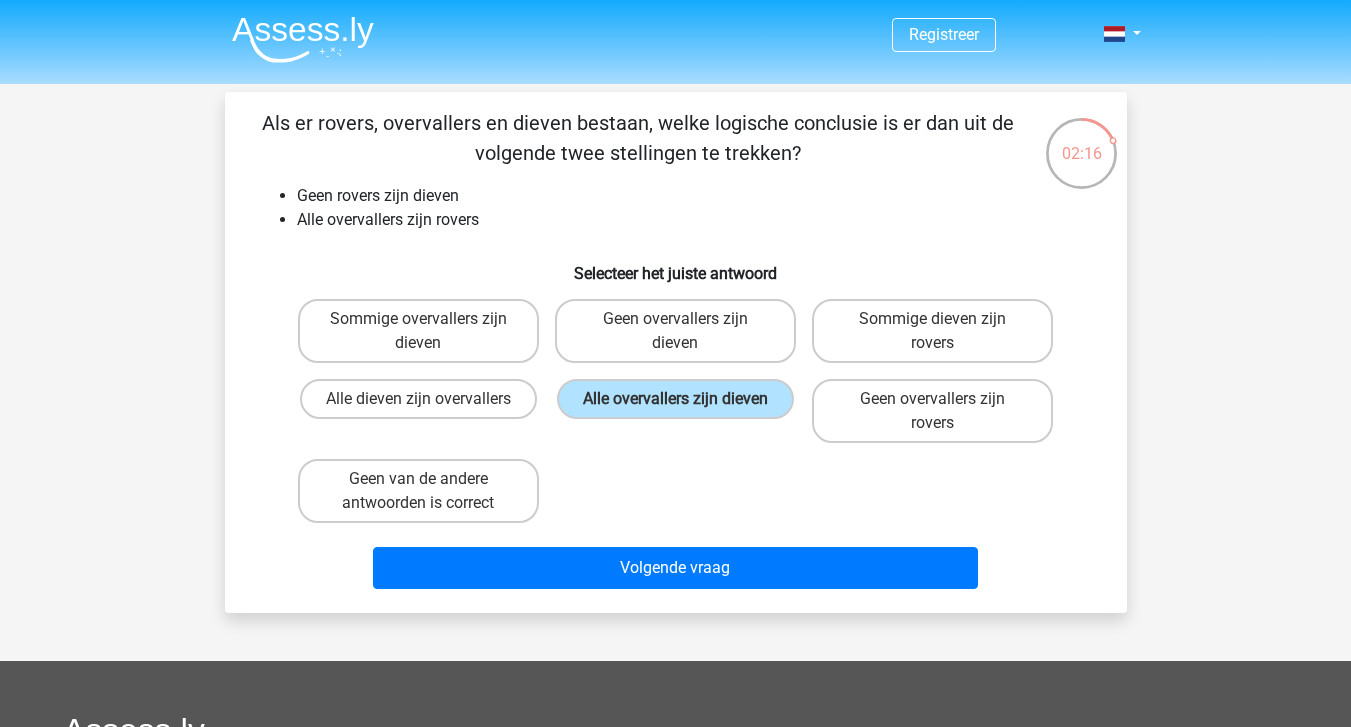 click on "Sommige overvallers zijn dieven
Geen overvallers zijn dieven
Sommige dieven zijn rovers
Alle dieven zijn overvallers" at bounding box center [676, 411] 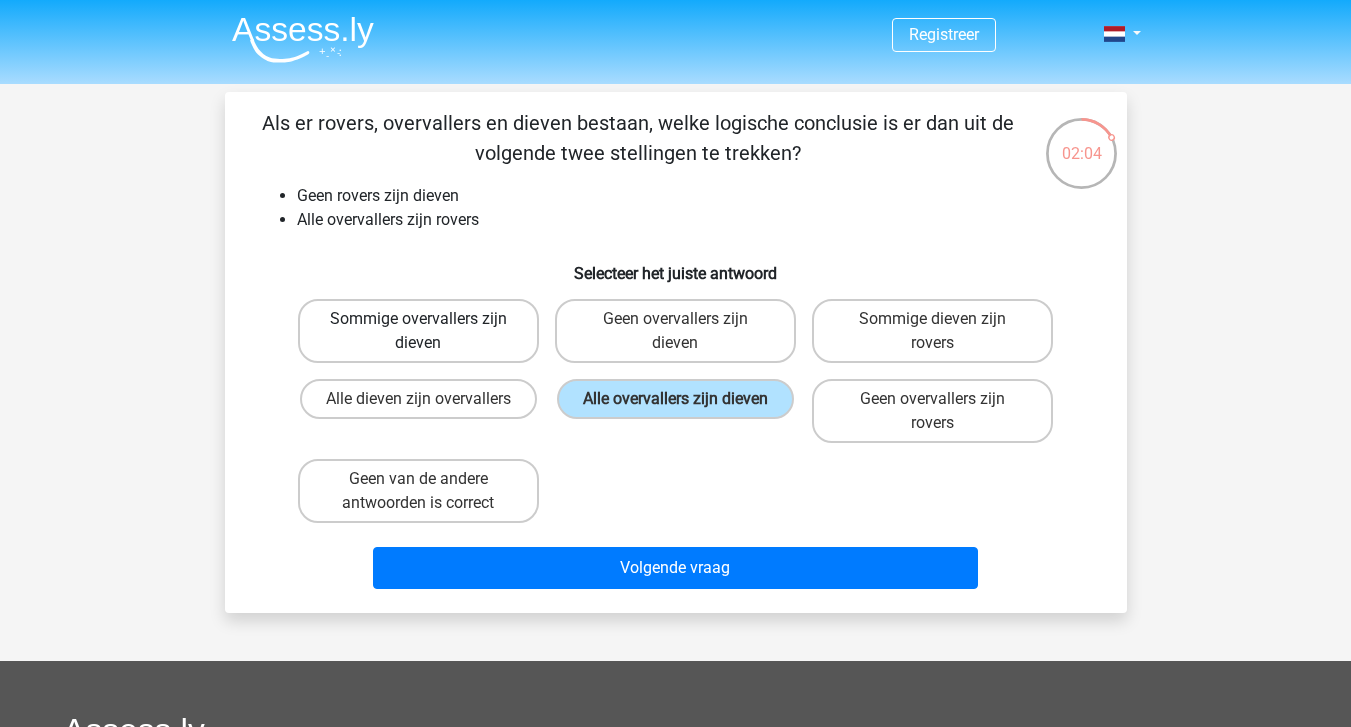 click on "Sommige overvallers zijn dieven" at bounding box center [418, 331] 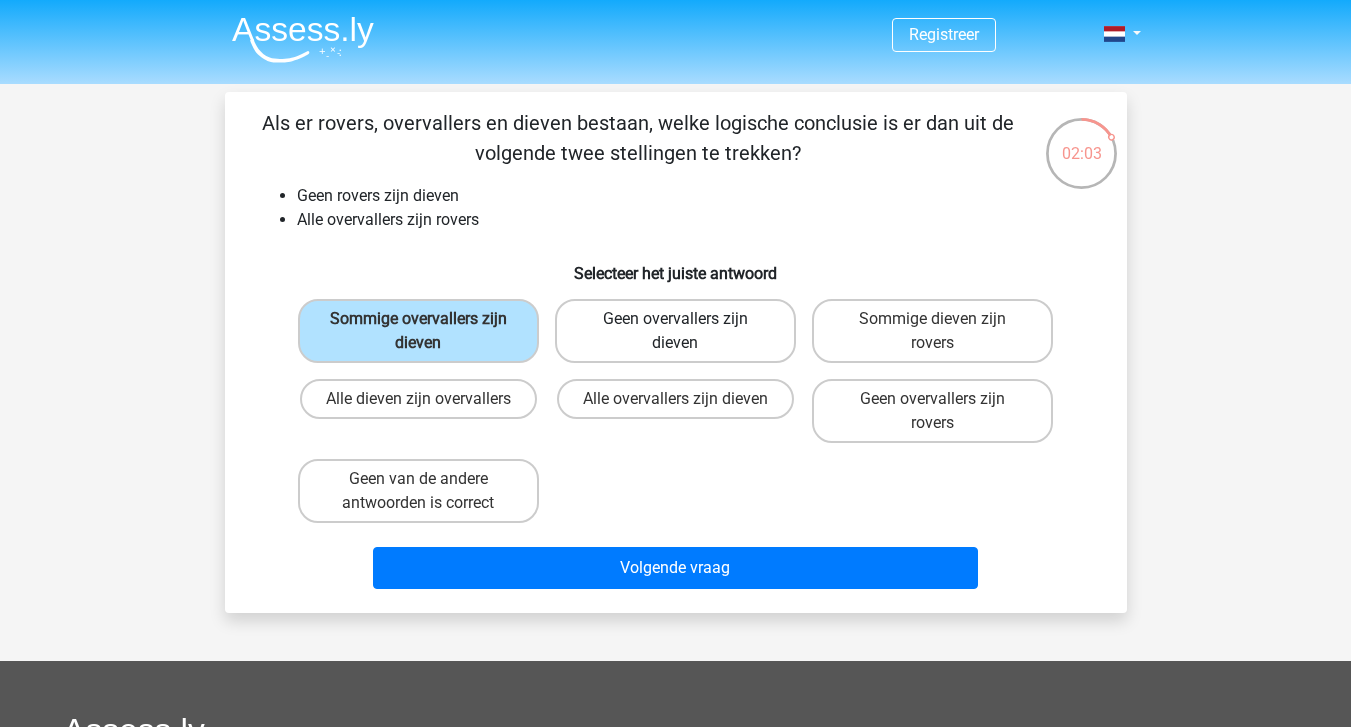 click on "Geen overvallers zijn dieven" at bounding box center [675, 331] 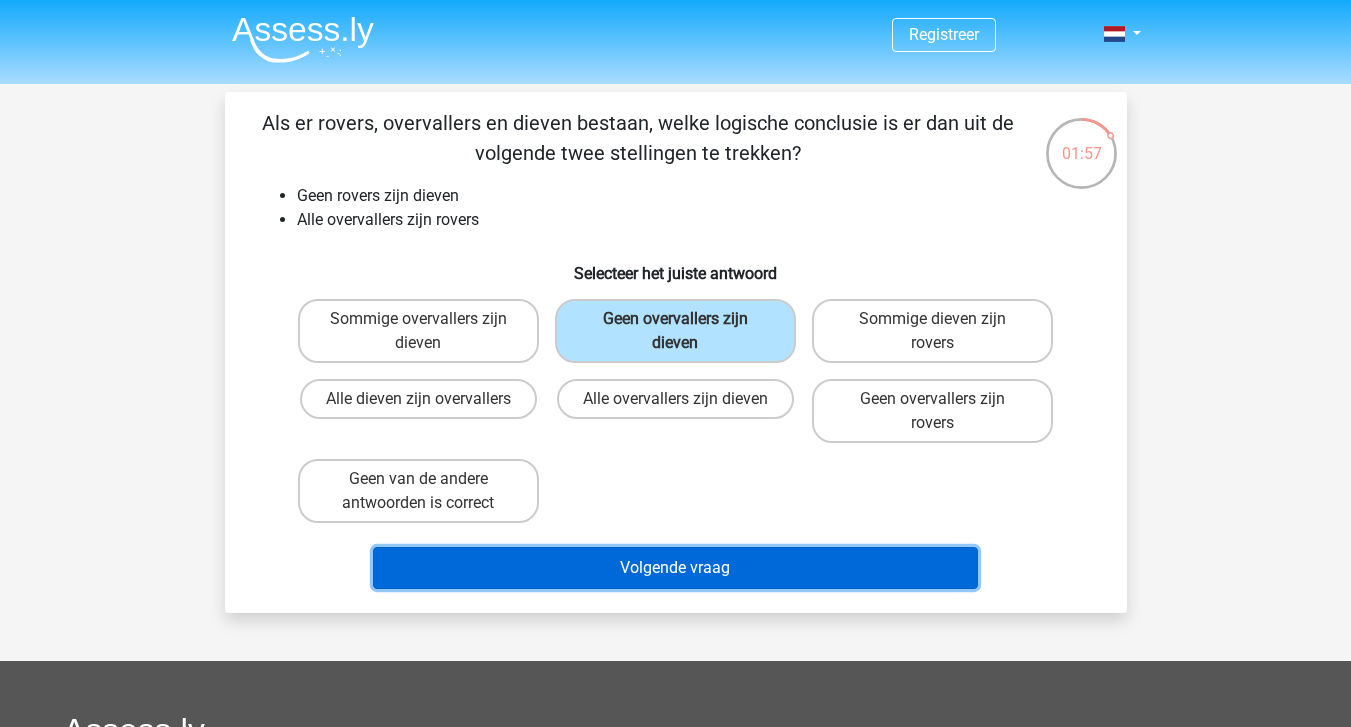 click on "Volgende vraag" at bounding box center [675, 568] 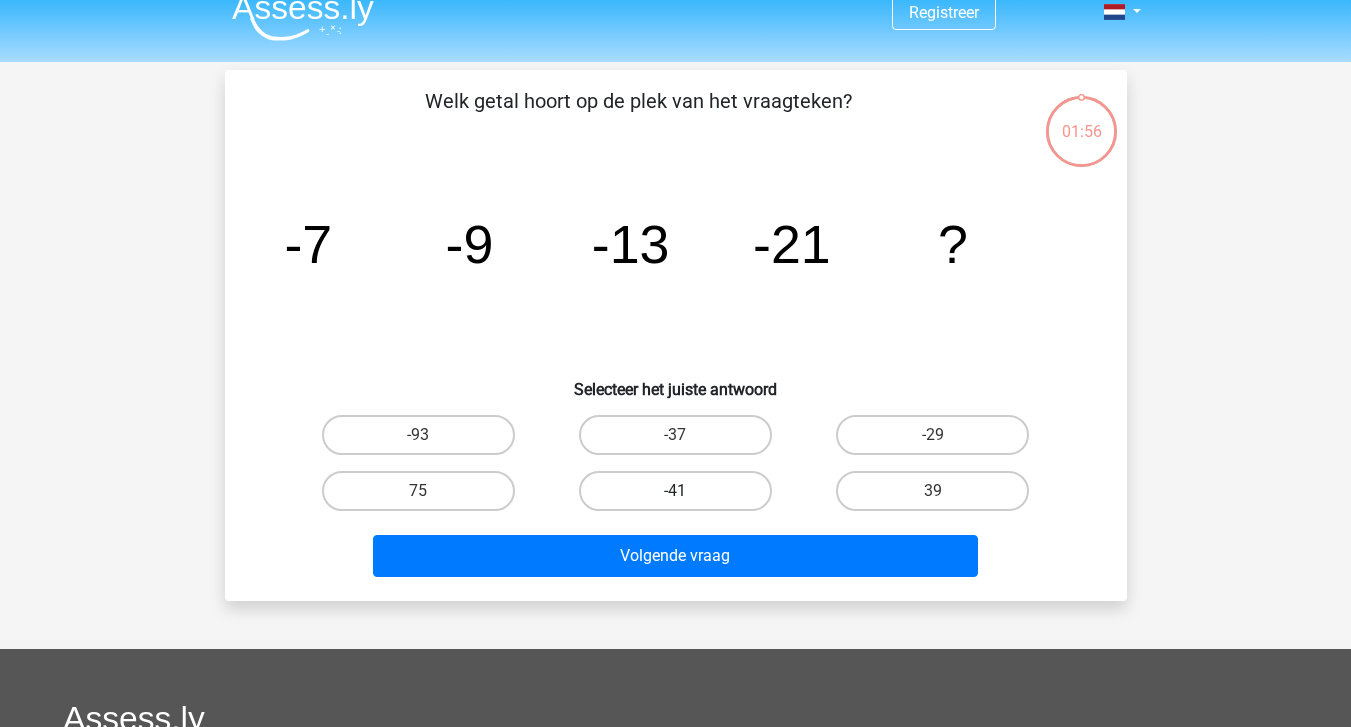 scroll, scrollTop: 0, scrollLeft: 0, axis: both 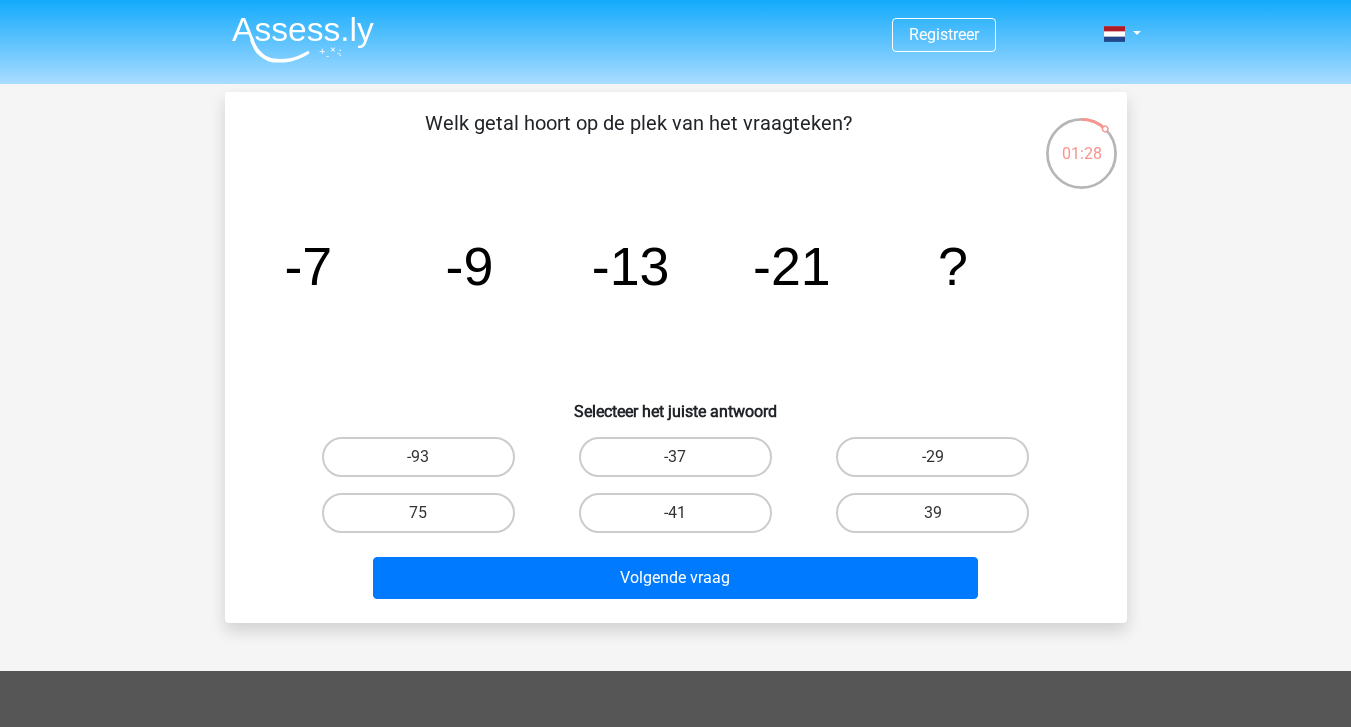 click on "Welk getal hoort op de plek van het vraagteken?
image/svg+xml
-7
-9
-13
-21
?
Selecteer het juiste antwoord" at bounding box center (676, 357) 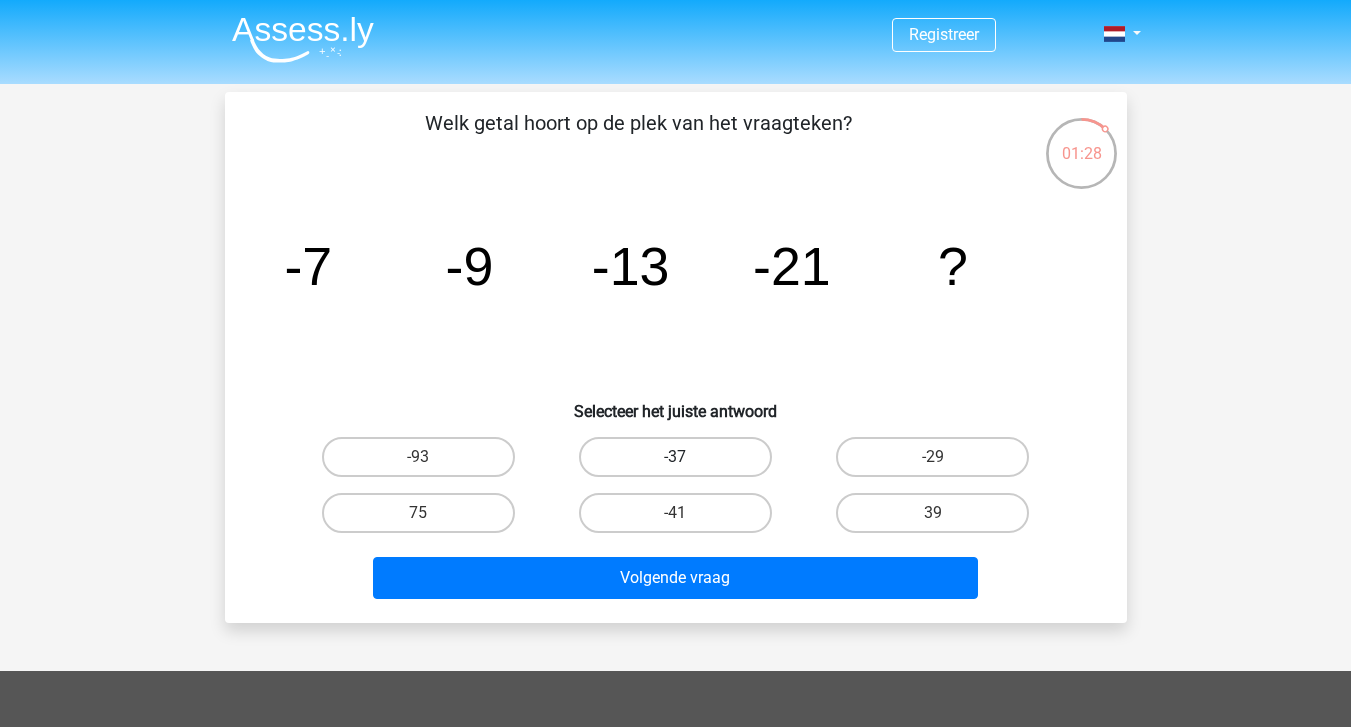 click on "-37" at bounding box center [675, 457] 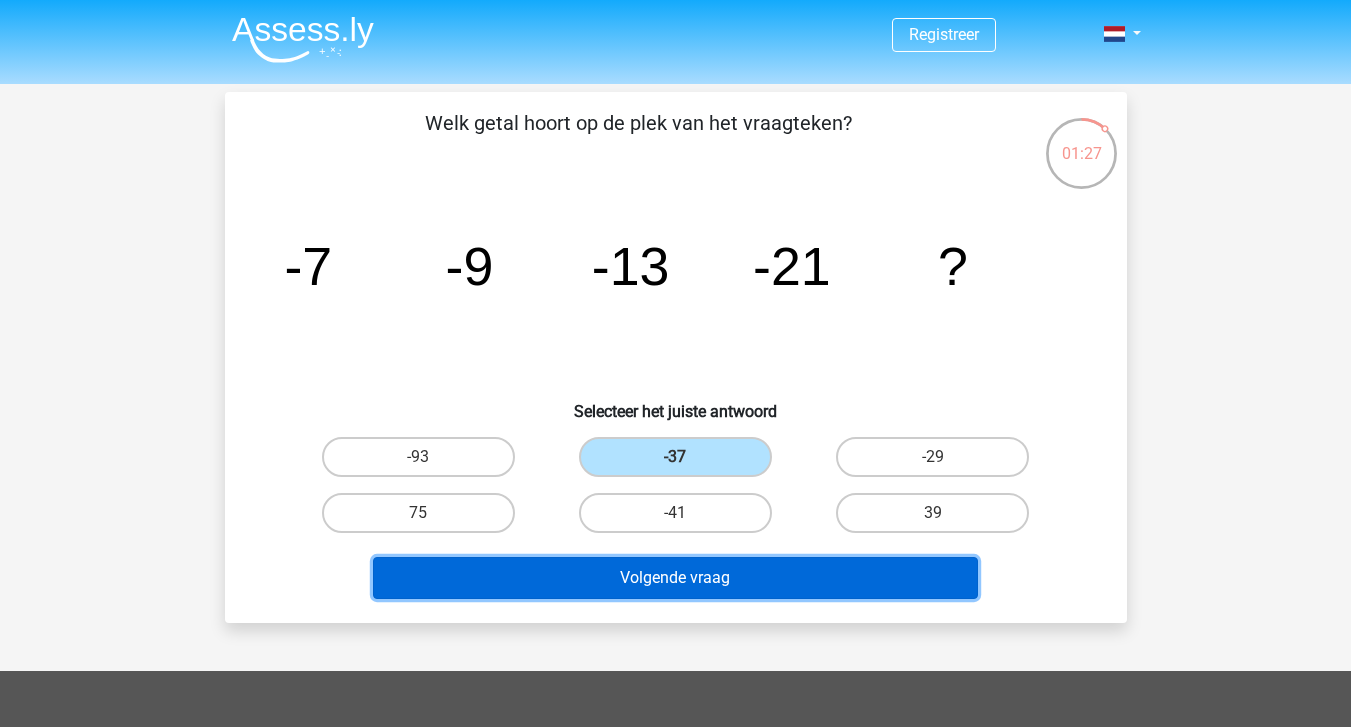 click on "Volgende vraag" at bounding box center (675, 578) 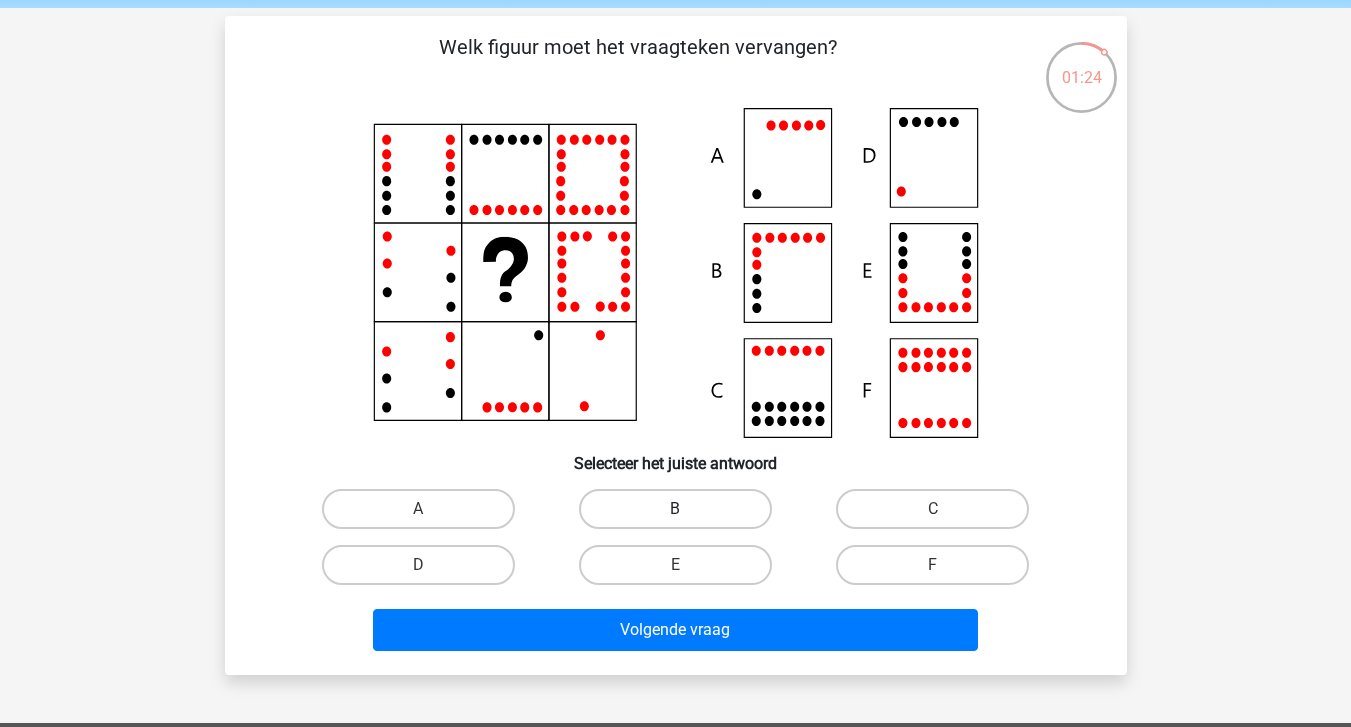 scroll, scrollTop: 73, scrollLeft: 0, axis: vertical 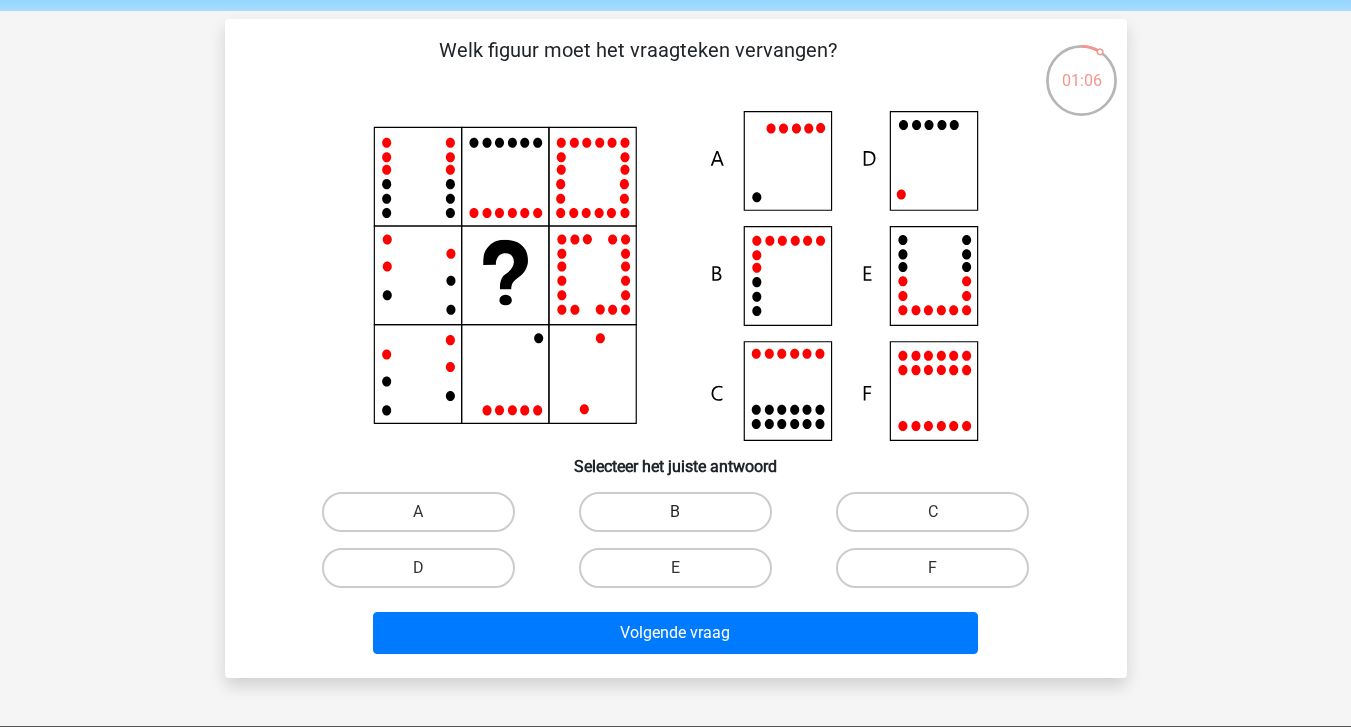 click on "B" at bounding box center [675, 512] 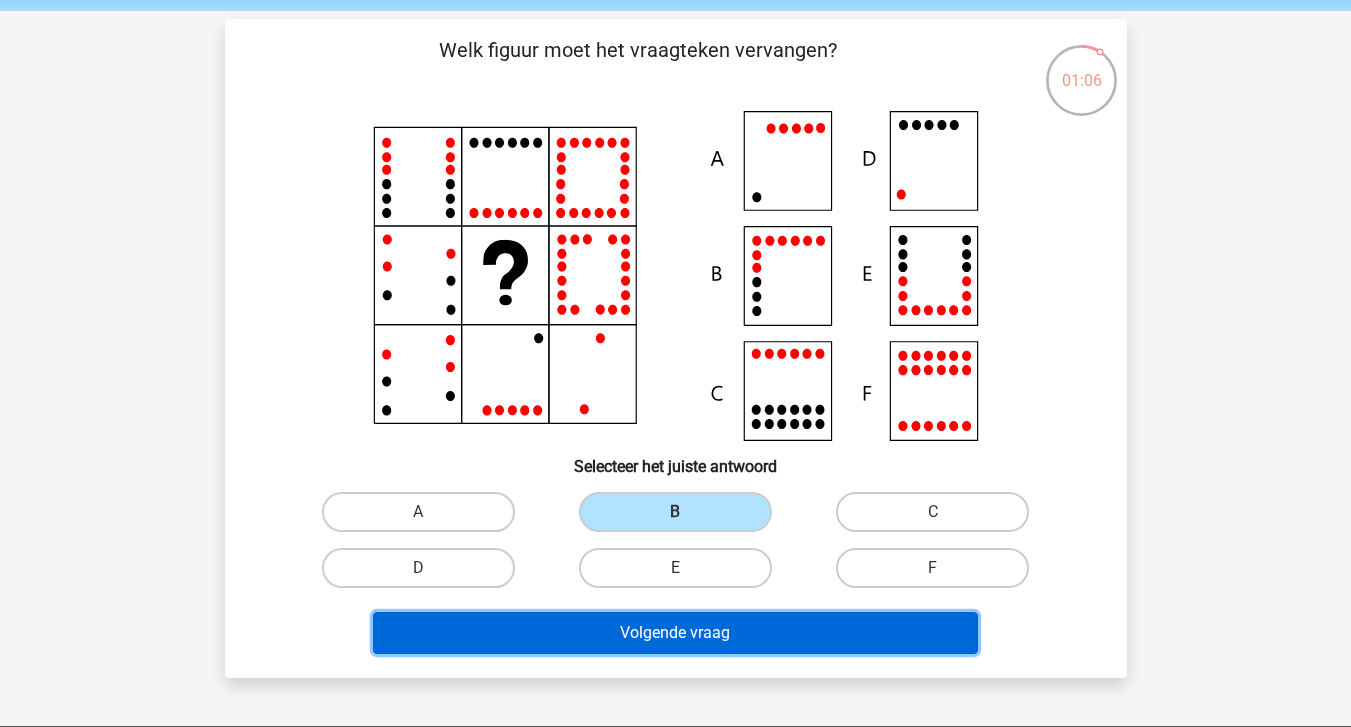 click on "Volgende vraag" at bounding box center [675, 633] 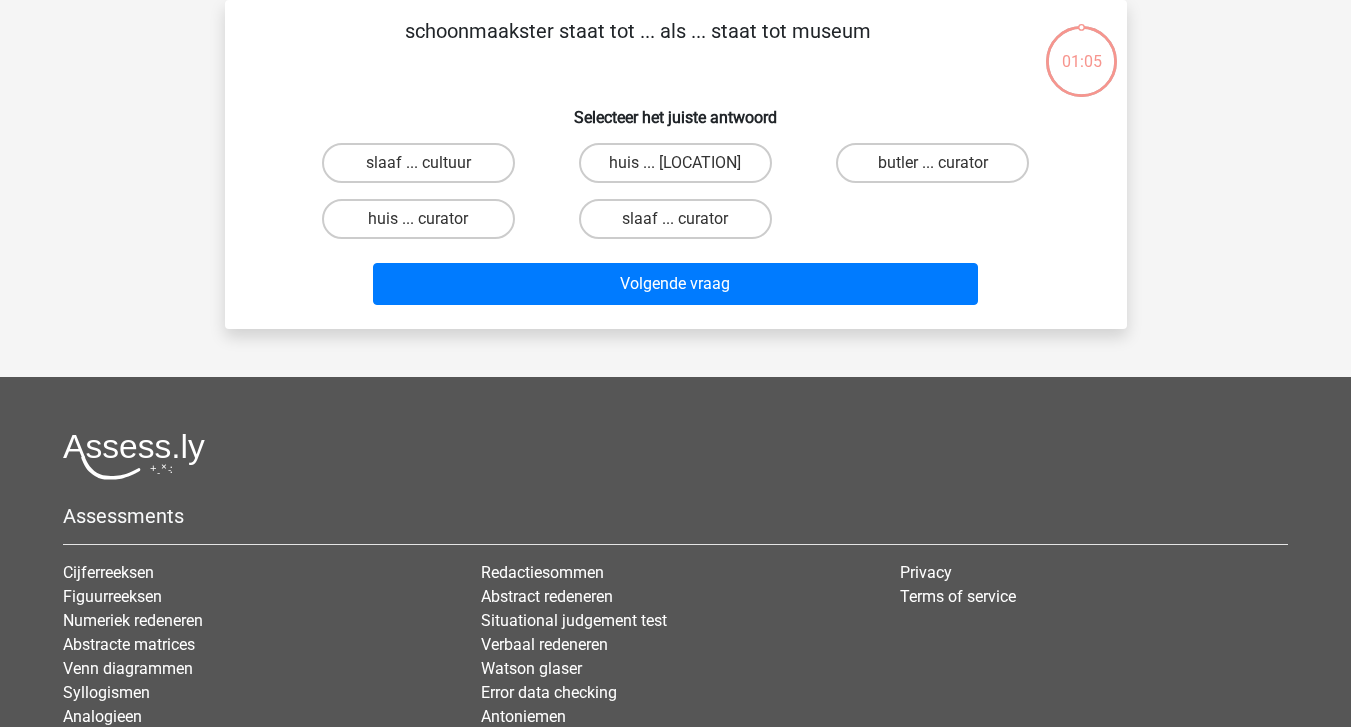 scroll, scrollTop: 0, scrollLeft: 0, axis: both 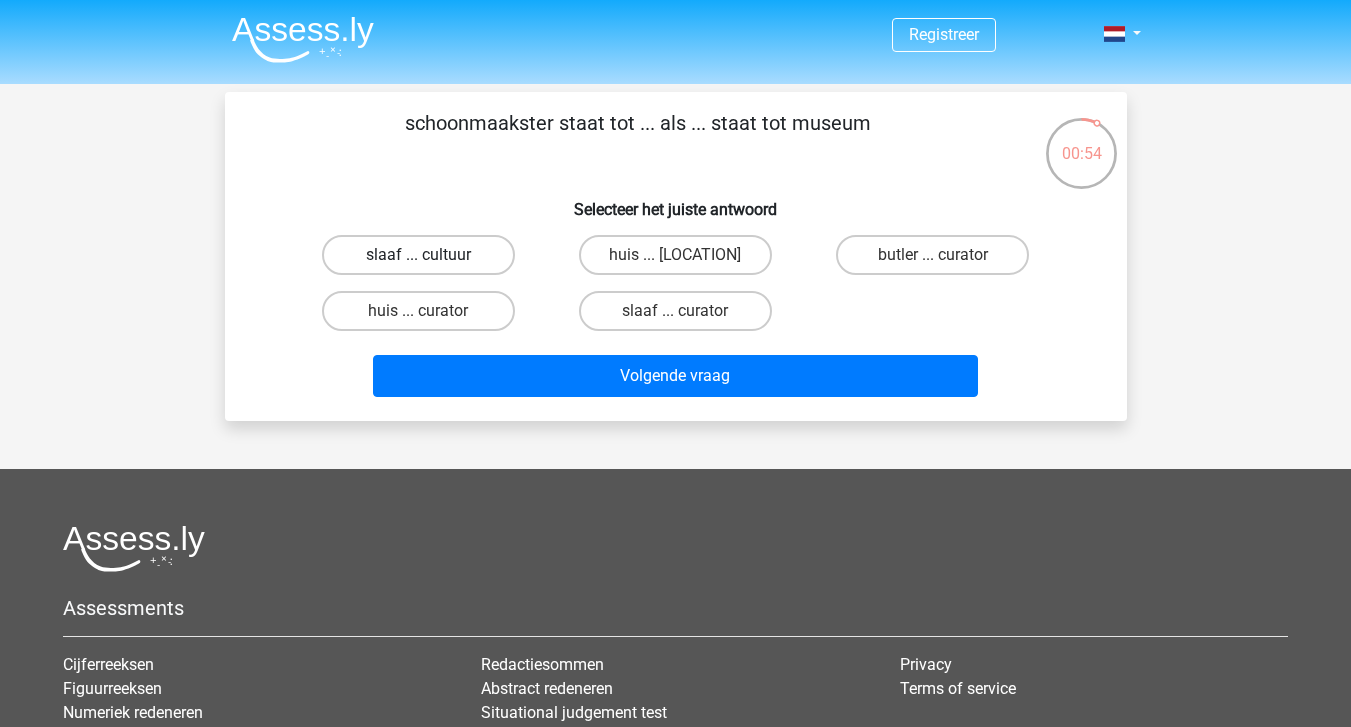 click on "slaaf ... cultuur" at bounding box center [418, 255] 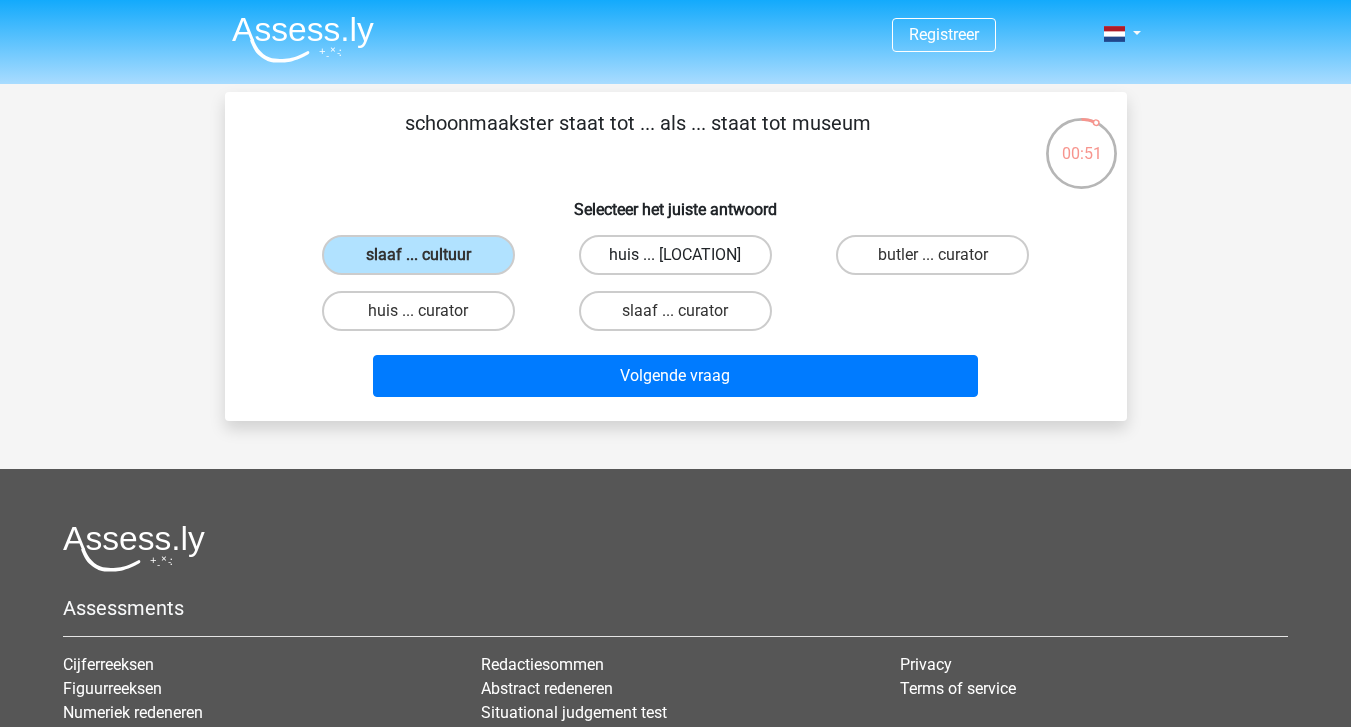 click on "huis ... louvre" at bounding box center (675, 255) 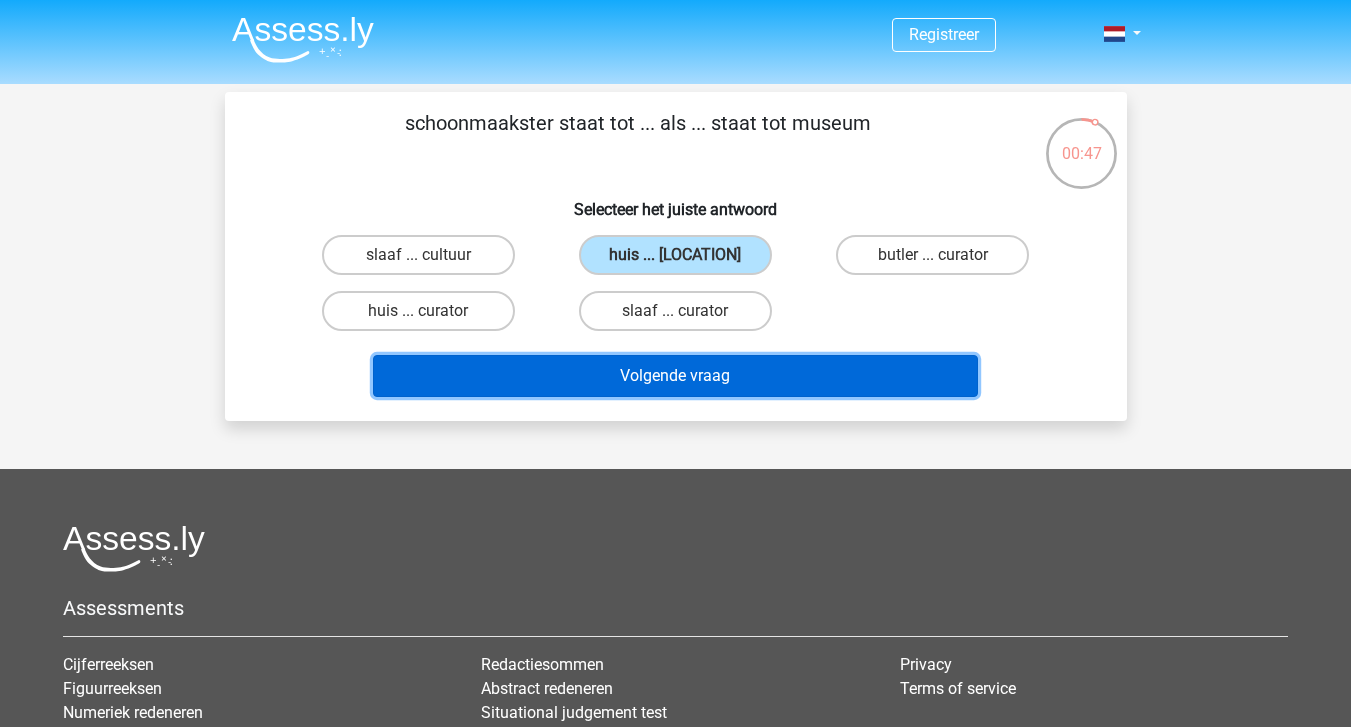 click on "Volgende vraag" at bounding box center (675, 376) 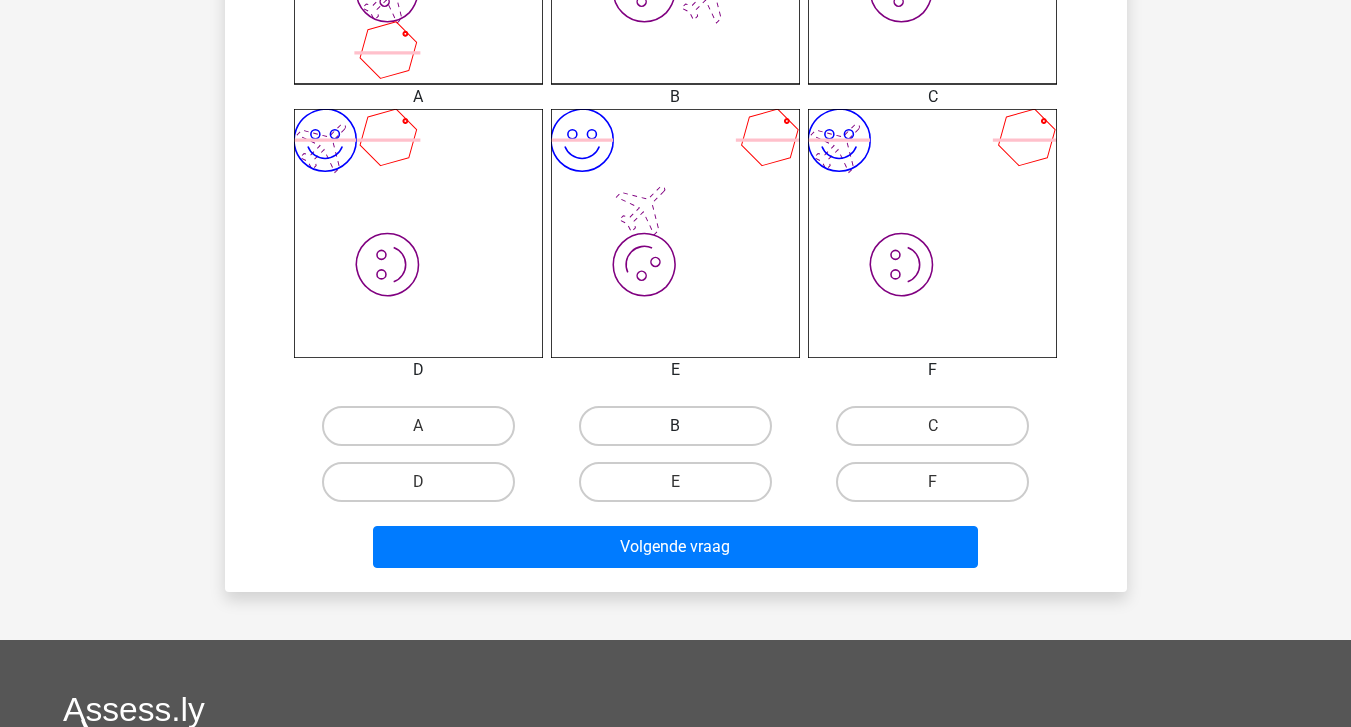 scroll, scrollTop: 806, scrollLeft: 0, axis: vertical 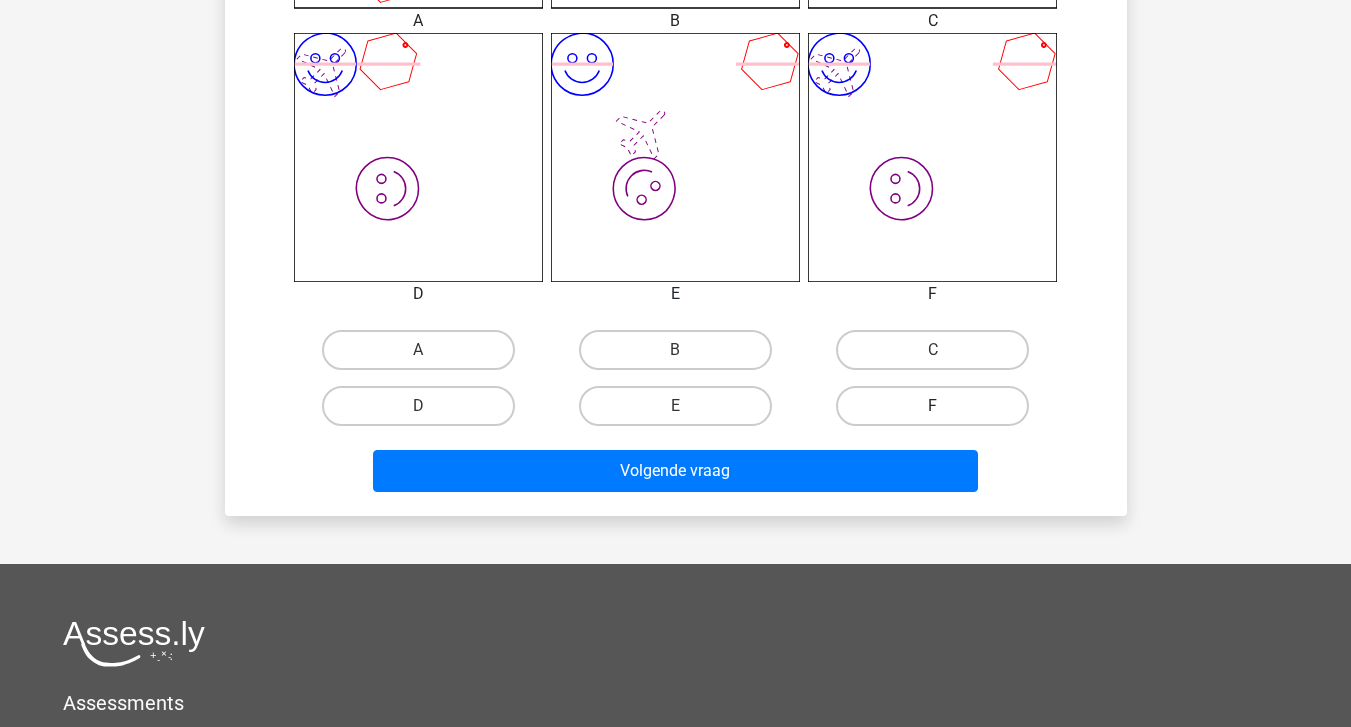click on "F" at bounding box center (932, 406) 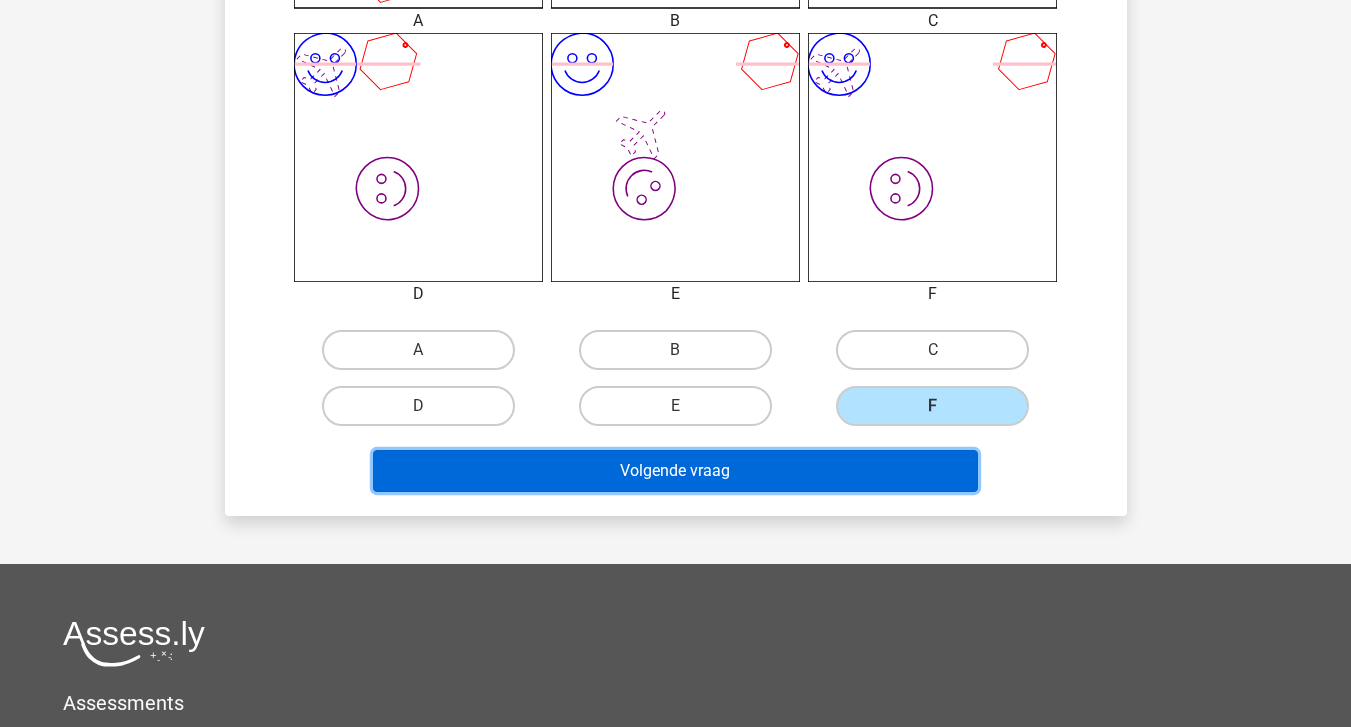 click on "Volgende vraag" at bounding box center [675, 471] 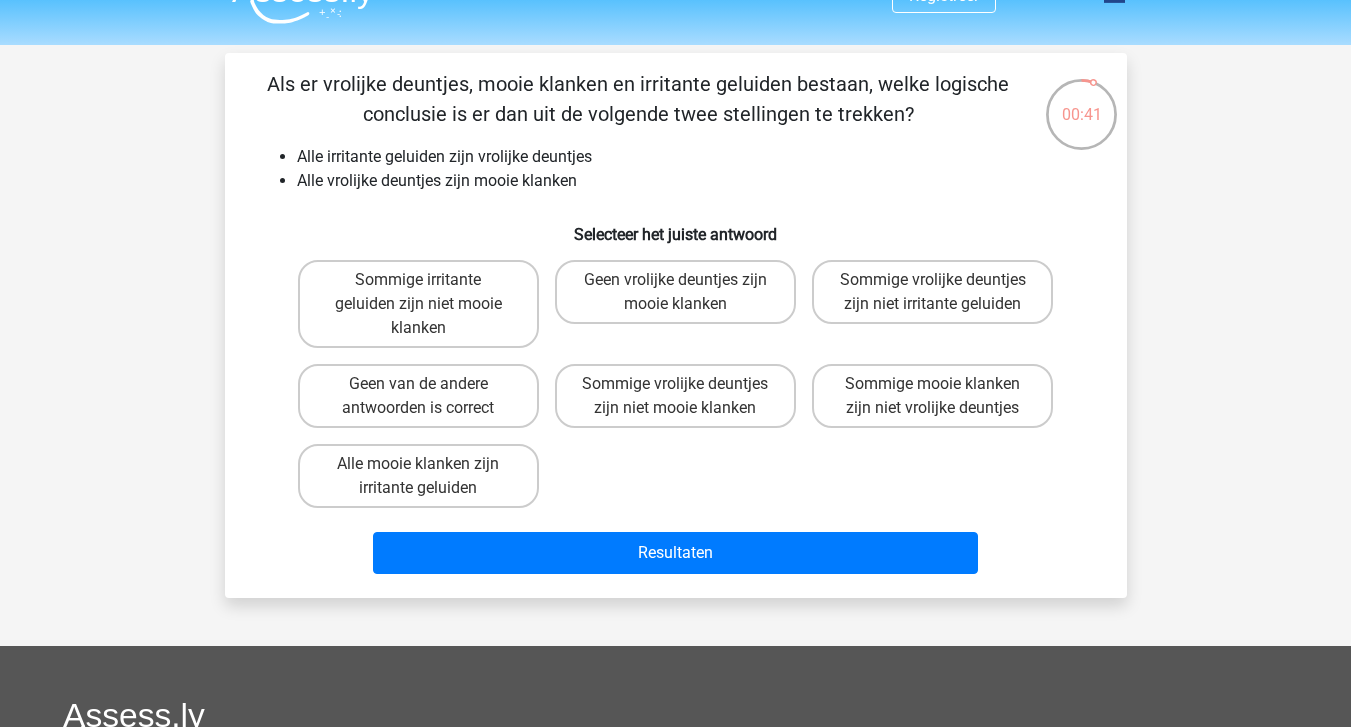 scroll, scrollTop: 28, scrollLeft: 0, axis: vertical 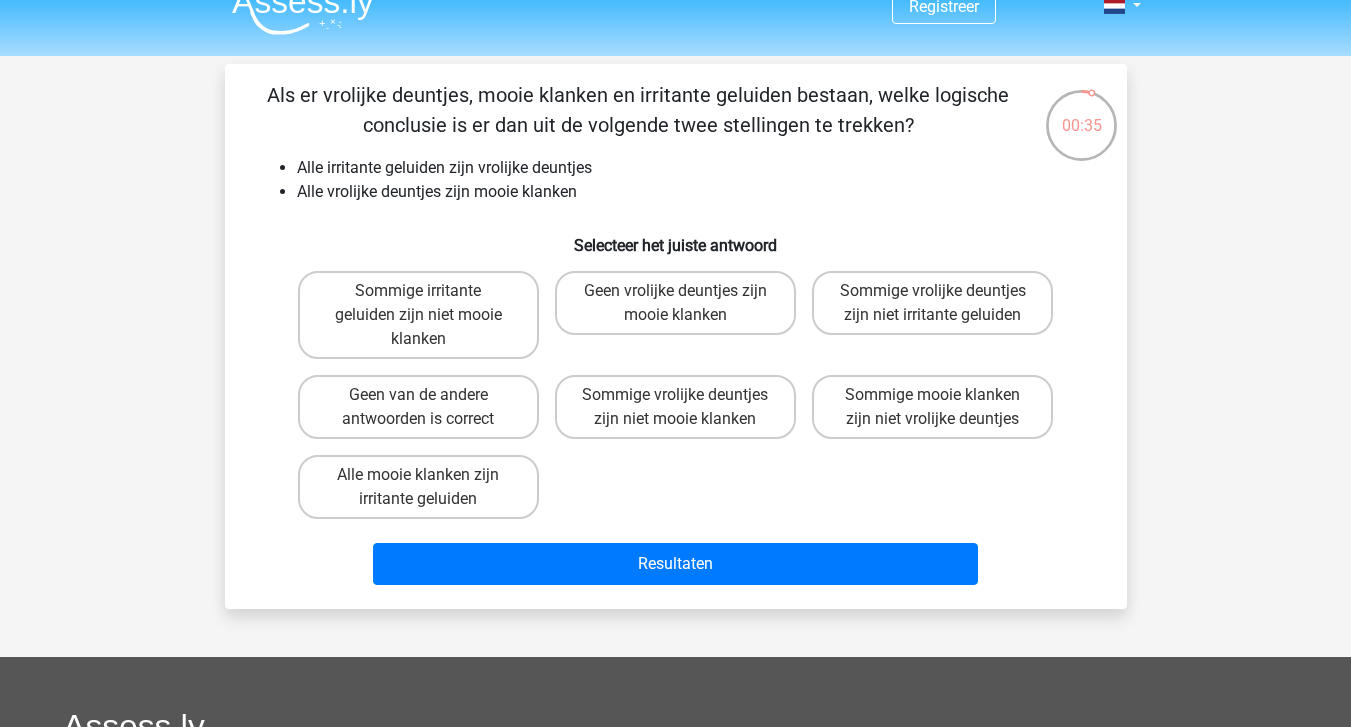 click on "Alle vrolijke deuntjes zijn mooie klanken" at bounding box center (696, 192) 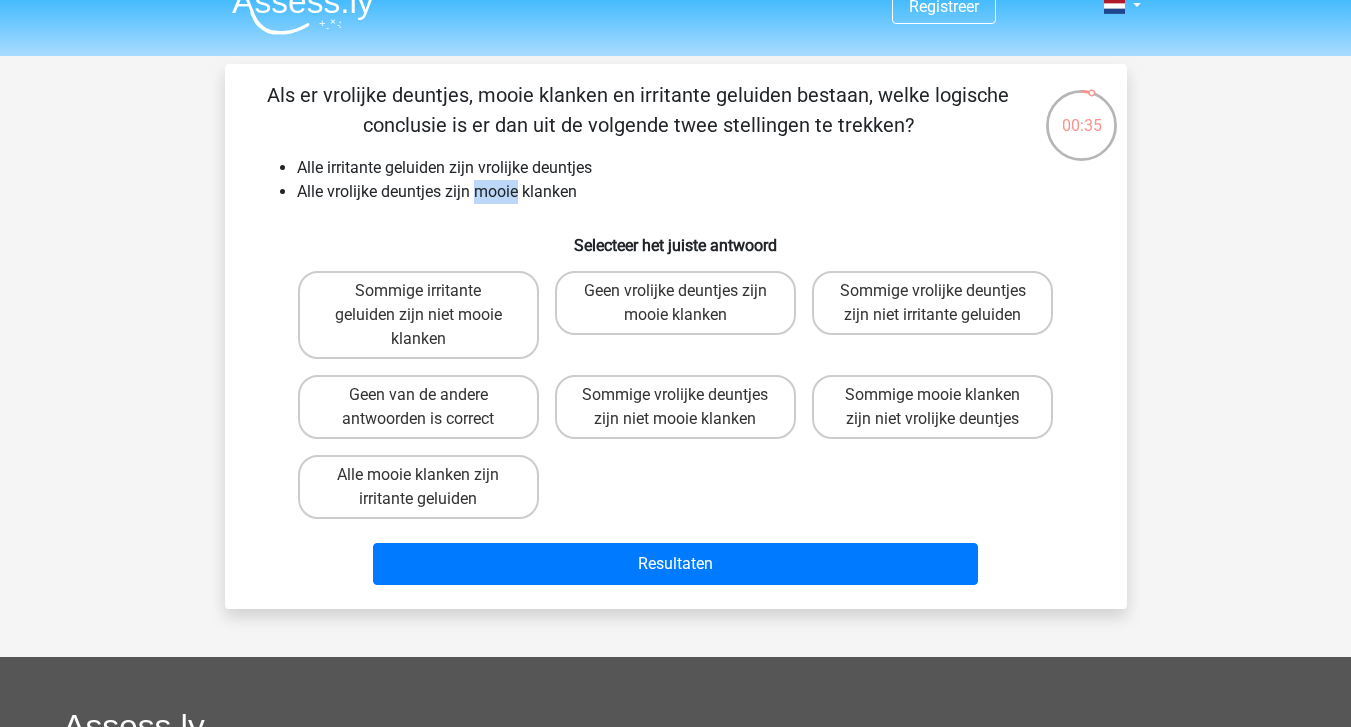 click on "Alle vrolijke deuntjes zijn mooie klanken" at bounding box center (696, 192) 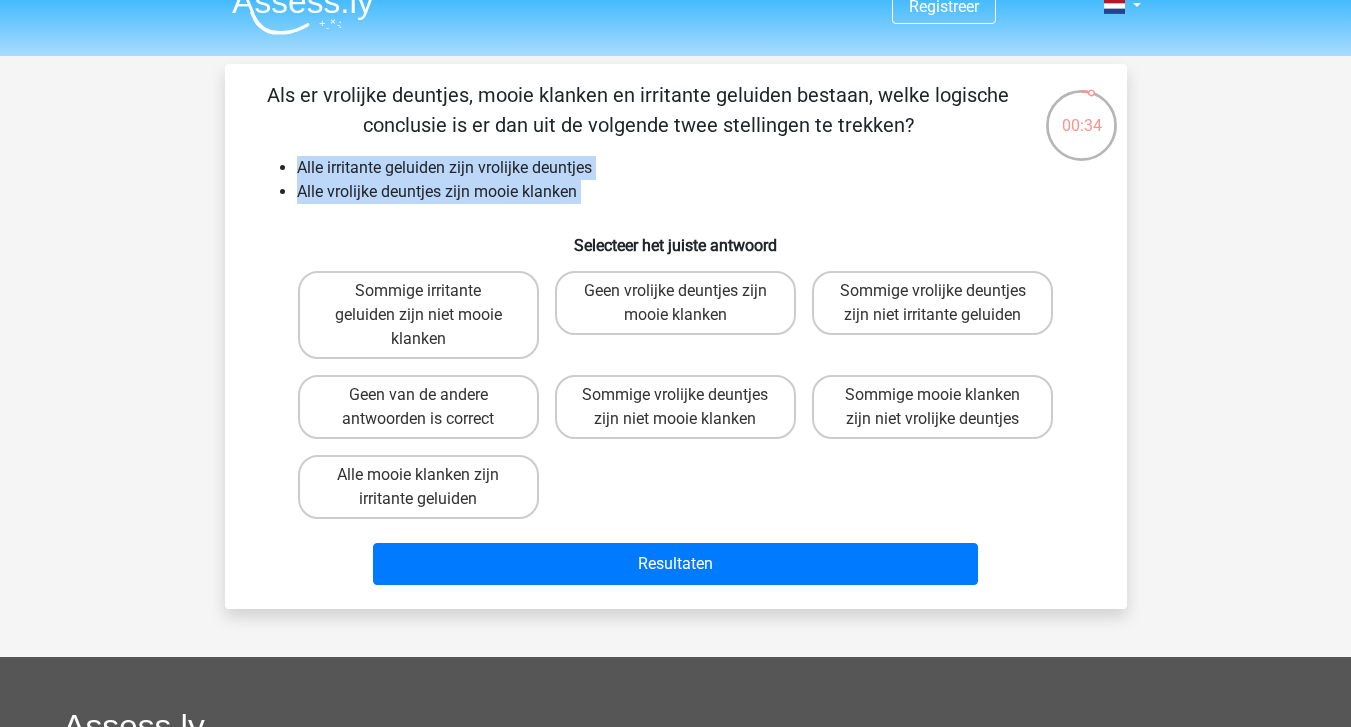 drag, startPoint x: 494, startPoint y: 198, endPoint x: 501, endPoint y: 163, distance: 35.69314 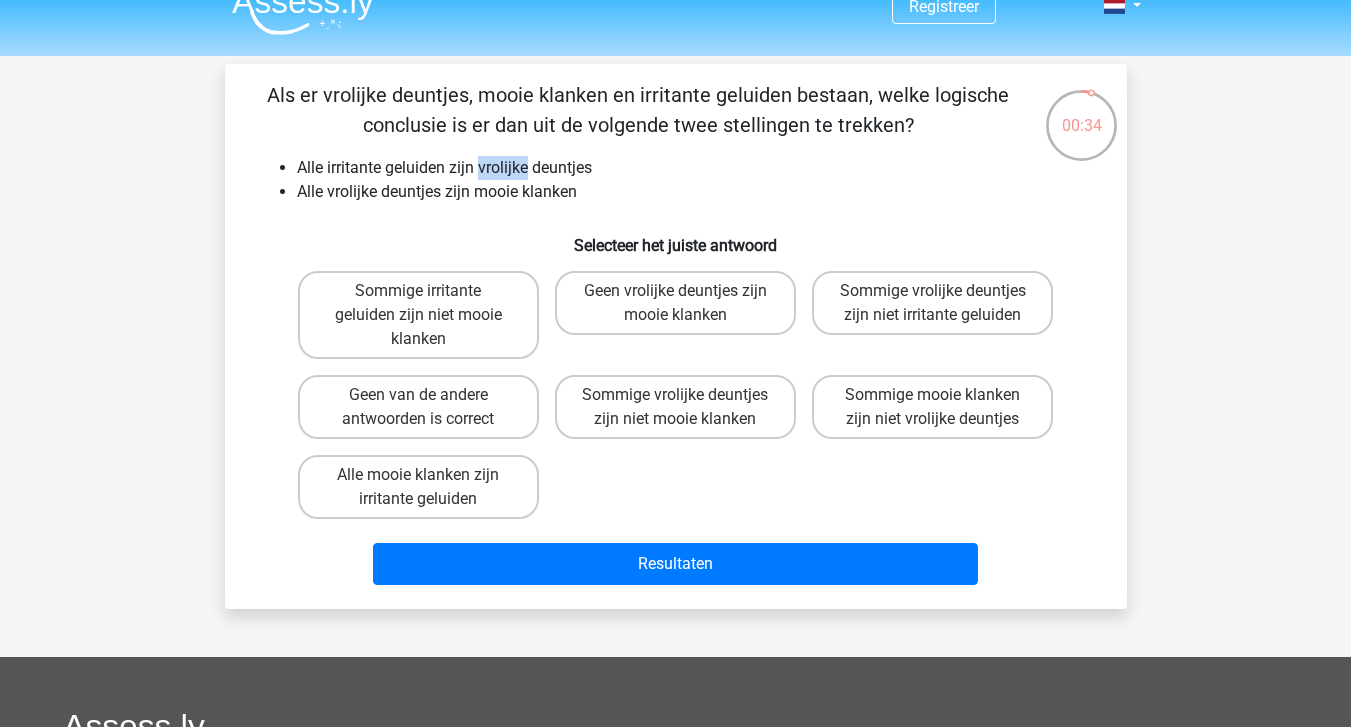 click on "Alle irritante geluiden zijn vrolijke deuntjes" at bounding box center (696, 168) 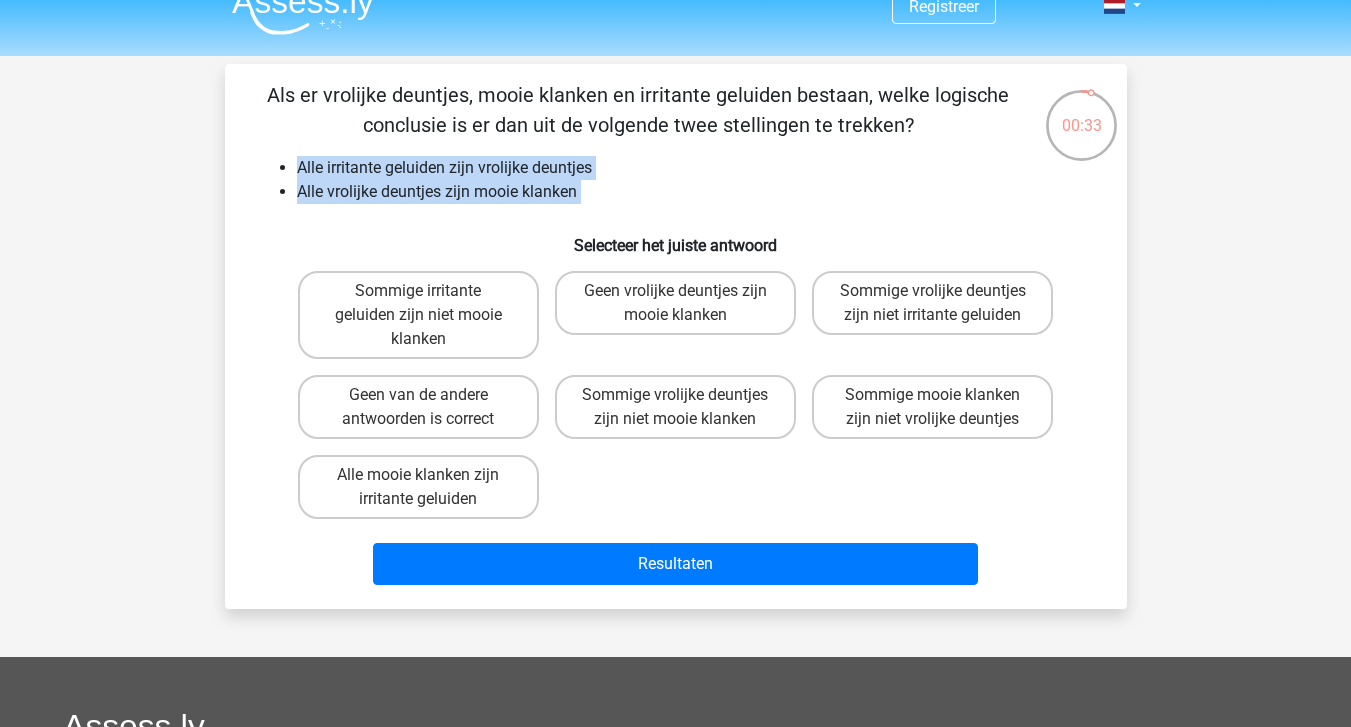 drag, startPoint x: 501, startPoint y: 163, endPoint x: 519, endPoint y: 194, distance: 35.846897 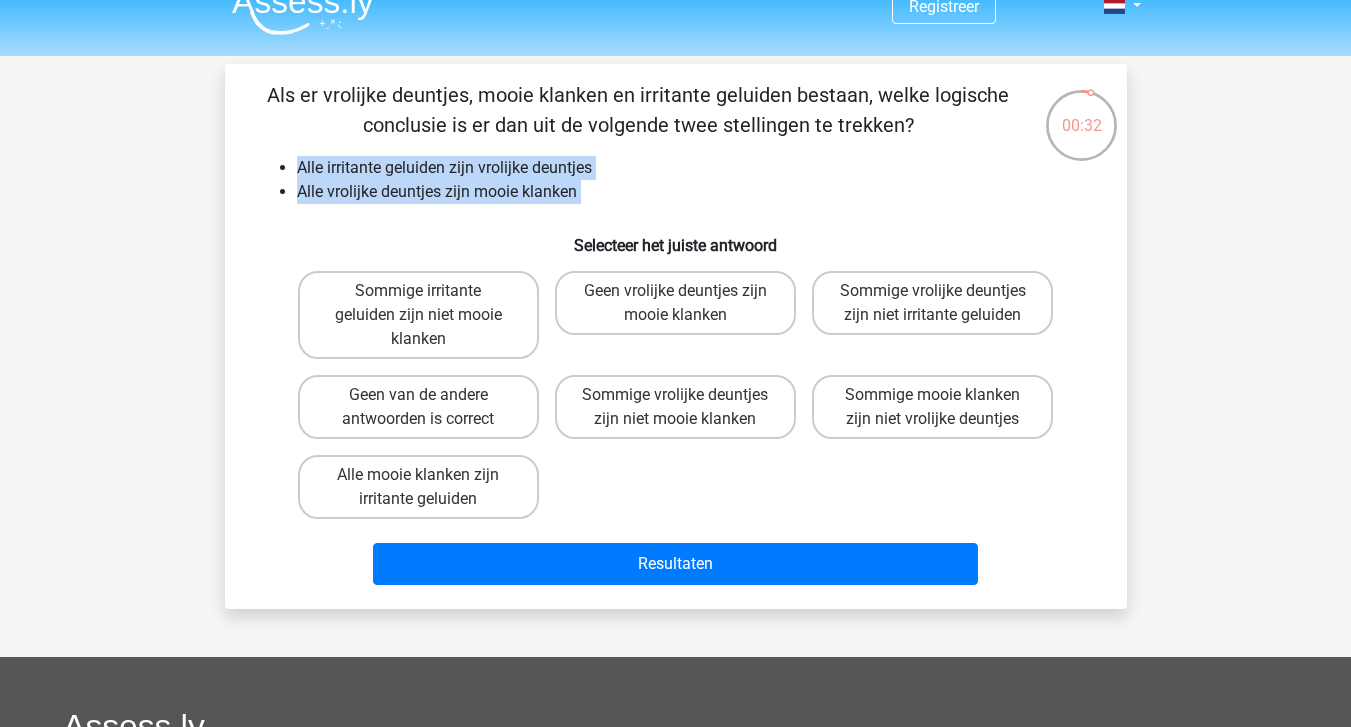 click on "Alle vrolijke deuntjes zijn mooie klanken" at bounding box center (696, 192) 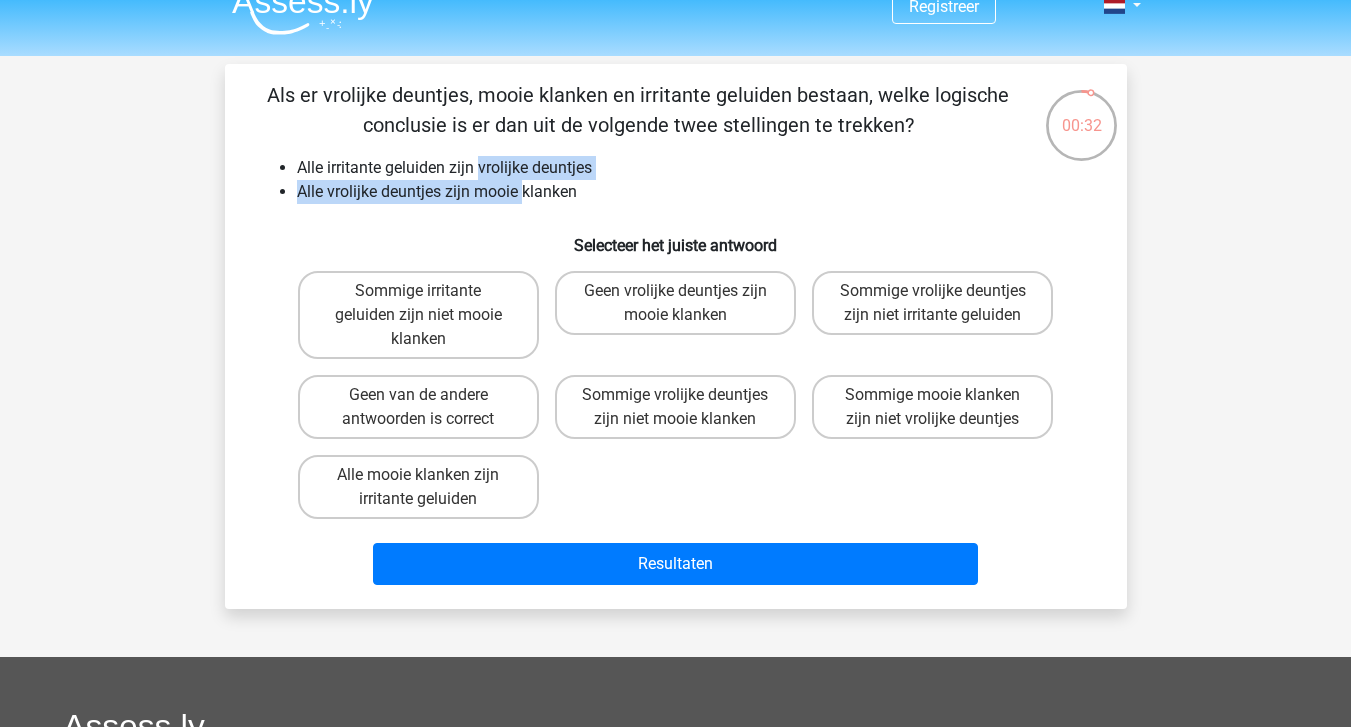 drag, startPoint x: 519, startPoint y: 194, endPoint x: 507, endPoint y: 169, distance: 27.730848 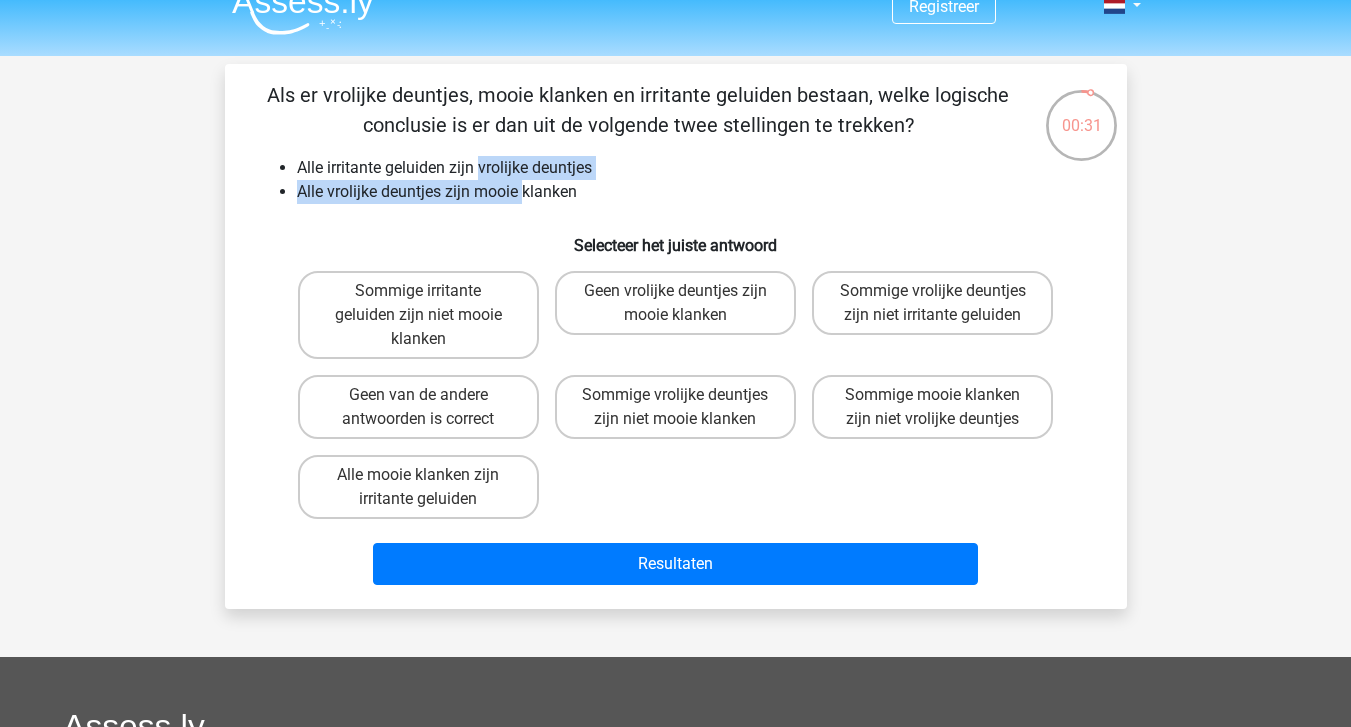 click on "Alle irritante geluiden zijn vrolijke deuntjes" at bounding box center [696, 168] 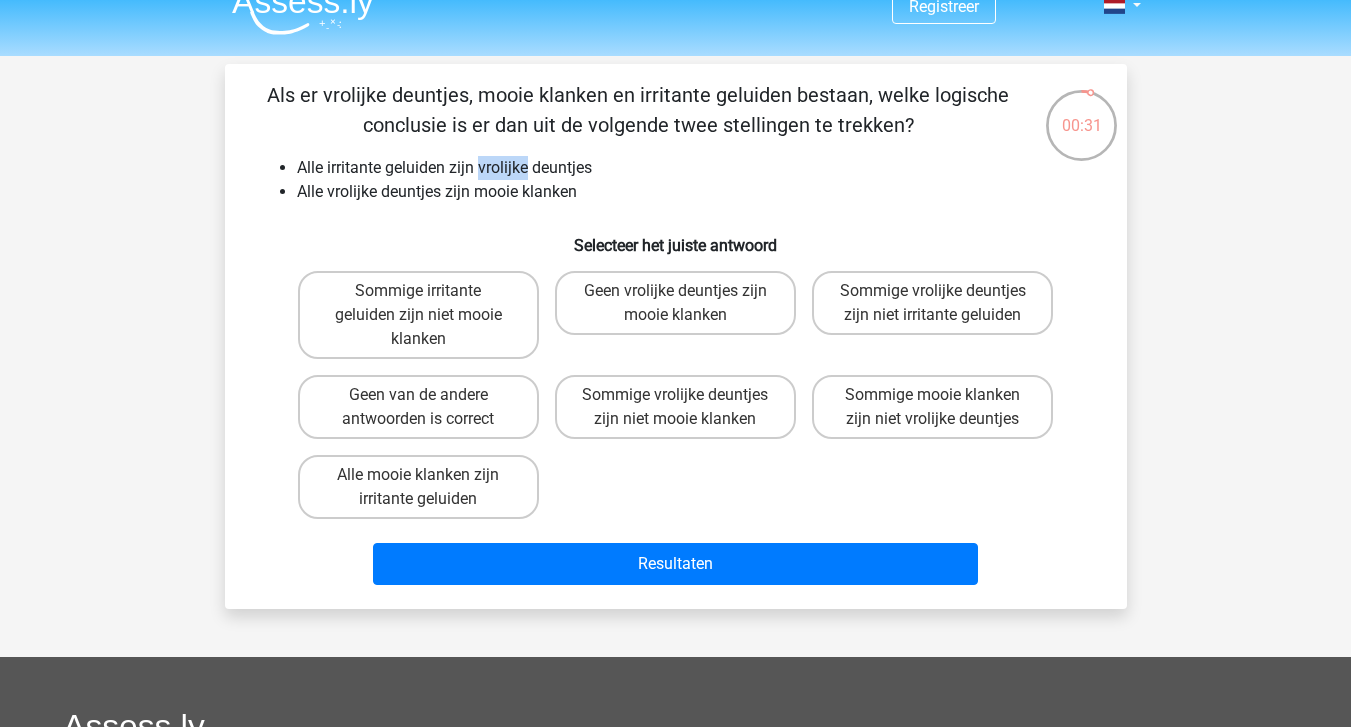 click on "Alle irritante geluiden zijn vrolijke deuntjes" at bounding box center [696, 168] 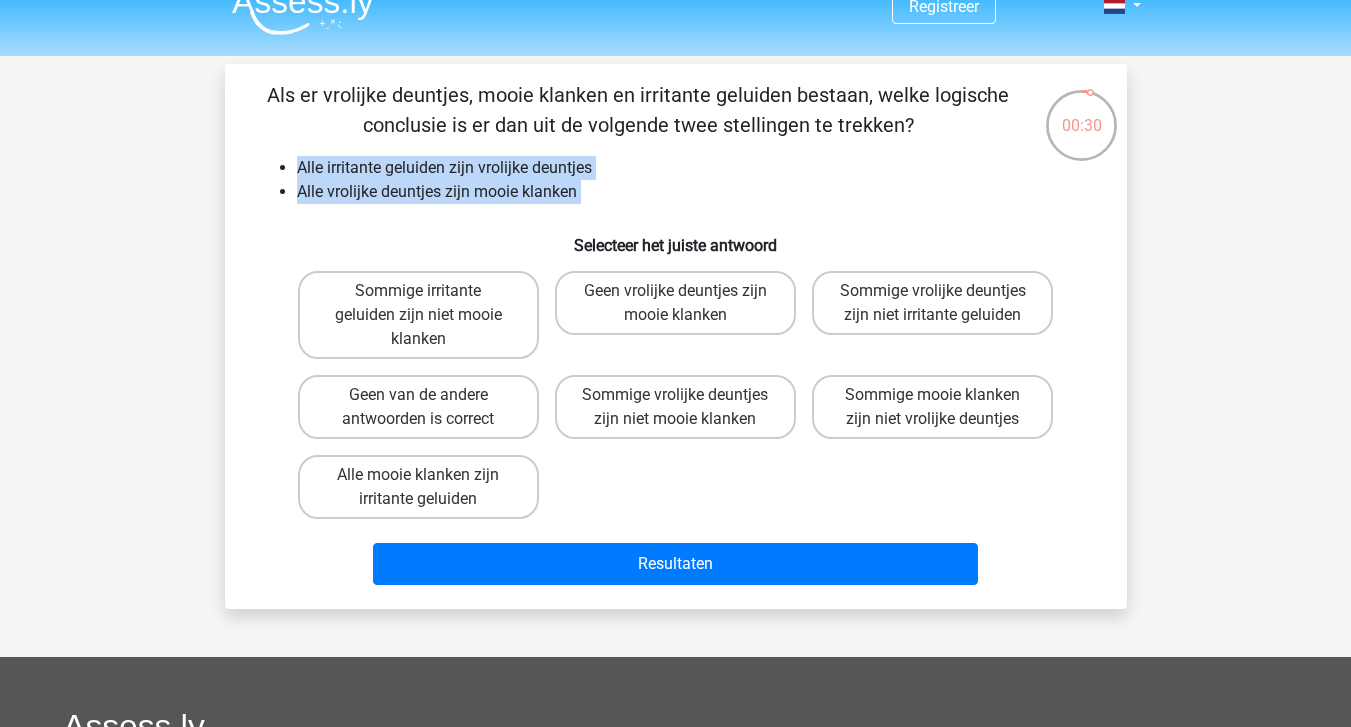 drag, startPoint x: 507, startPoint y: 169, endPoint x: 541, endPoint y: 192, distance: 41.04875 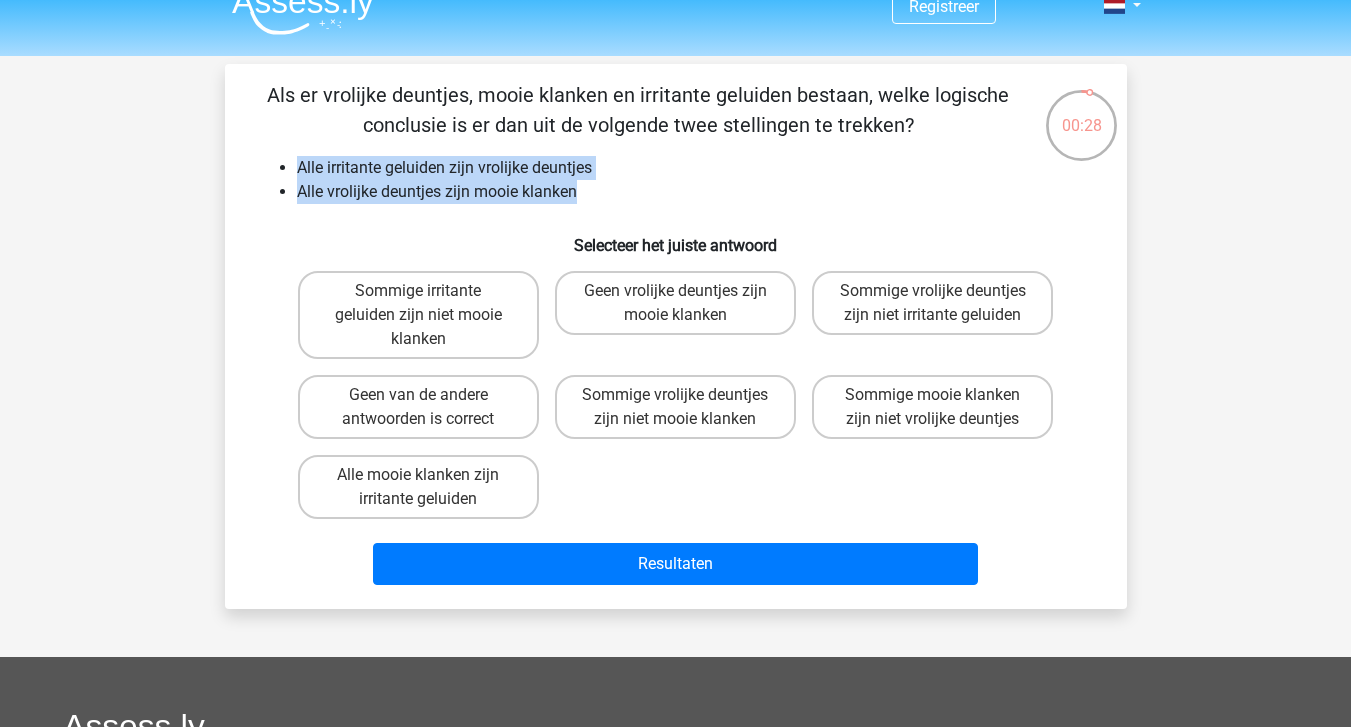 drag, startPoint x: 541, startPoint y: 192, endPoint x: 542, endPoint y: 154, distance: 38.013157 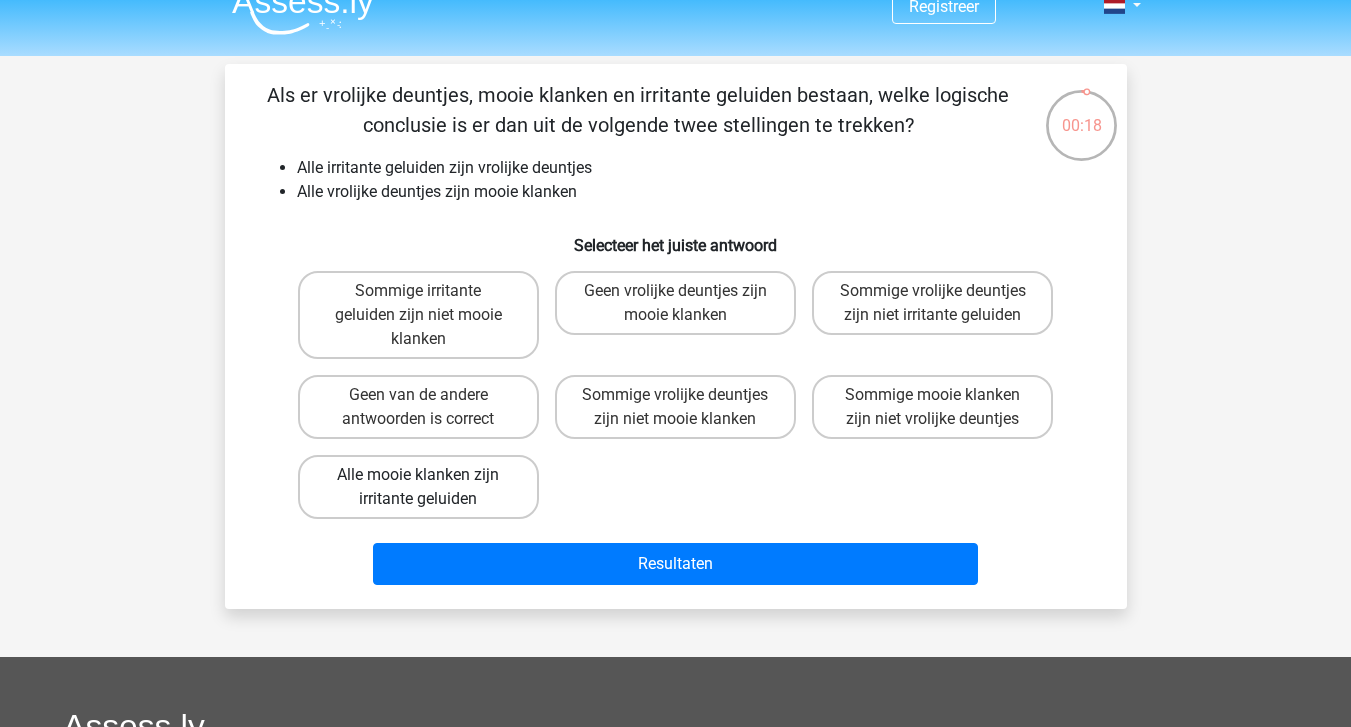 click on "Alle mooie klanken zijn irritante geluiden" at bounding box center (418, 487) 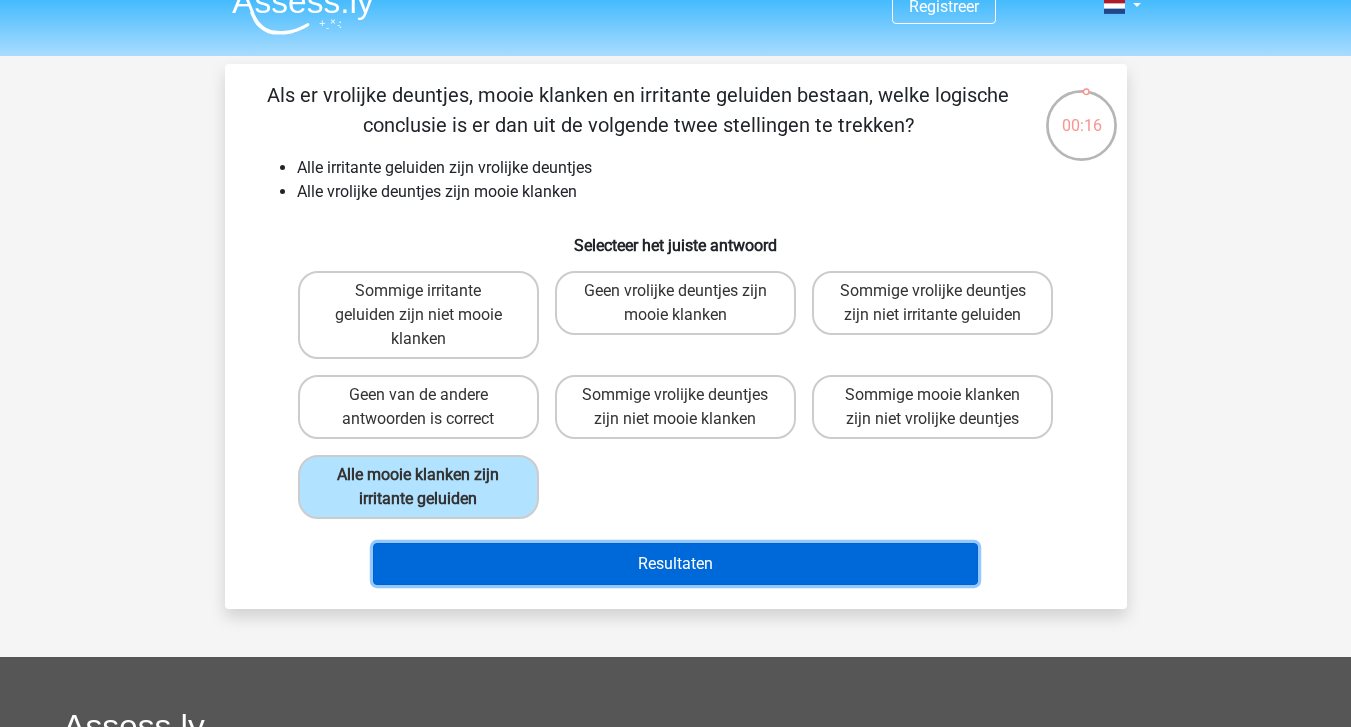 click on "Resultaten" at bounding box center [675, 564] 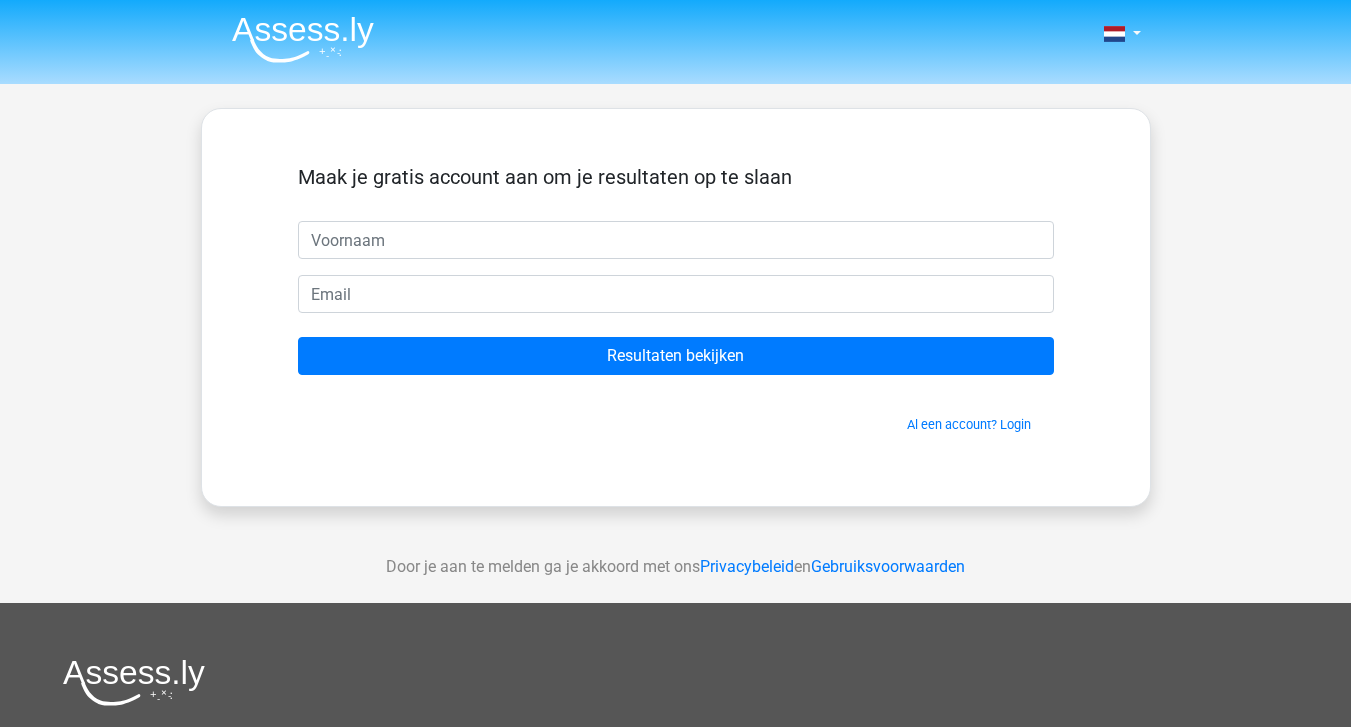 scroll, scrollTop: 0, scrollLeft: 0, axis: both 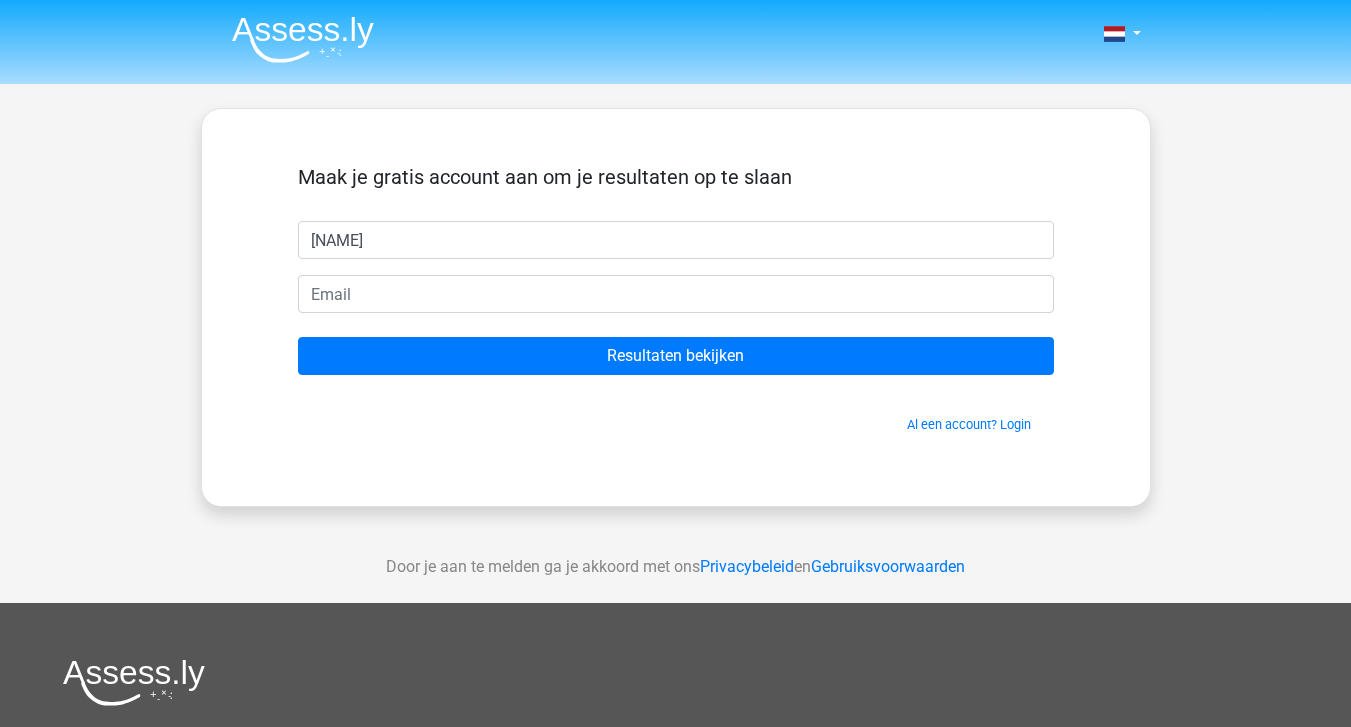 type on "[NAME]" 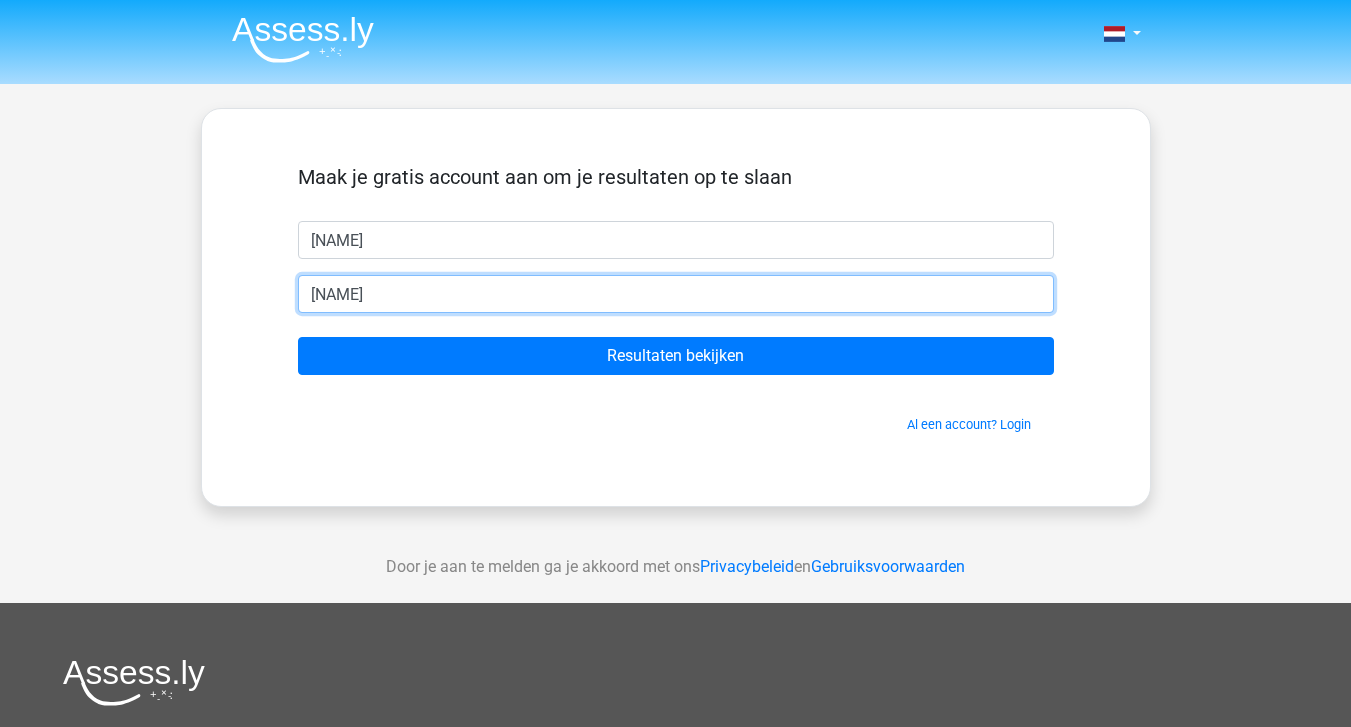 type on "[NAME]@[DOMAIN]" 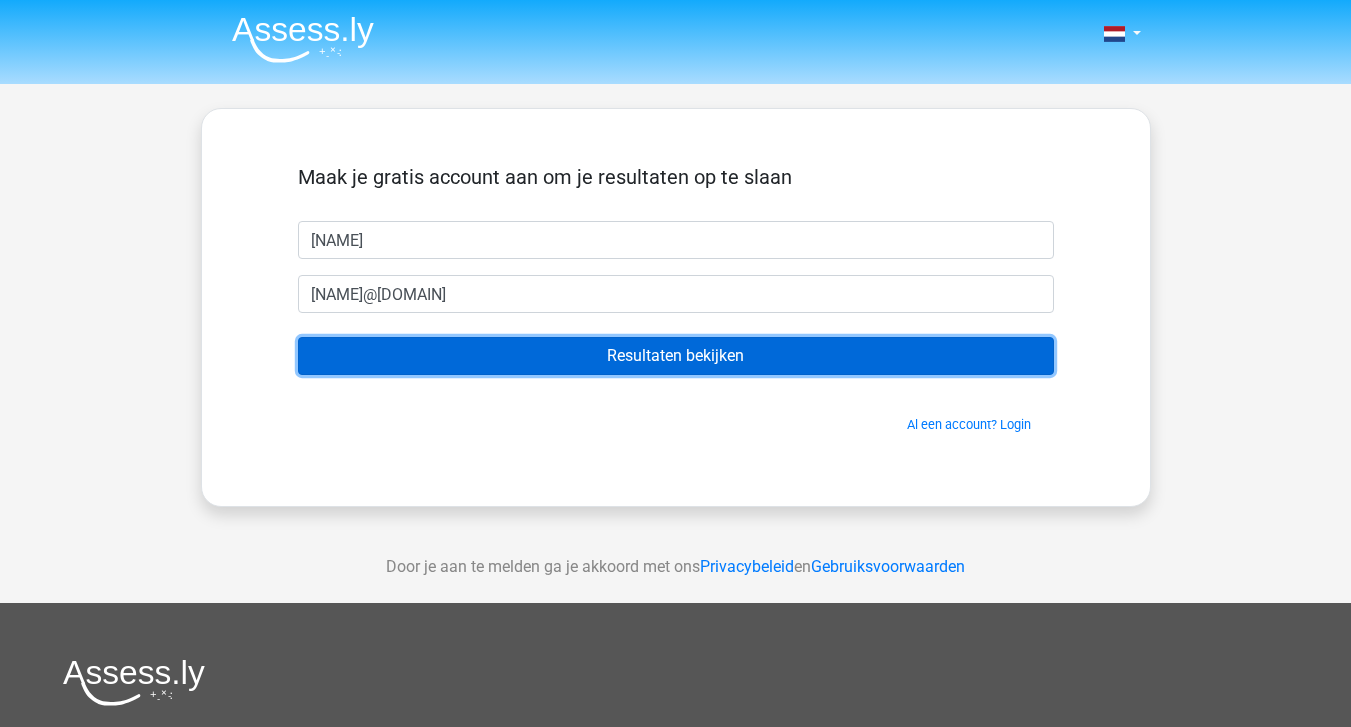 click on "Resultaten bekijken" at bounding box center (676, 356) 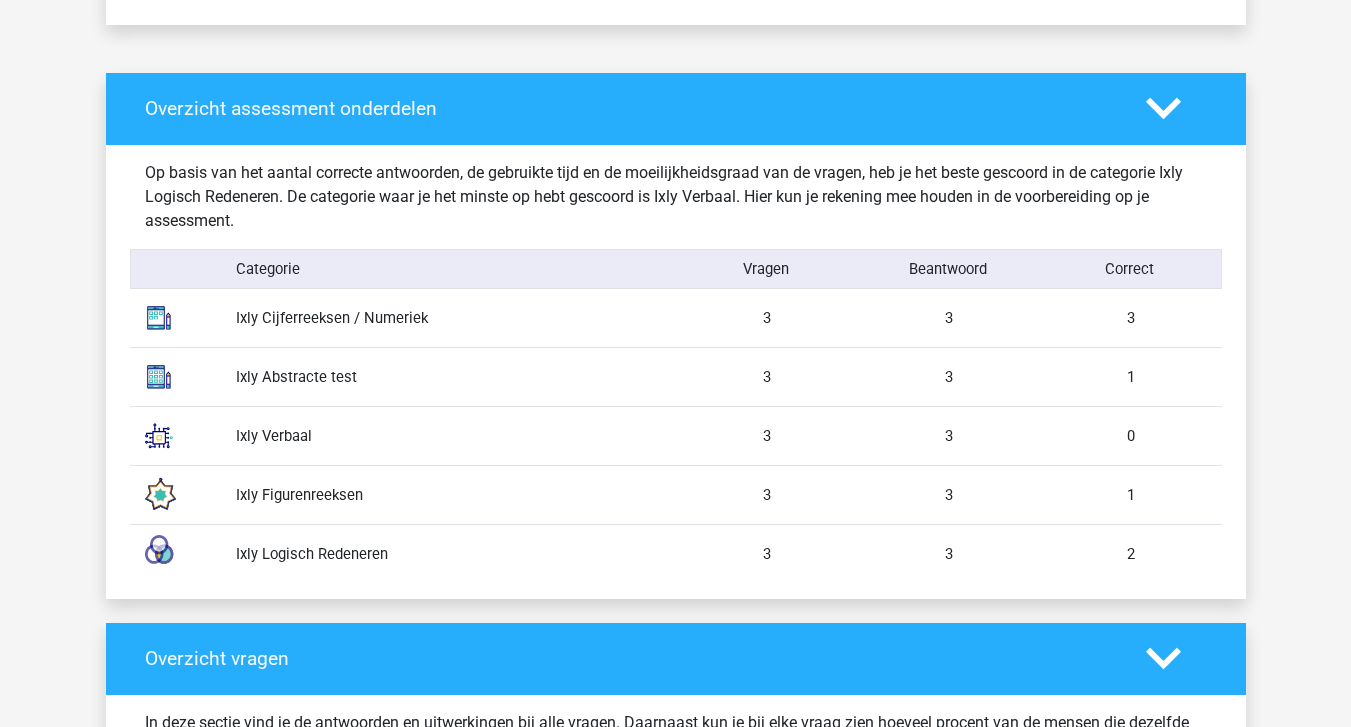 scroll, scrollTop: 1592, scrollLeft: 0, axis: vertical 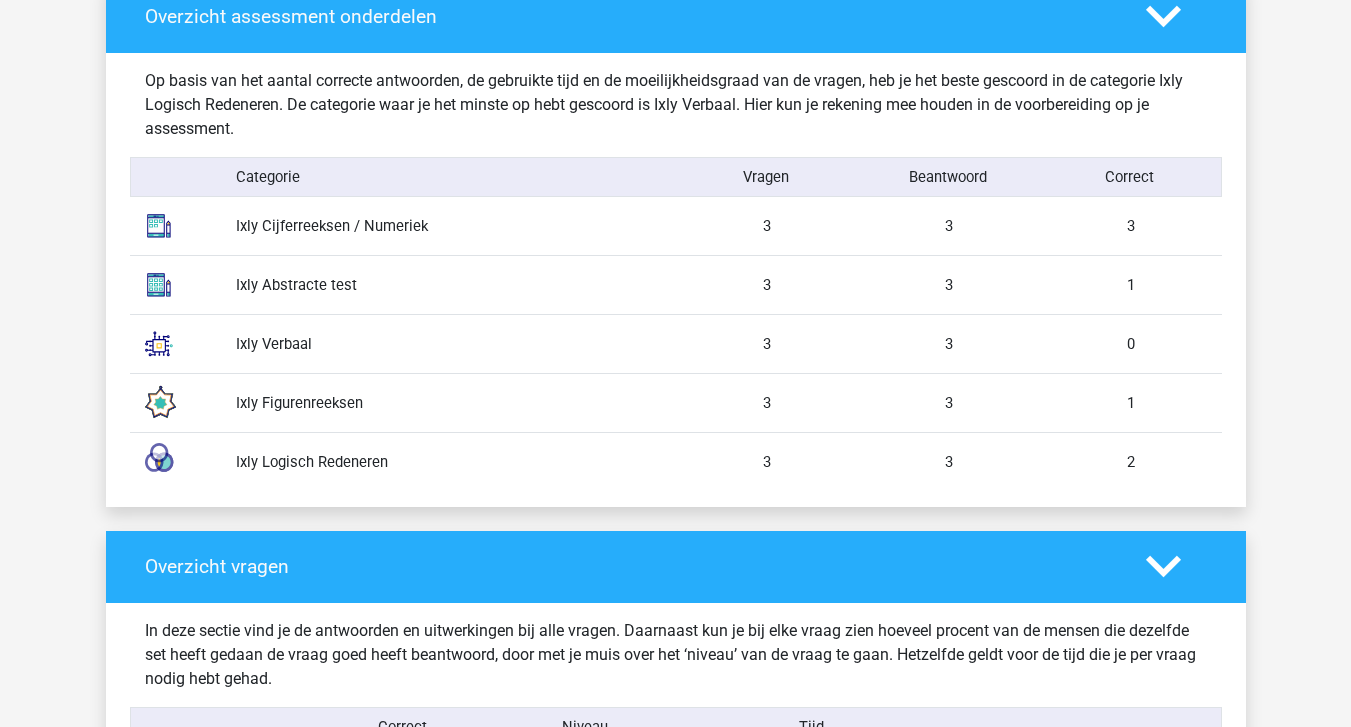 drag, startPoint x: 740, startPoint y: 221, endPoint x: 1187, endPoint y: 301, distance: 454.10242 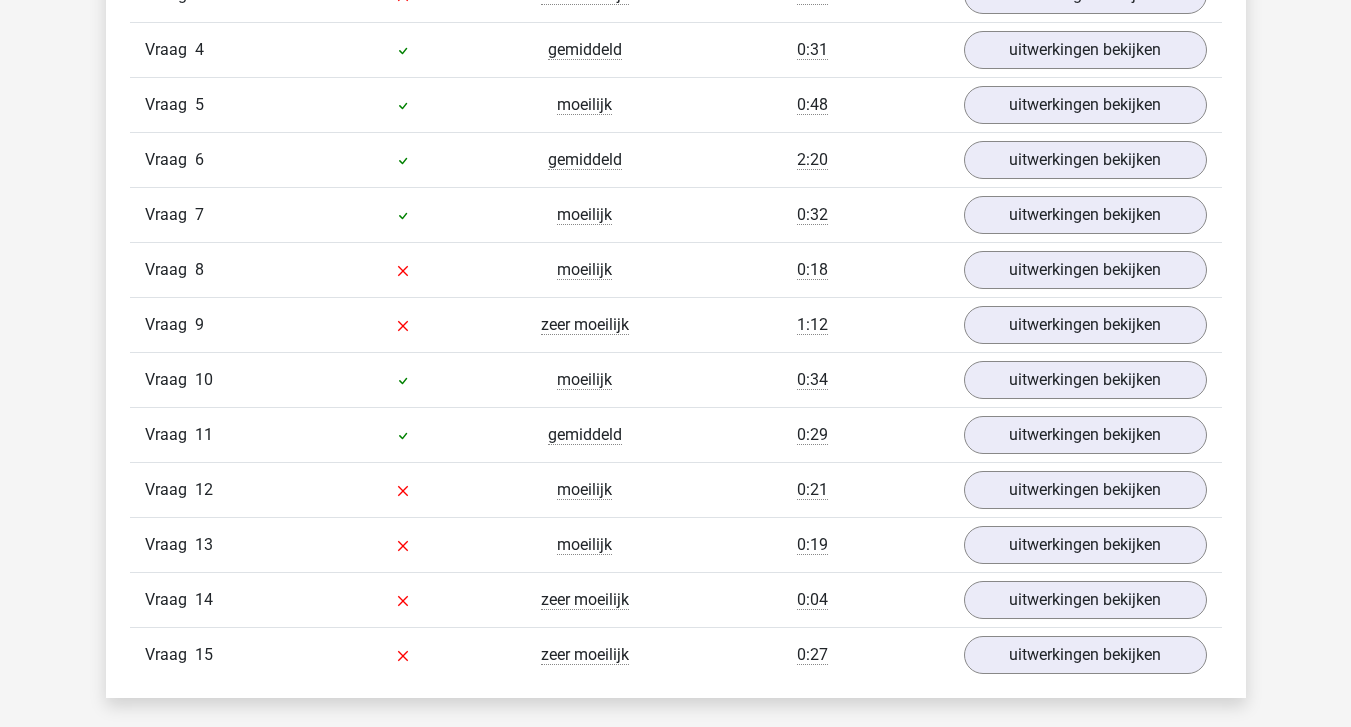 scroll, scrollTop: 2502, scrollLeft: 0, axis: vertical 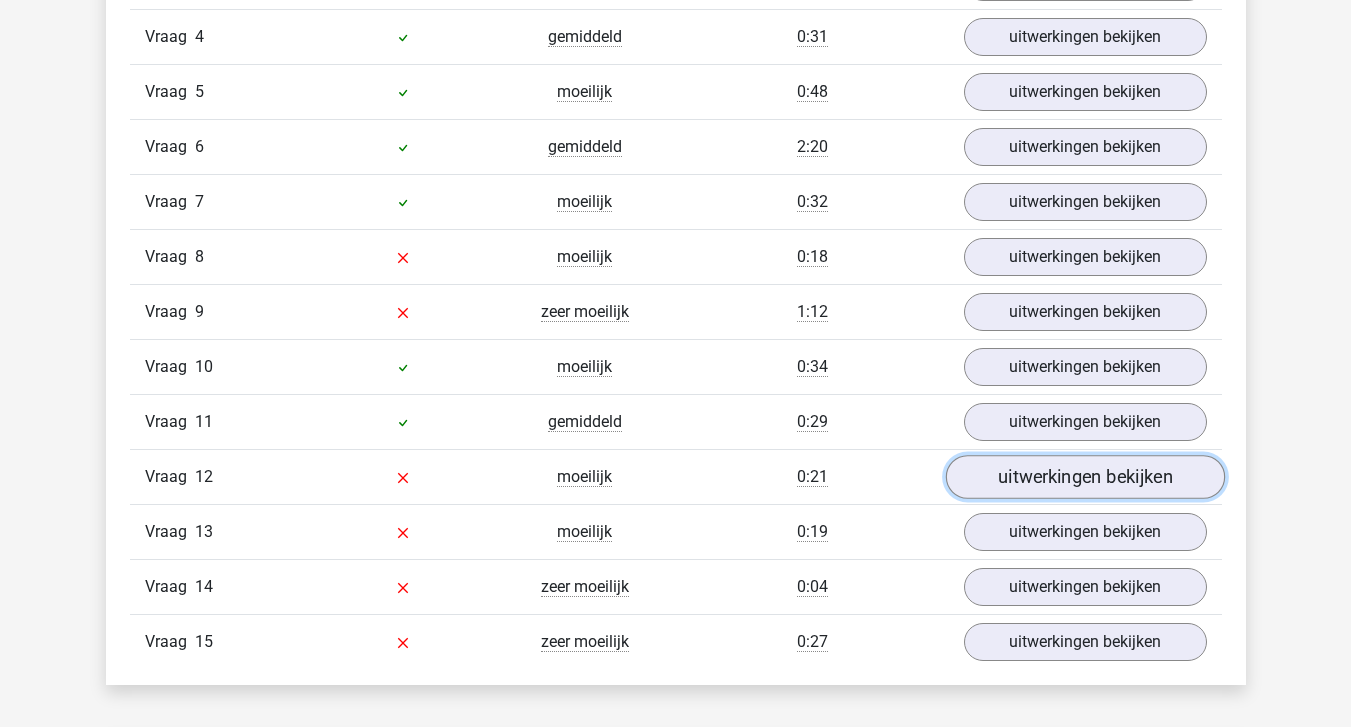 click on "uitwerkingen bekijken" at bounding box center (1084, 477) 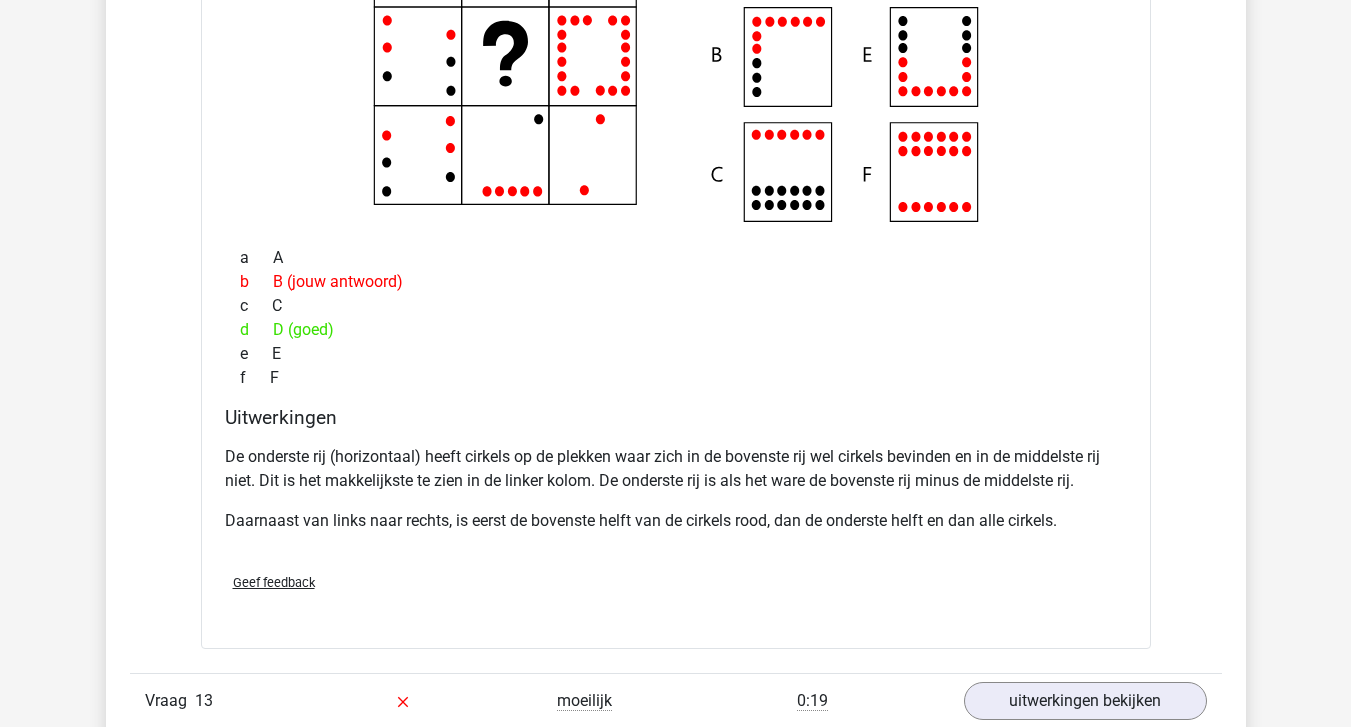 scroll, scrollTop: 3183, scrollLeft: 0, axis: vertical 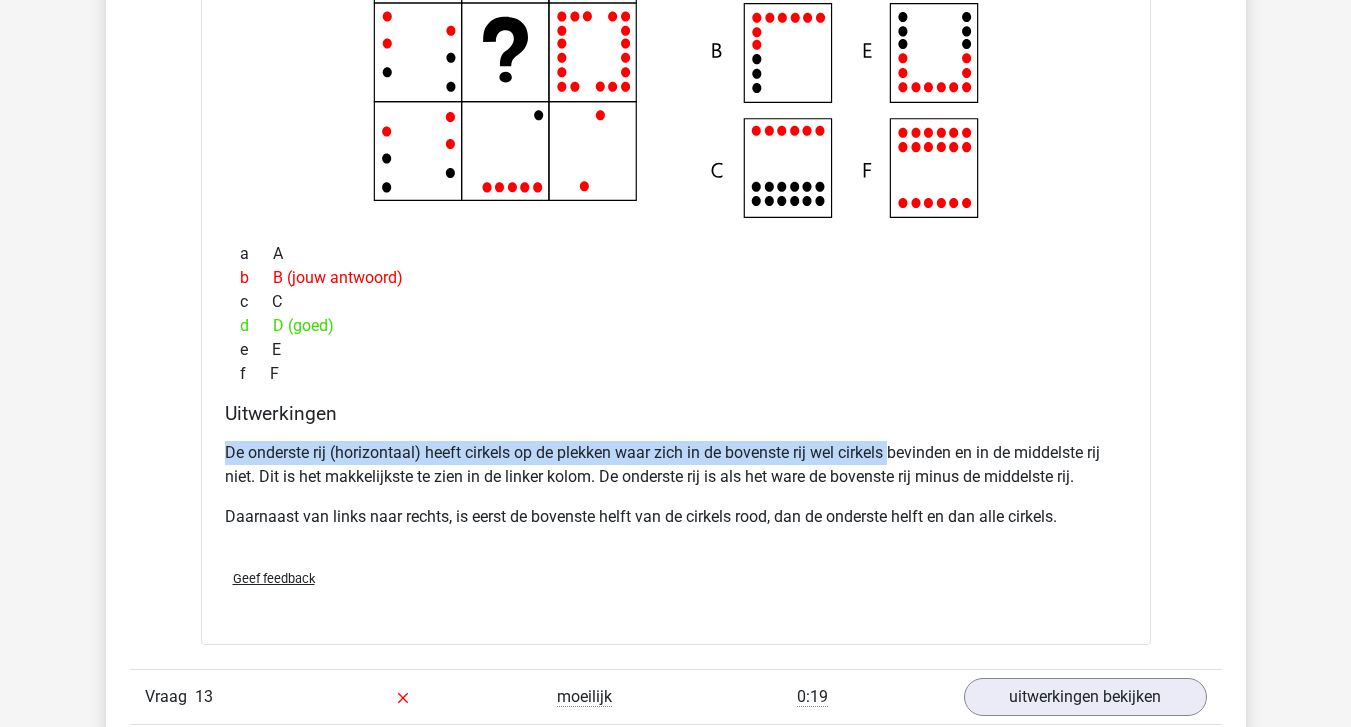 drag, startPoint x: 823, startPoint y: 424, endPoint x: 894, endPoint y: 464, distance: 81.49233 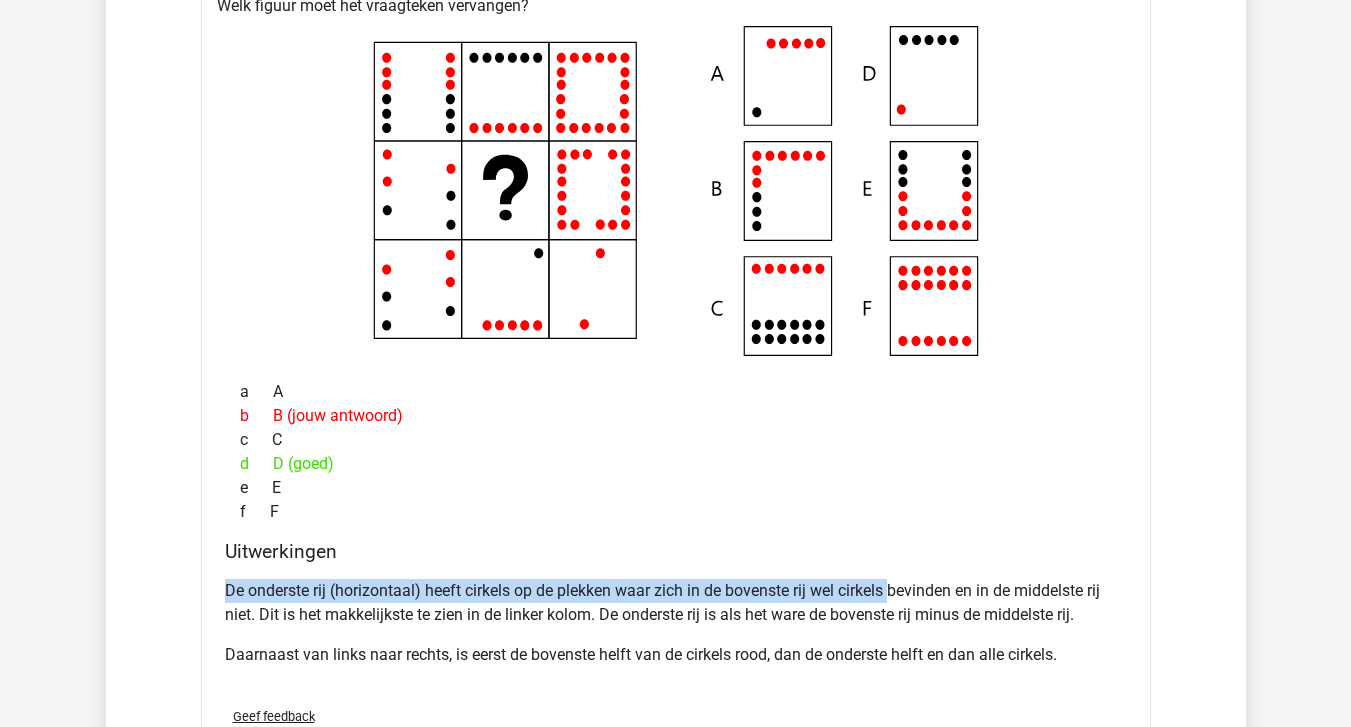 scroll, scrollTop: 3037, scrollLeft: 0, axis: vertical 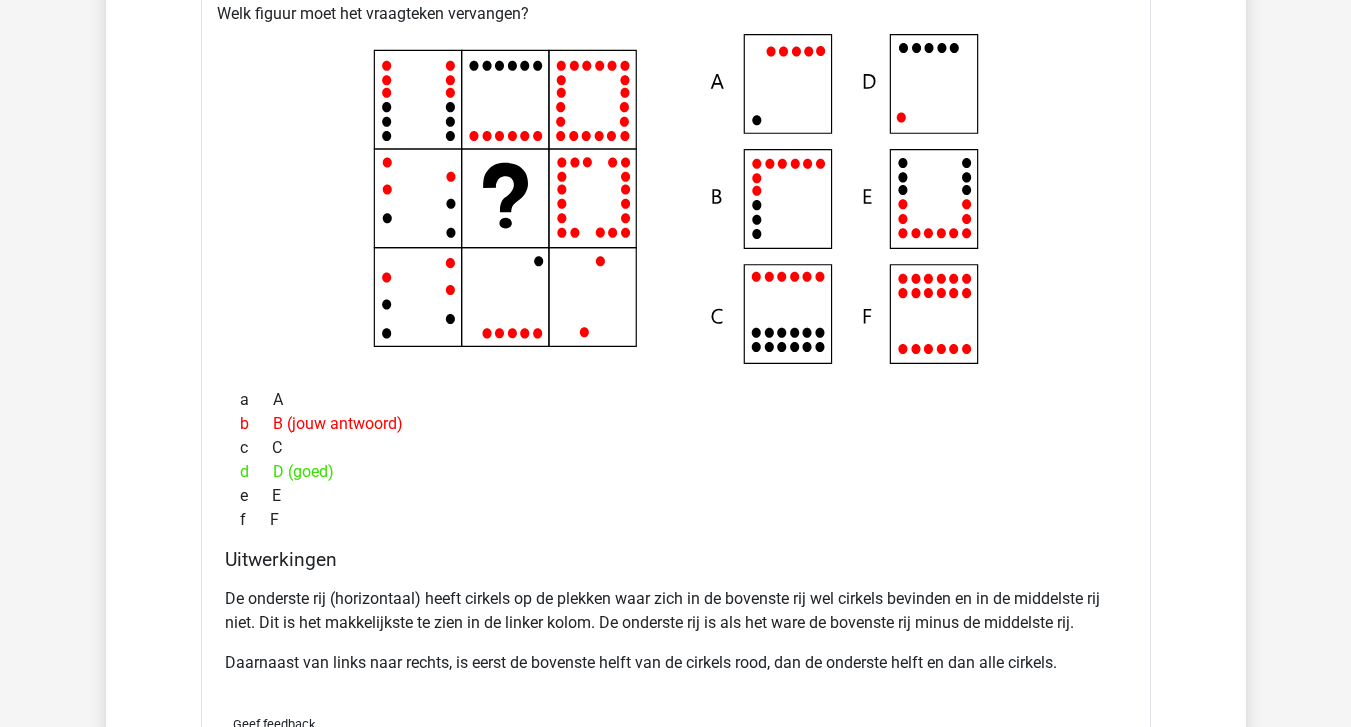 click on "f
F" at bounding box center [676, 520] 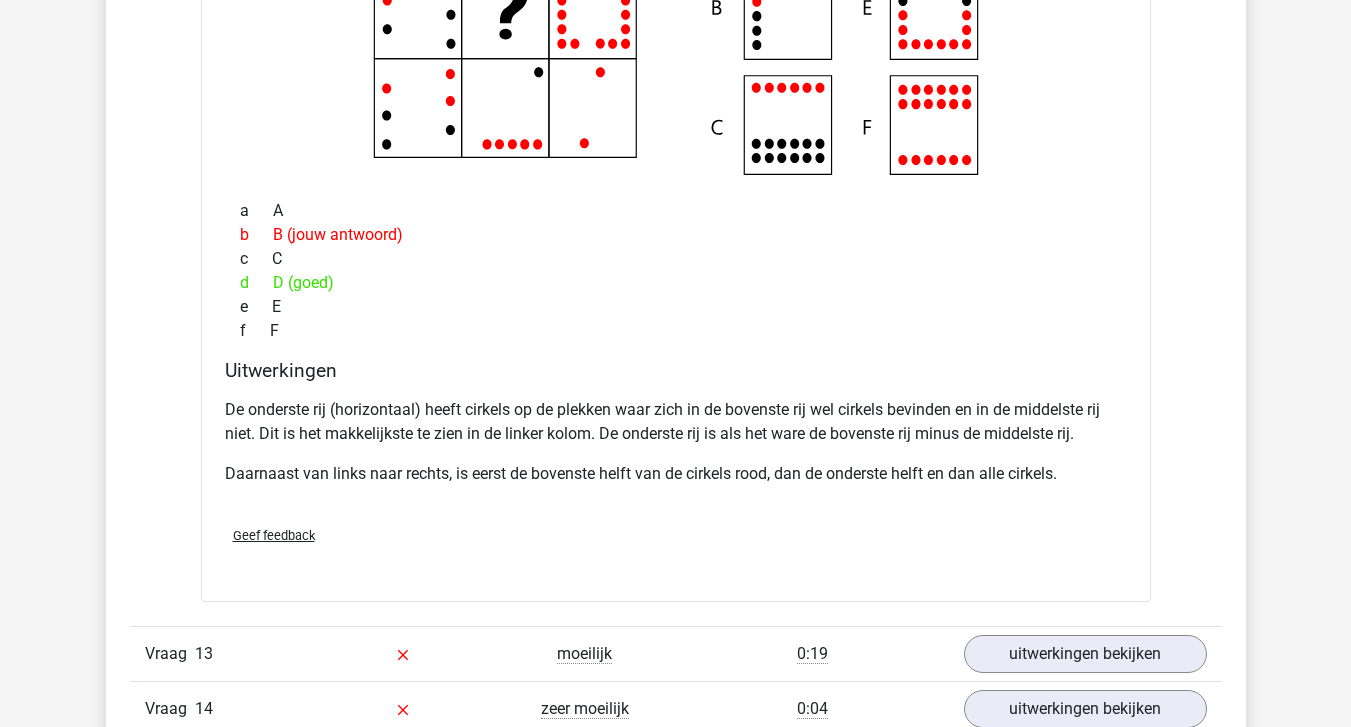 scroll, scrollTop: 3278, scrollLeft: 0, axis: vertical 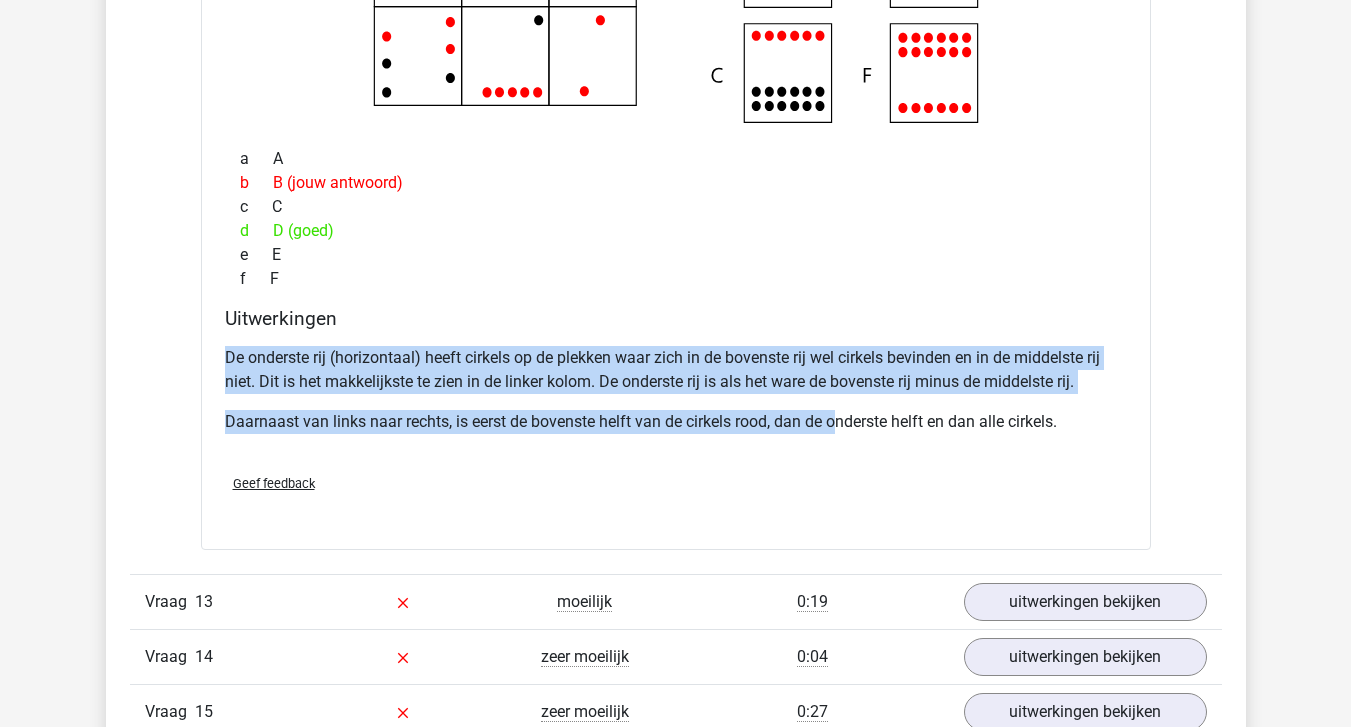 drag, startPoint x: 675, startPoint y: 316, endPoint x: 848, endPoint y: 415, distance: 199.32385 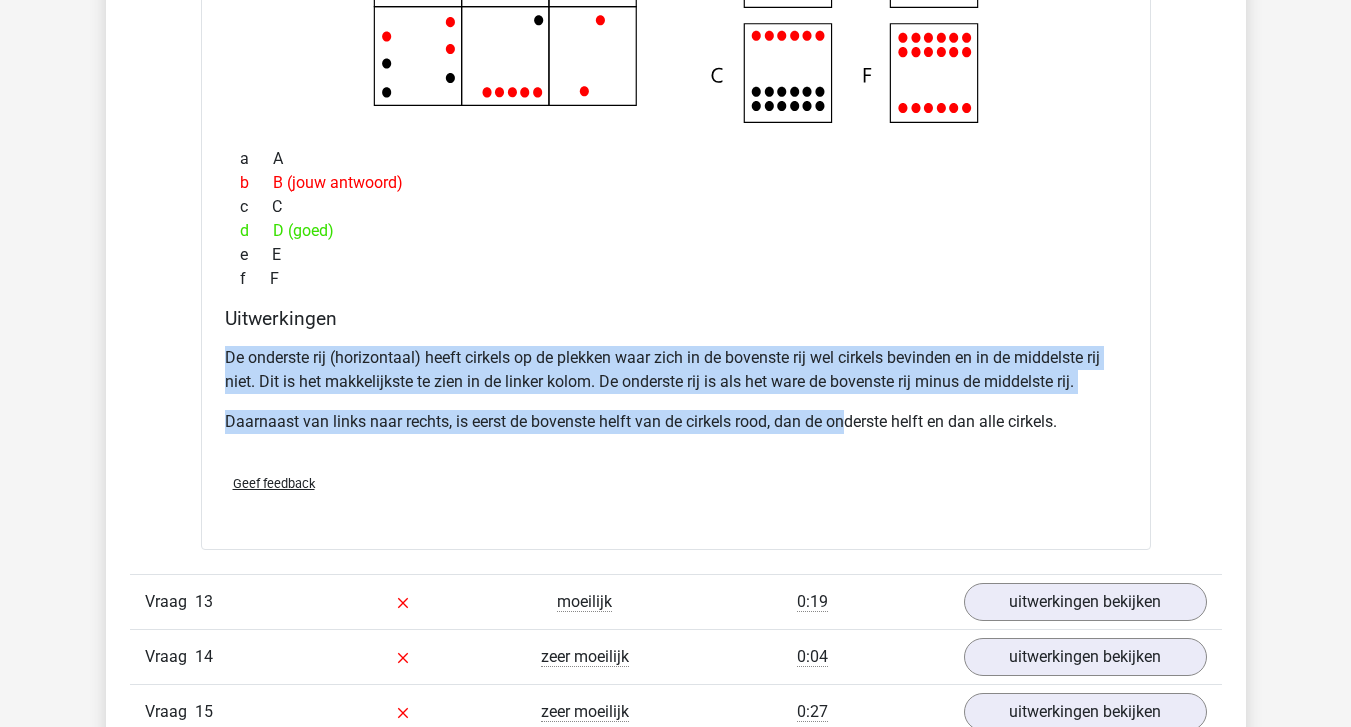 click on "Daarnaast van links naar rechts, is eerst de bovenste helft van de cirkels rood, dan de onderste helft en dan alle cirkels." at bounding box center (676, 422) 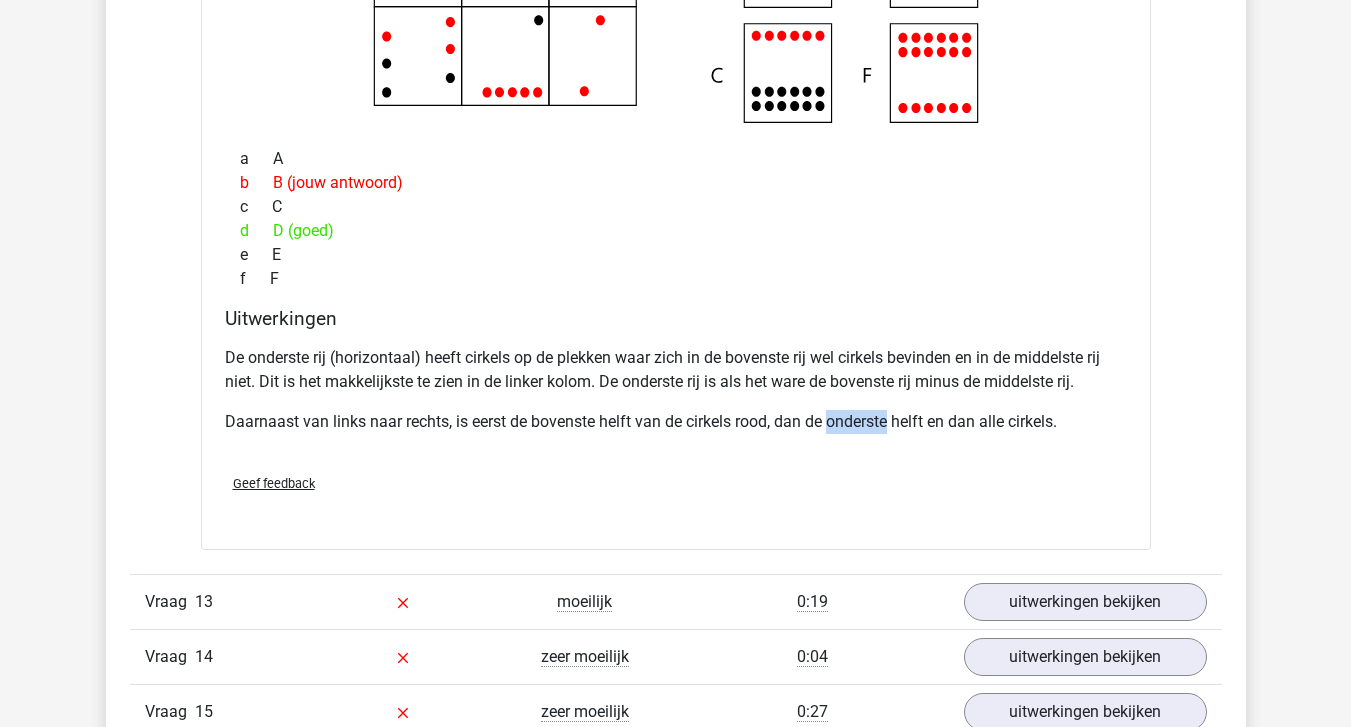click on "Daarnaast van links naar rechts, is eerst de bovenste helft van de cirkels rood, dan de onderste helft en dan alle cirkels." at bounding box center [676, 422] 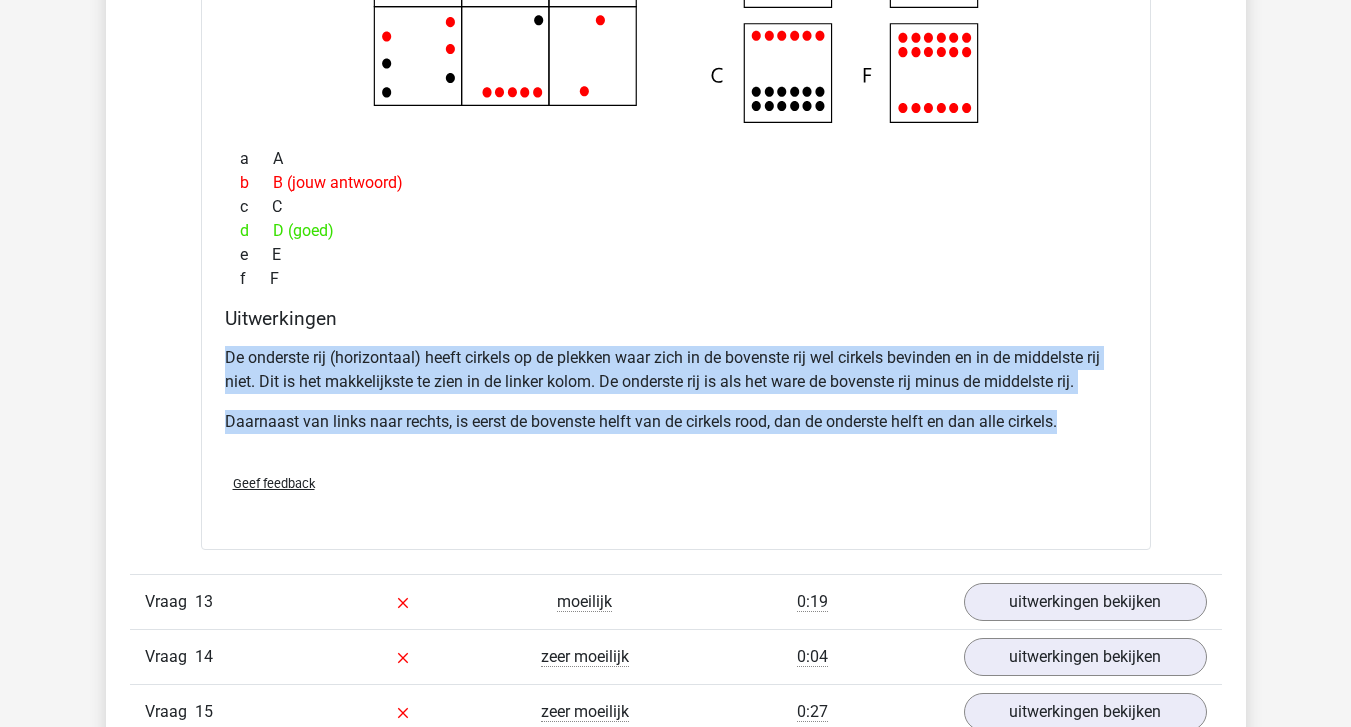 drag, startPoint x: 848, startPoint y: 415, endPoint x: 855, endPoint y: 339, distance: 76.321686 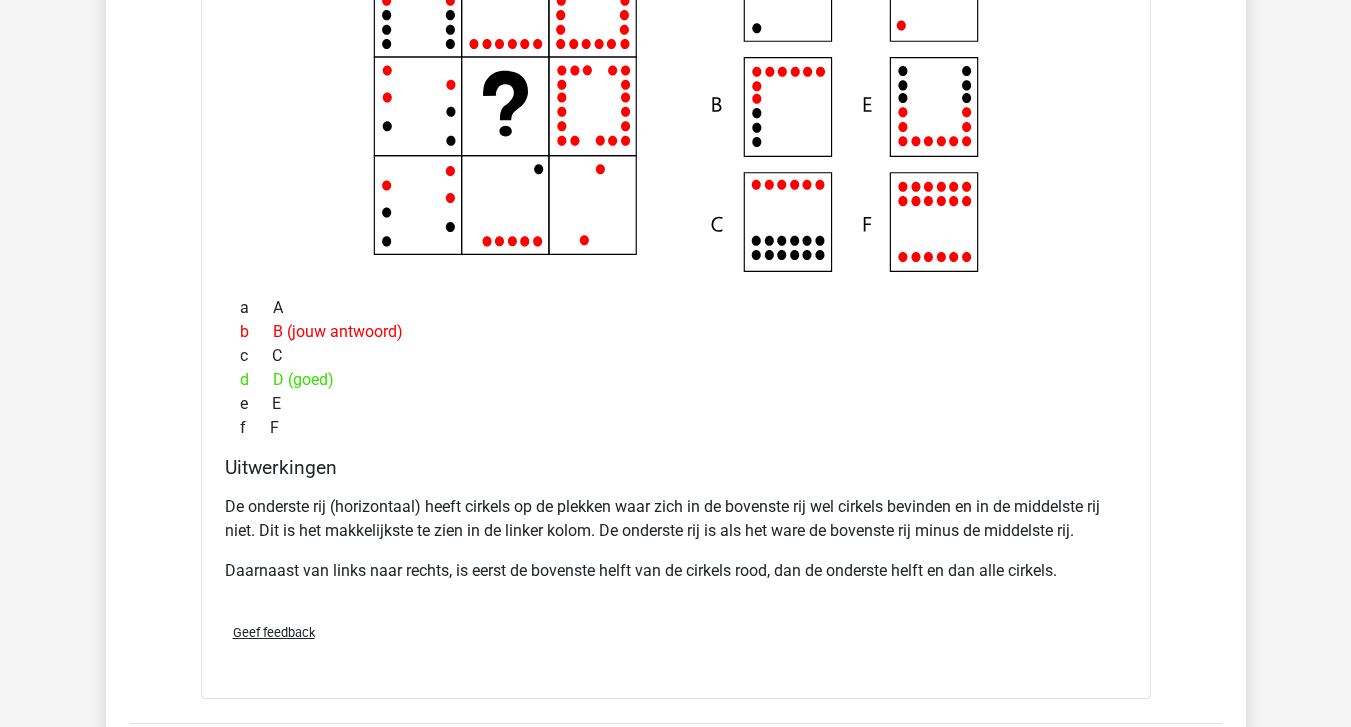 scroll, scrollTop: 3071, scrollLeft: 0, axis: vertical 